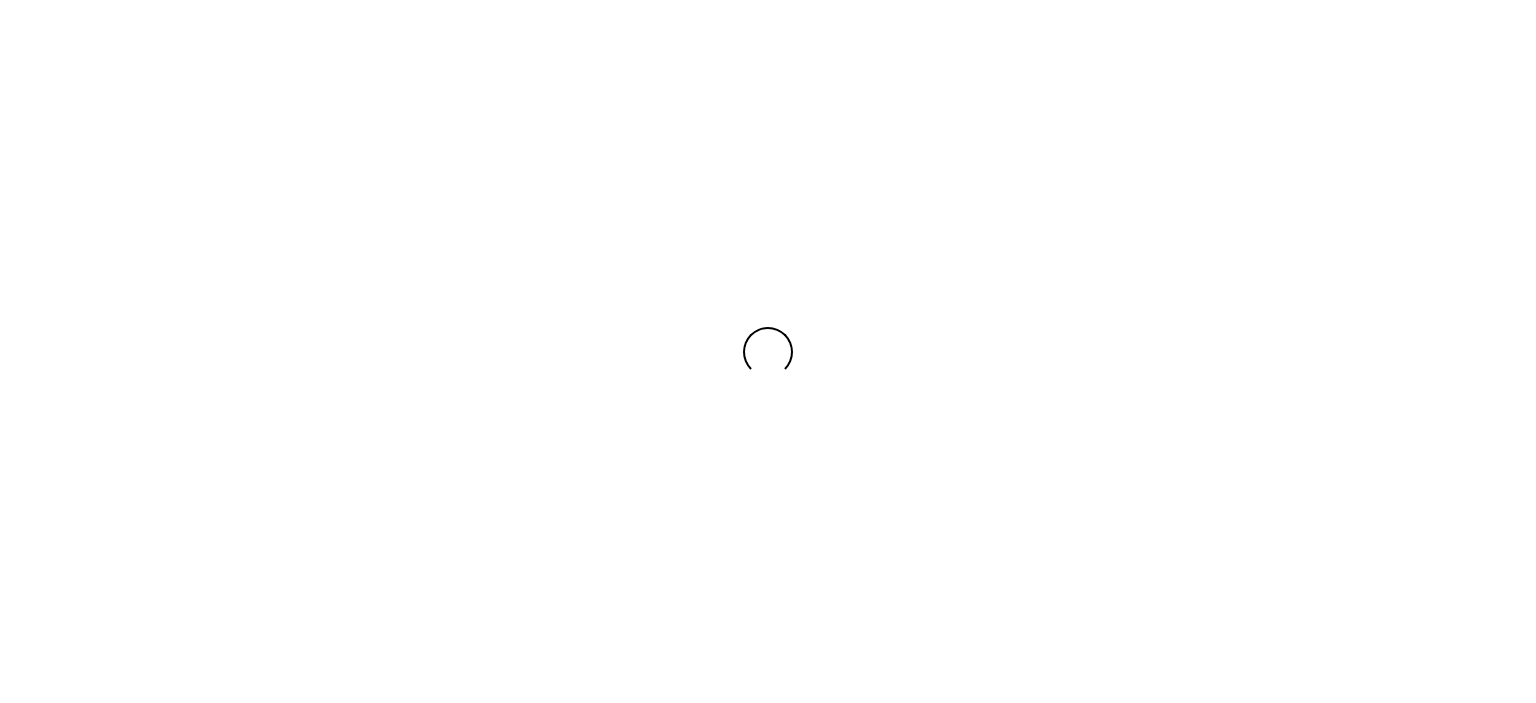 scroll, scrollTop: 0, scrollLeft: 0, axis: both 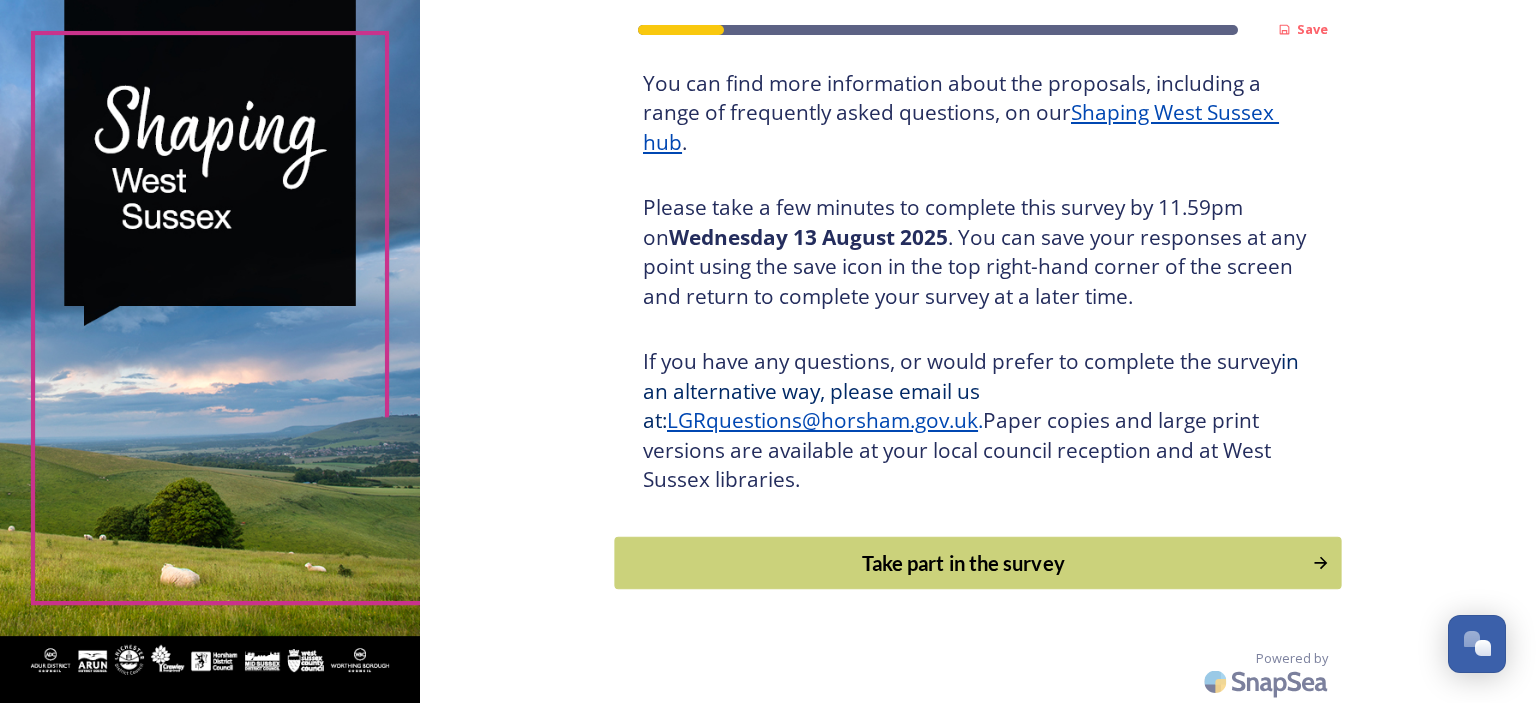 click on "Take part in the survey" at bounding box center (964, 563) 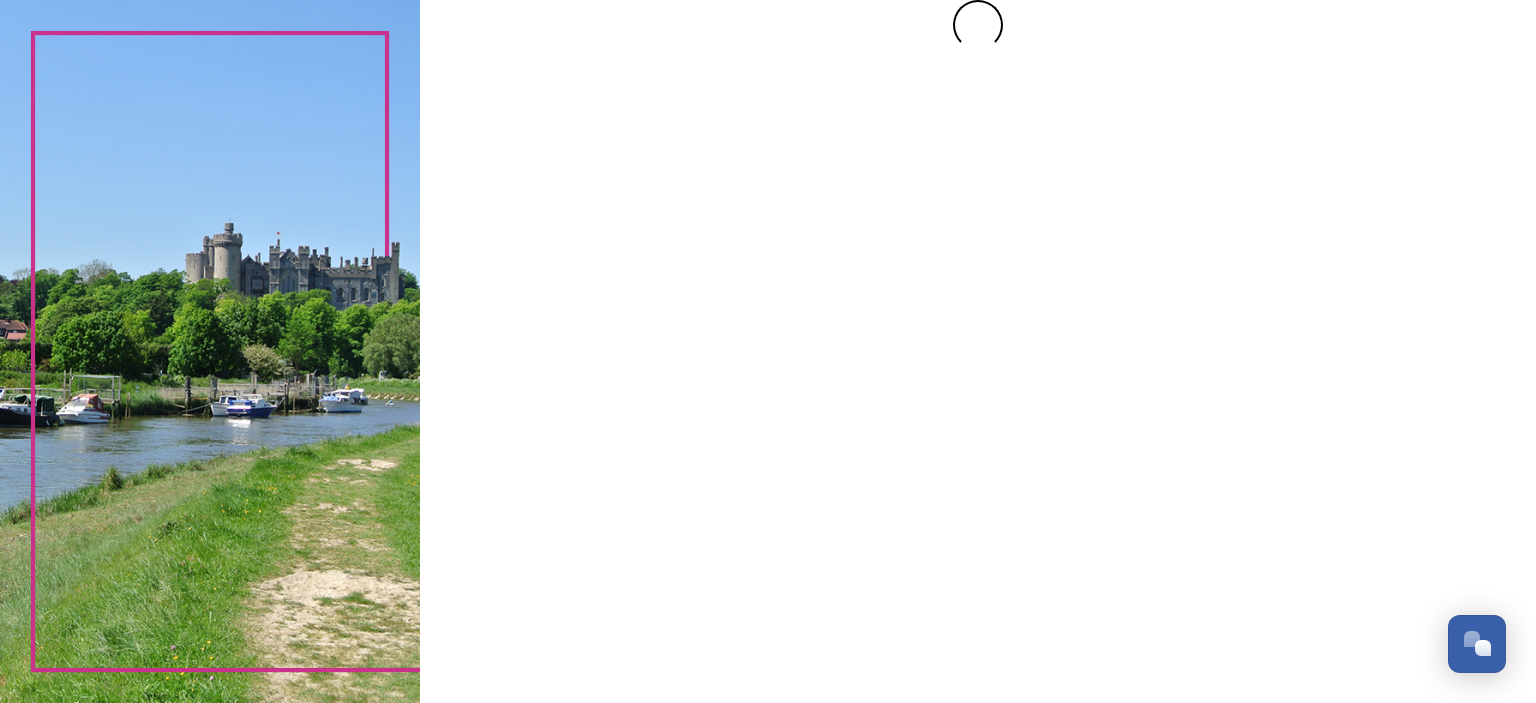 scroll, scrollTop: 0, scrollLeft: 0, axis: both 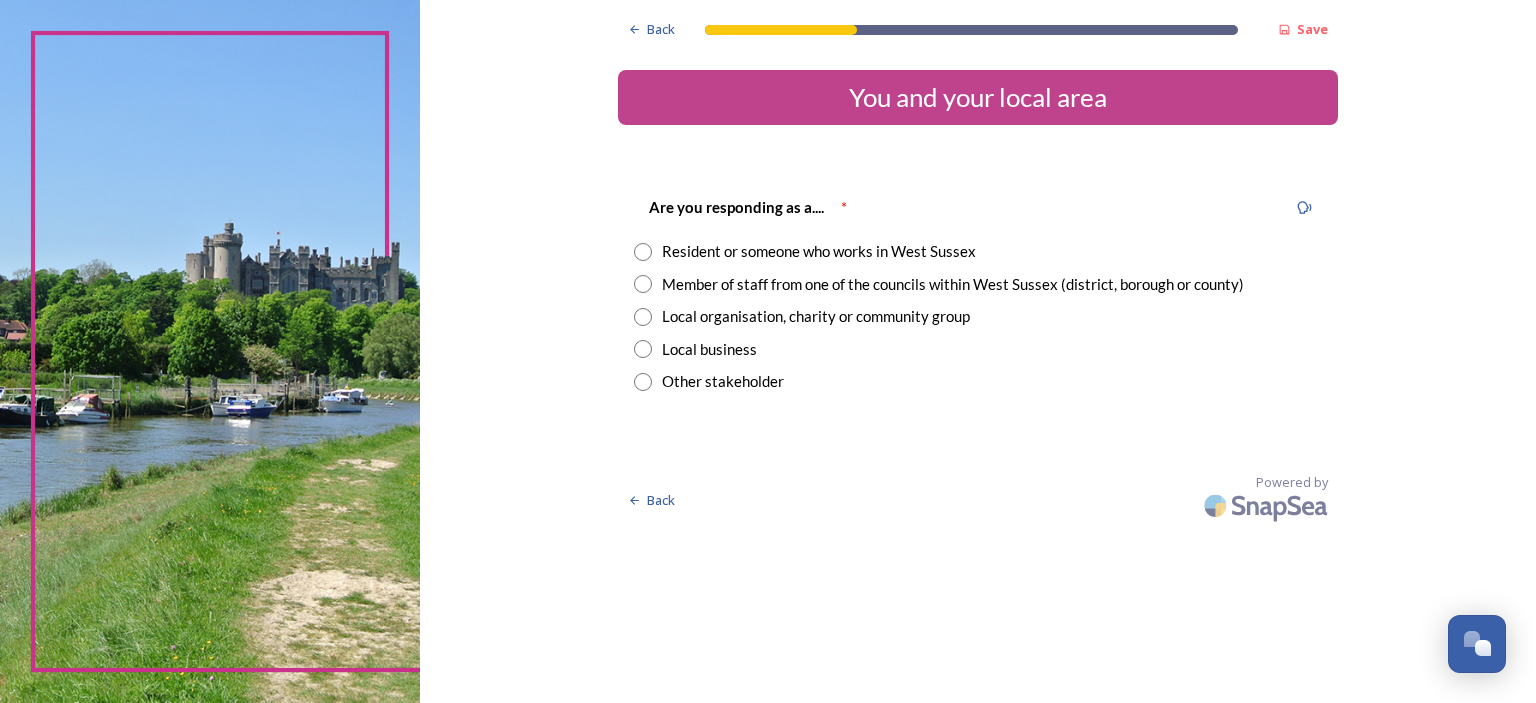 click at bounding box center (643, 252) 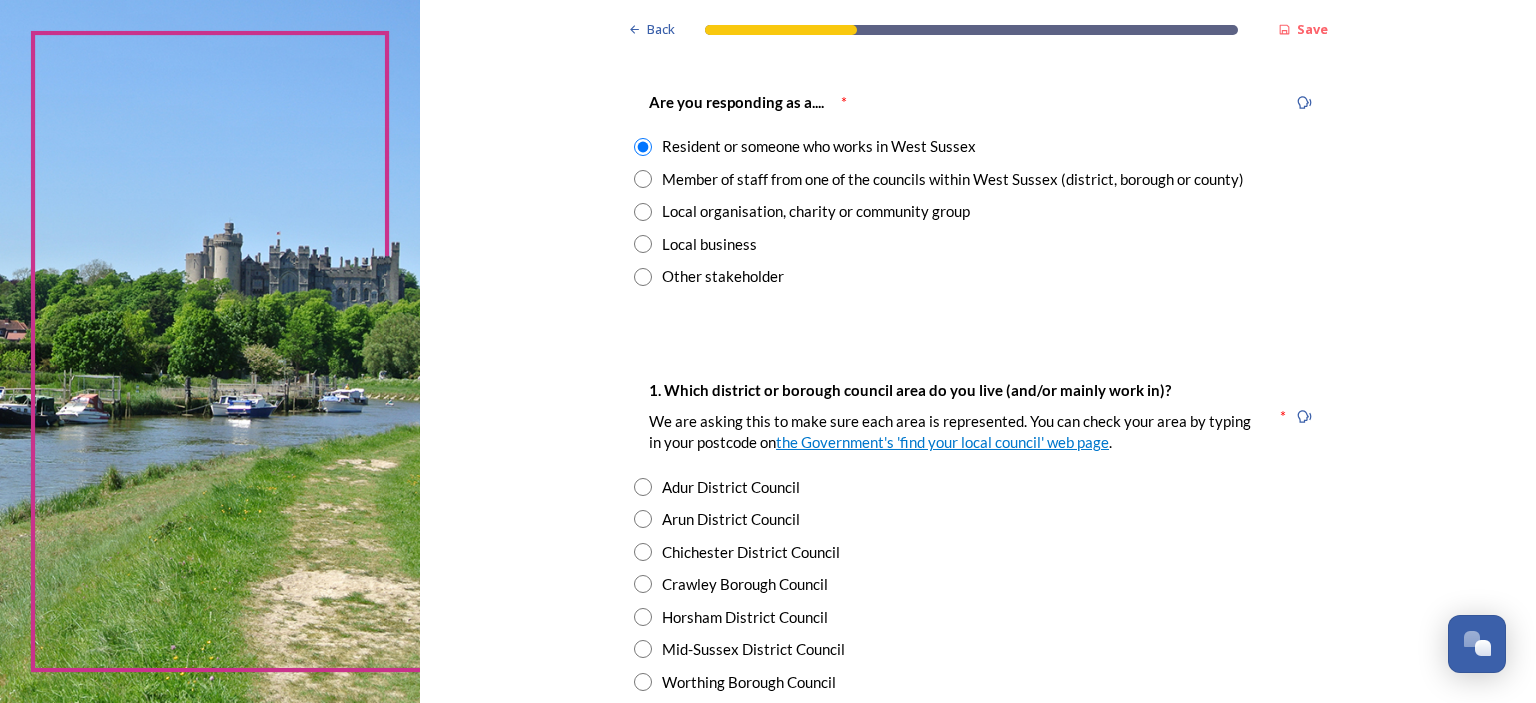 scroll, scrollTop: 200, scrollLeft: 0, axis: vertical 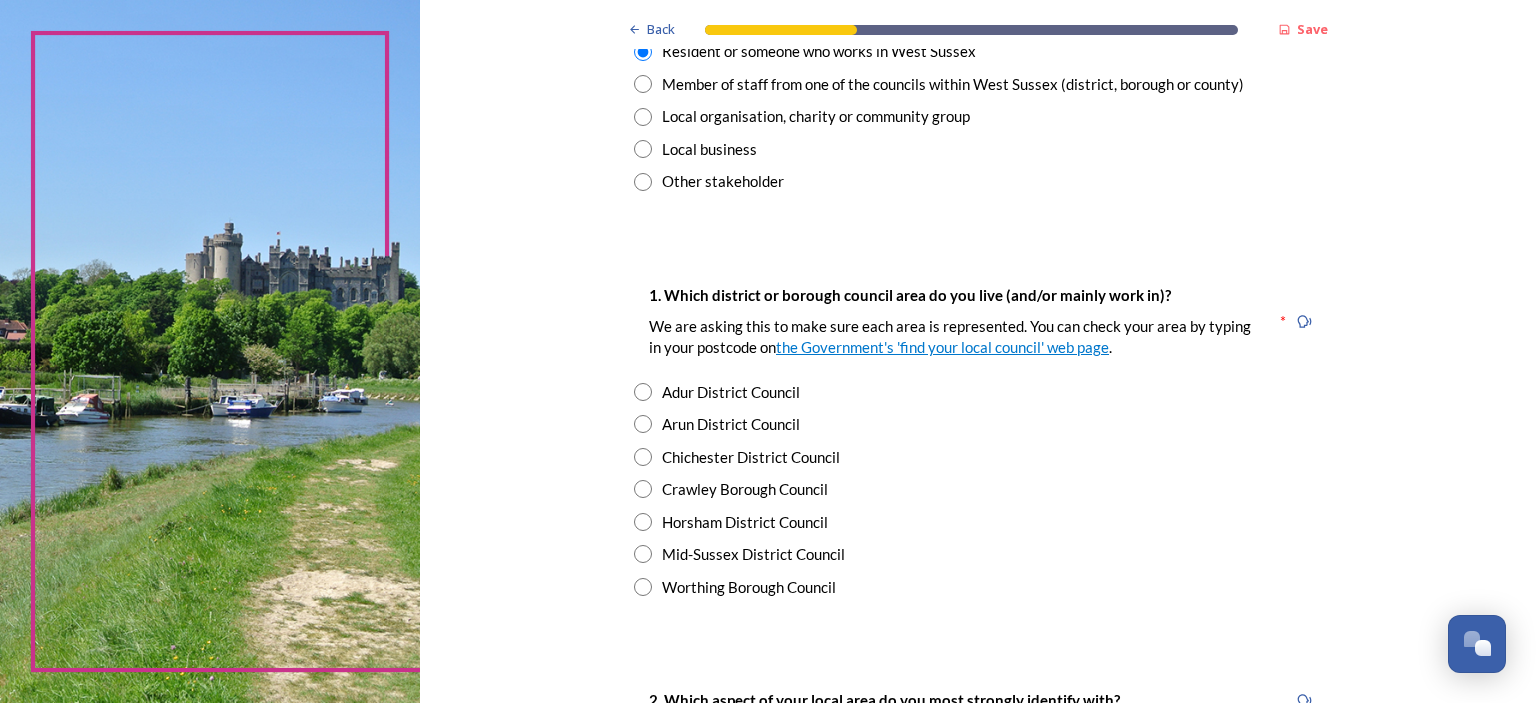 click at bounding box center [643, 522] 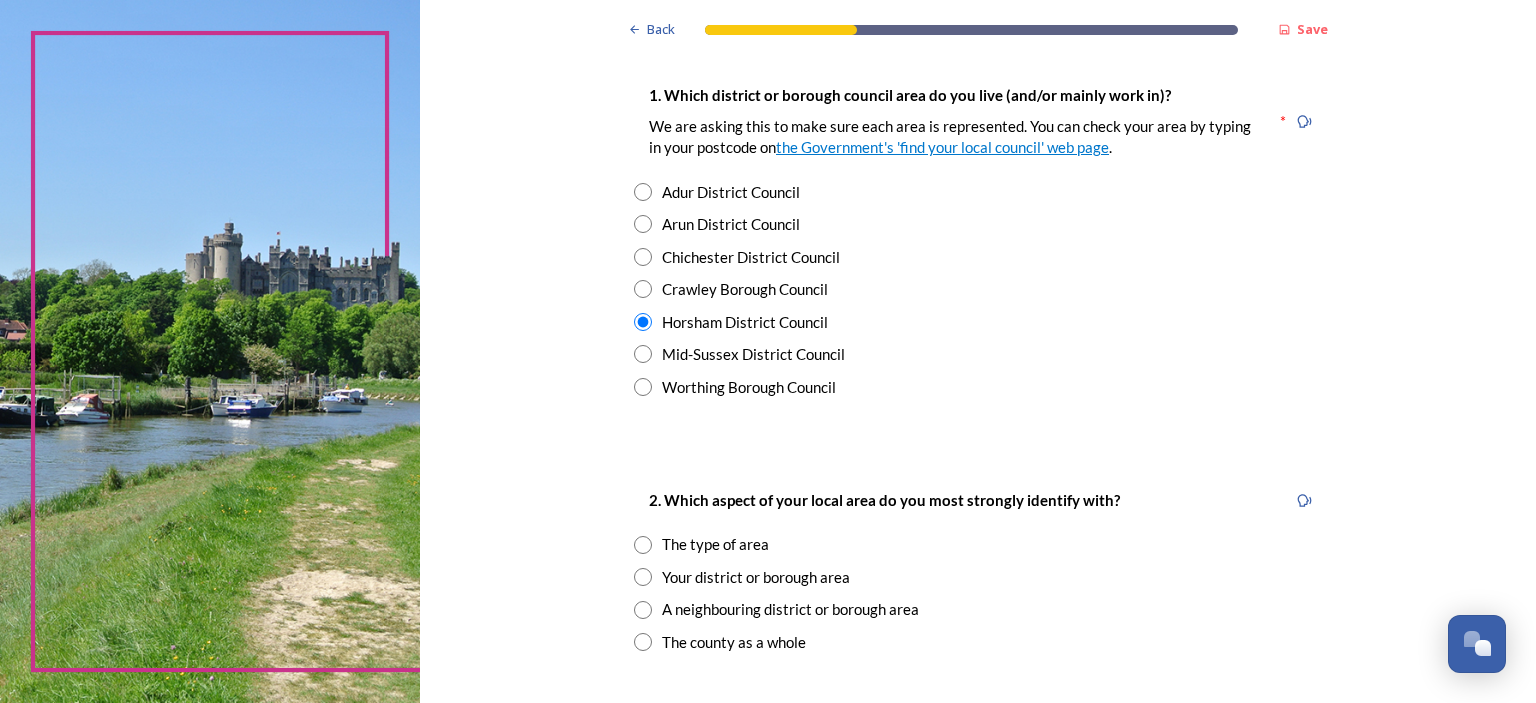 scroll, scrollTop: 600, scrollLeft: 0, axis: vertical 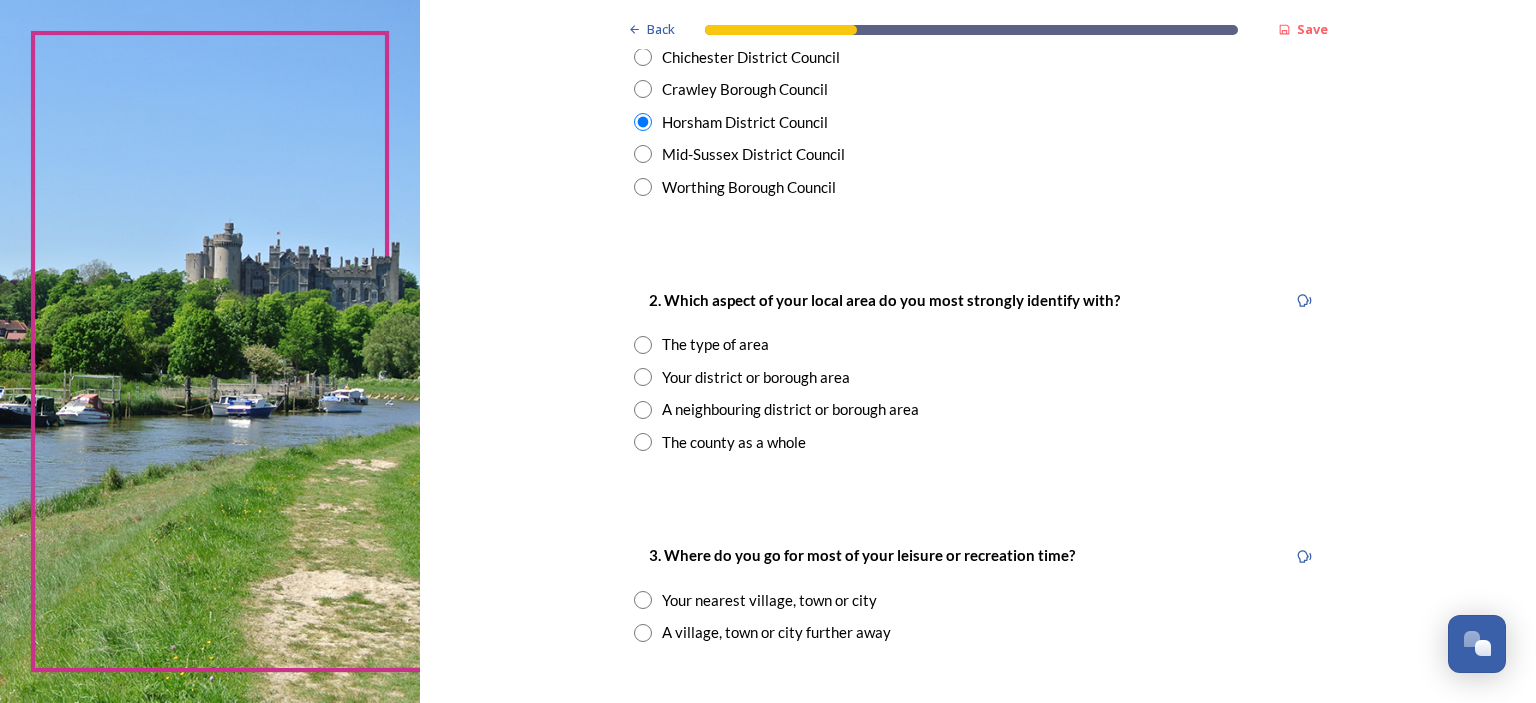 click at bounding box center (643, 442) 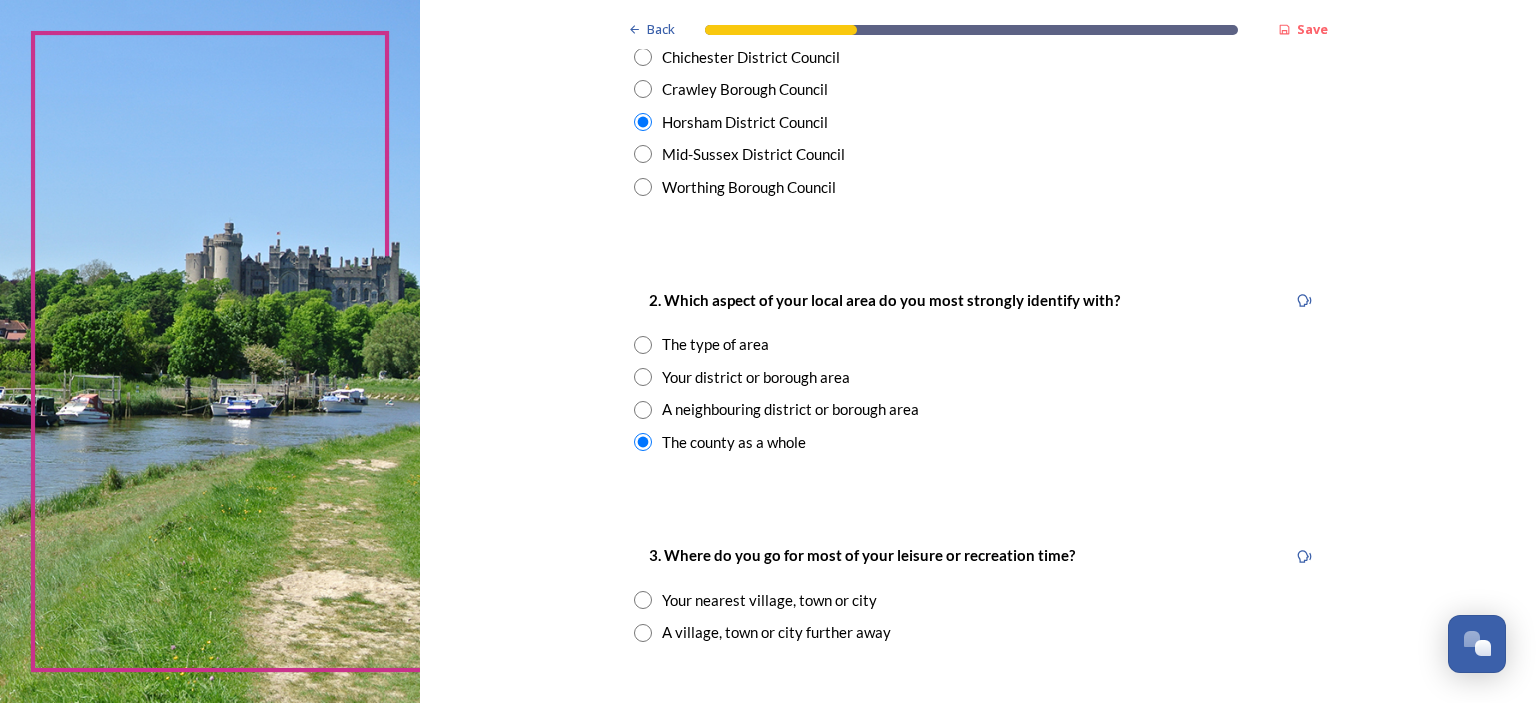 scroll, scrollTop: 900, scrollLeft: 0, axis: vertical 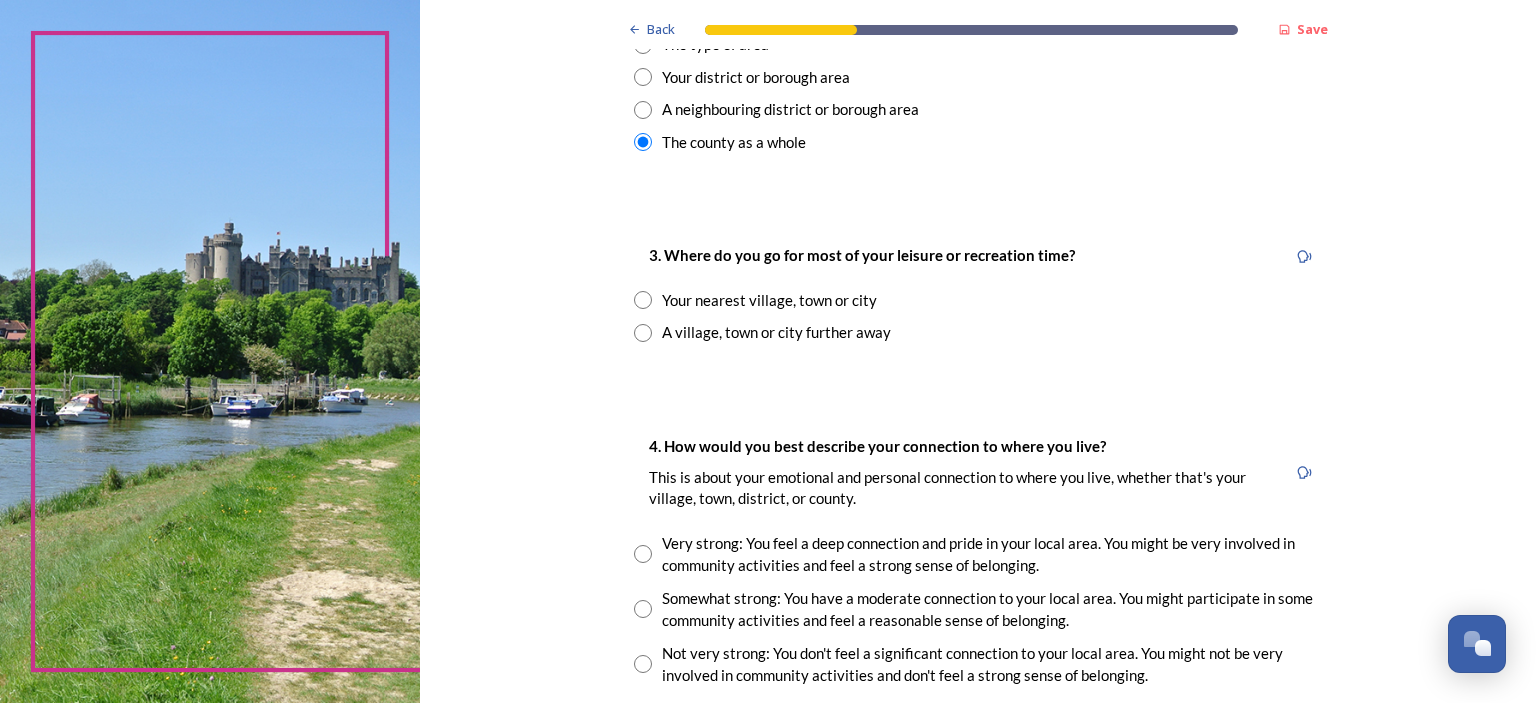 click at bounding box center (643, 300) 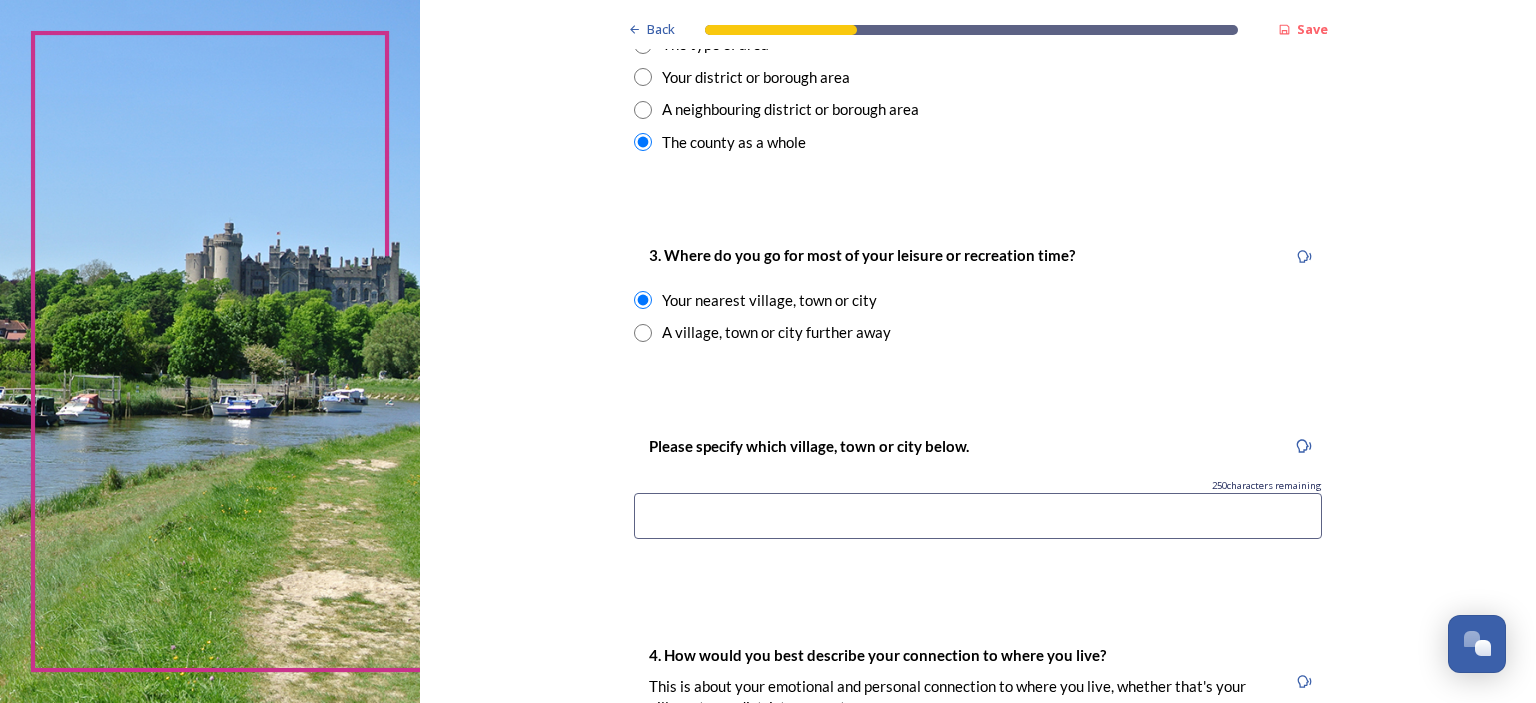 scroll, scrollTop: 1000, scrollLeft: 0, axis: vertical 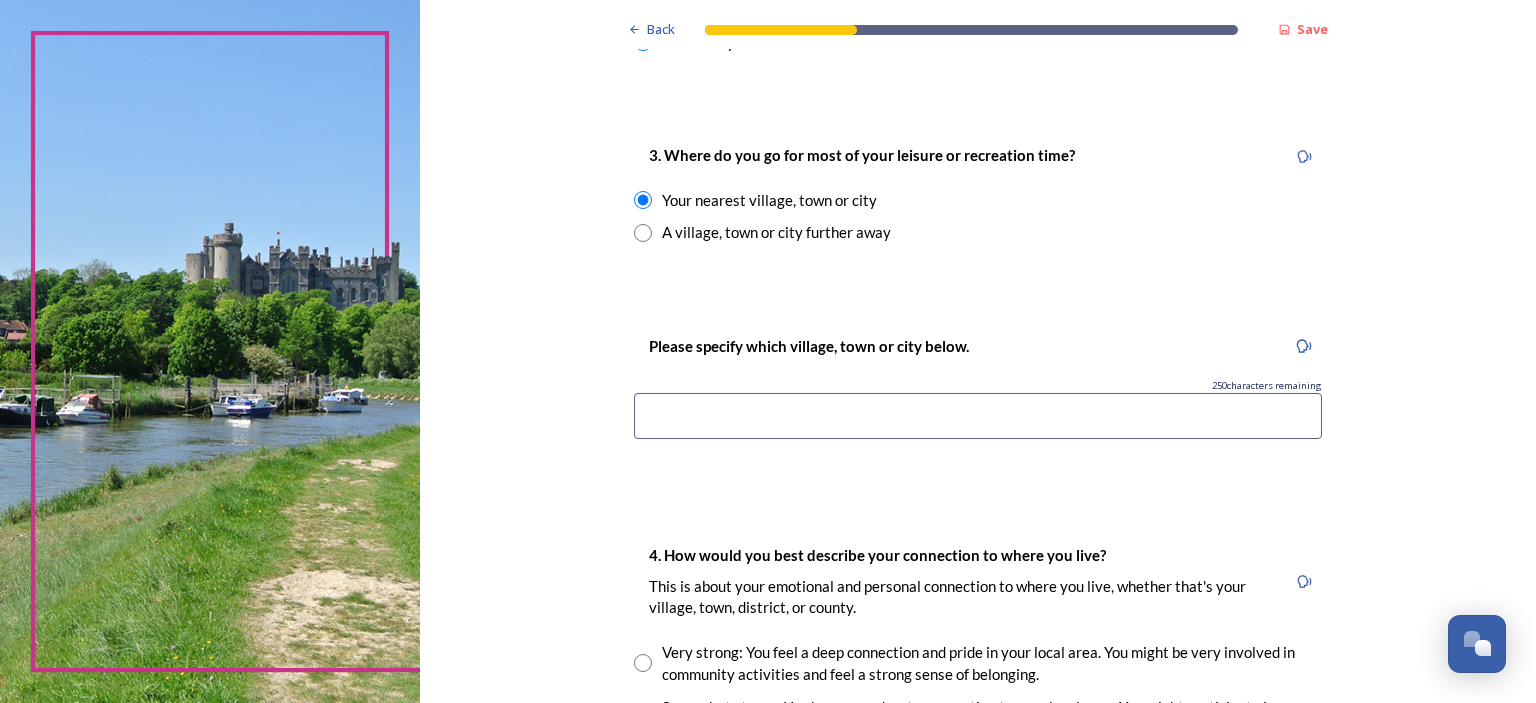 click at bounding box center [978, 416] 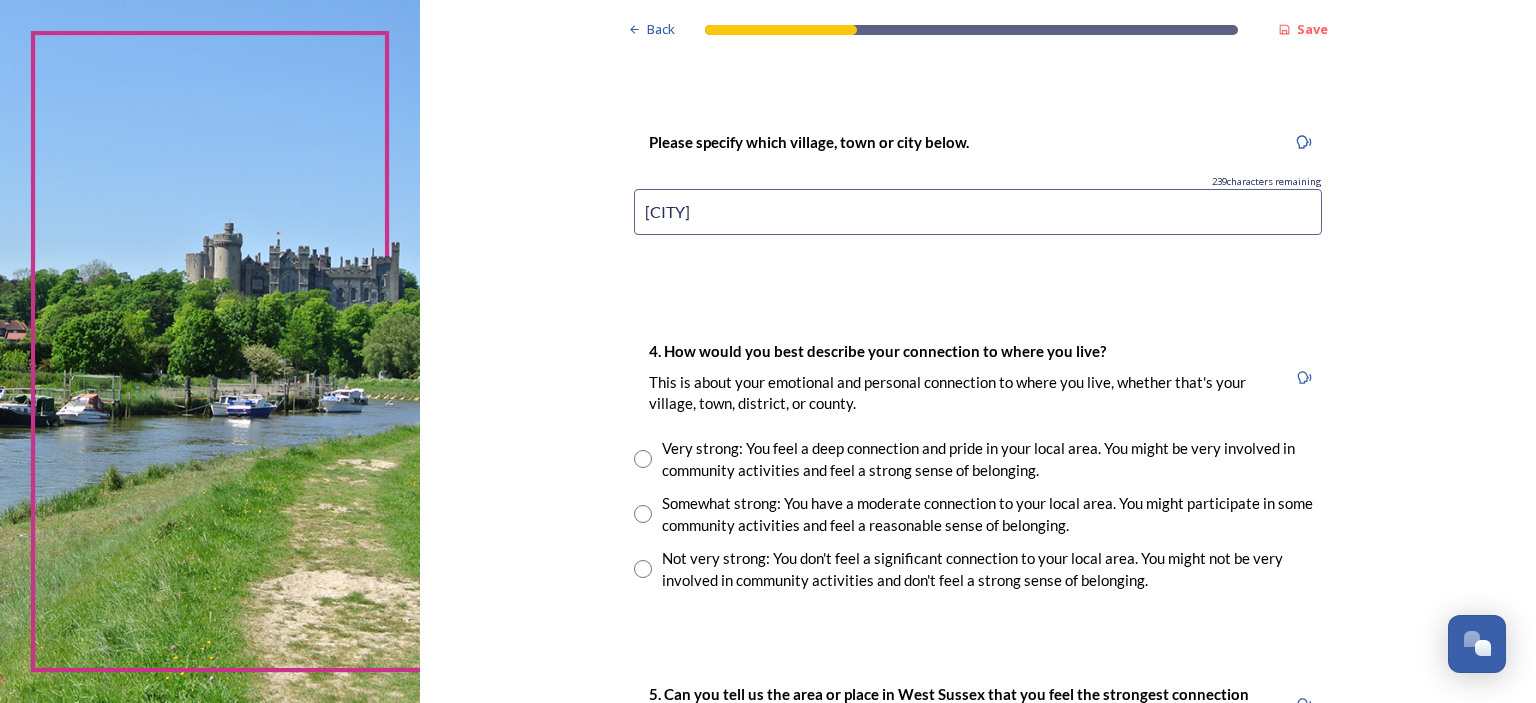 scroll, scrollTop: 1400, scrollLeft: 0, axis: vertical 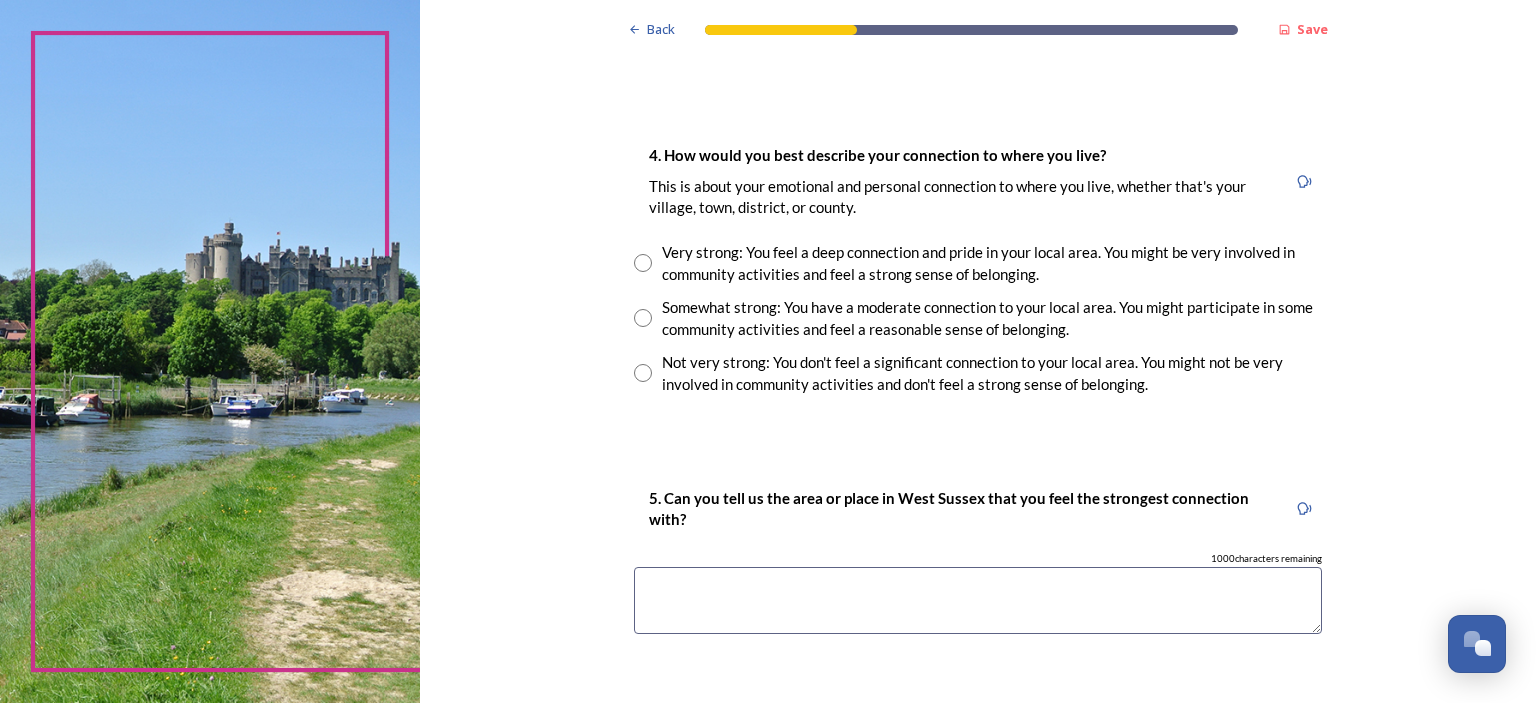 type on "[CITY]" 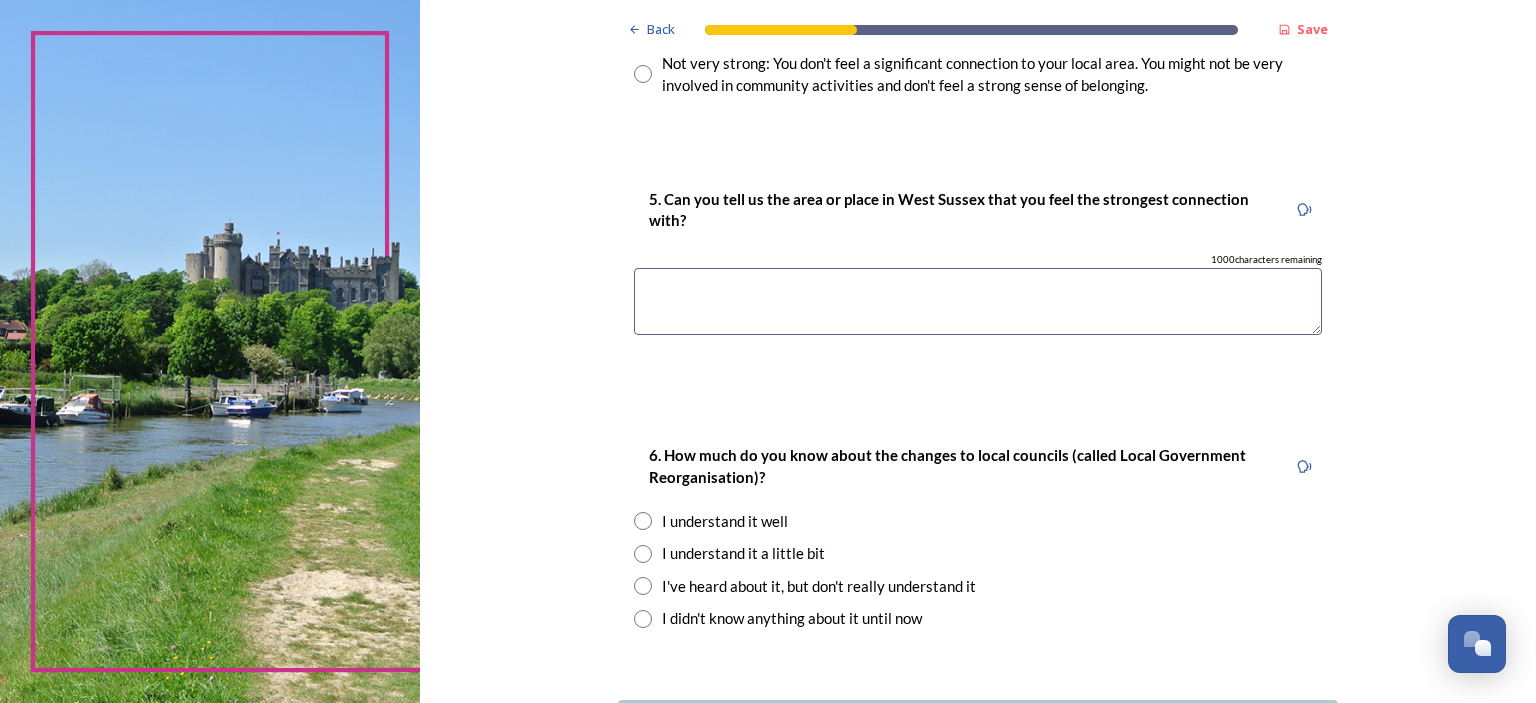 scroll, scrollTop: 1700, scrollLeft: 0, axis: vertical 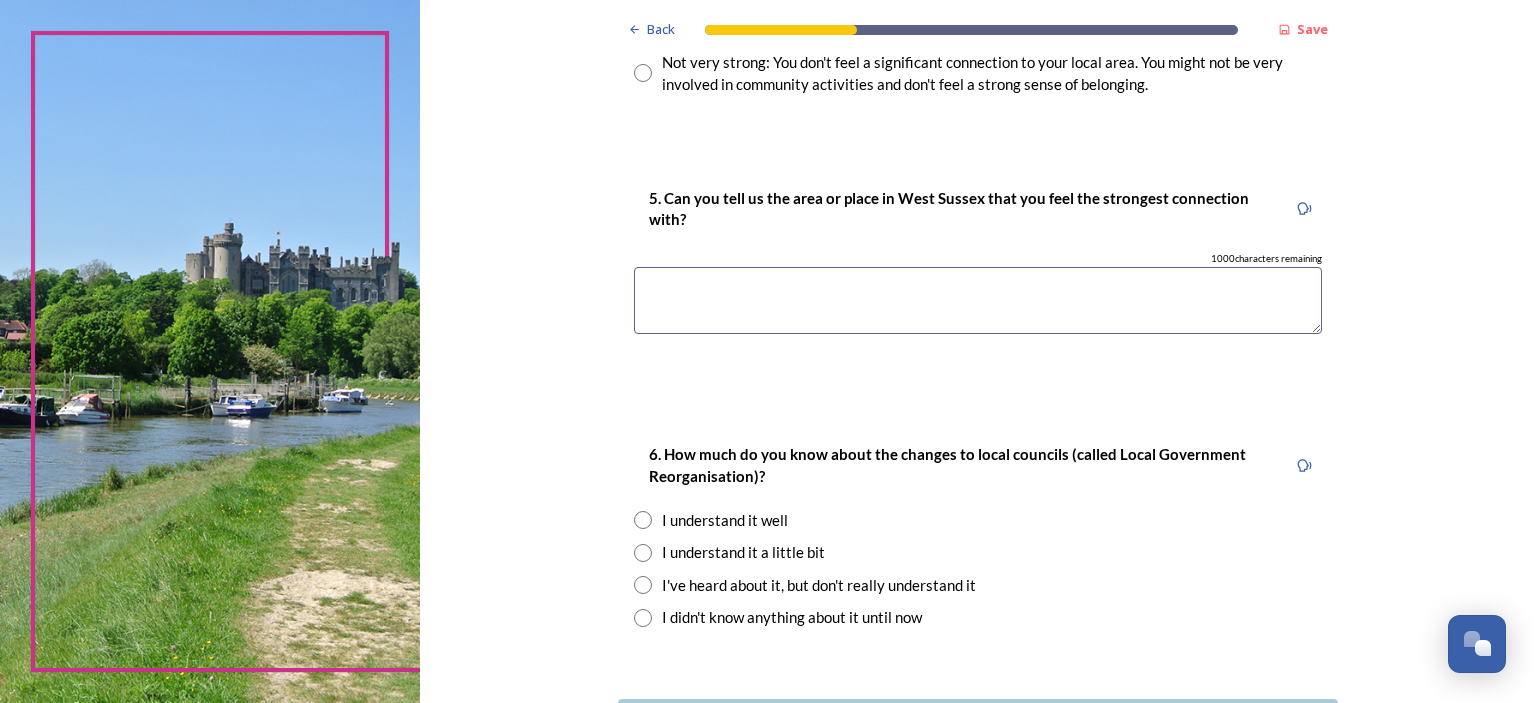 click at bounding box center [978, 300] 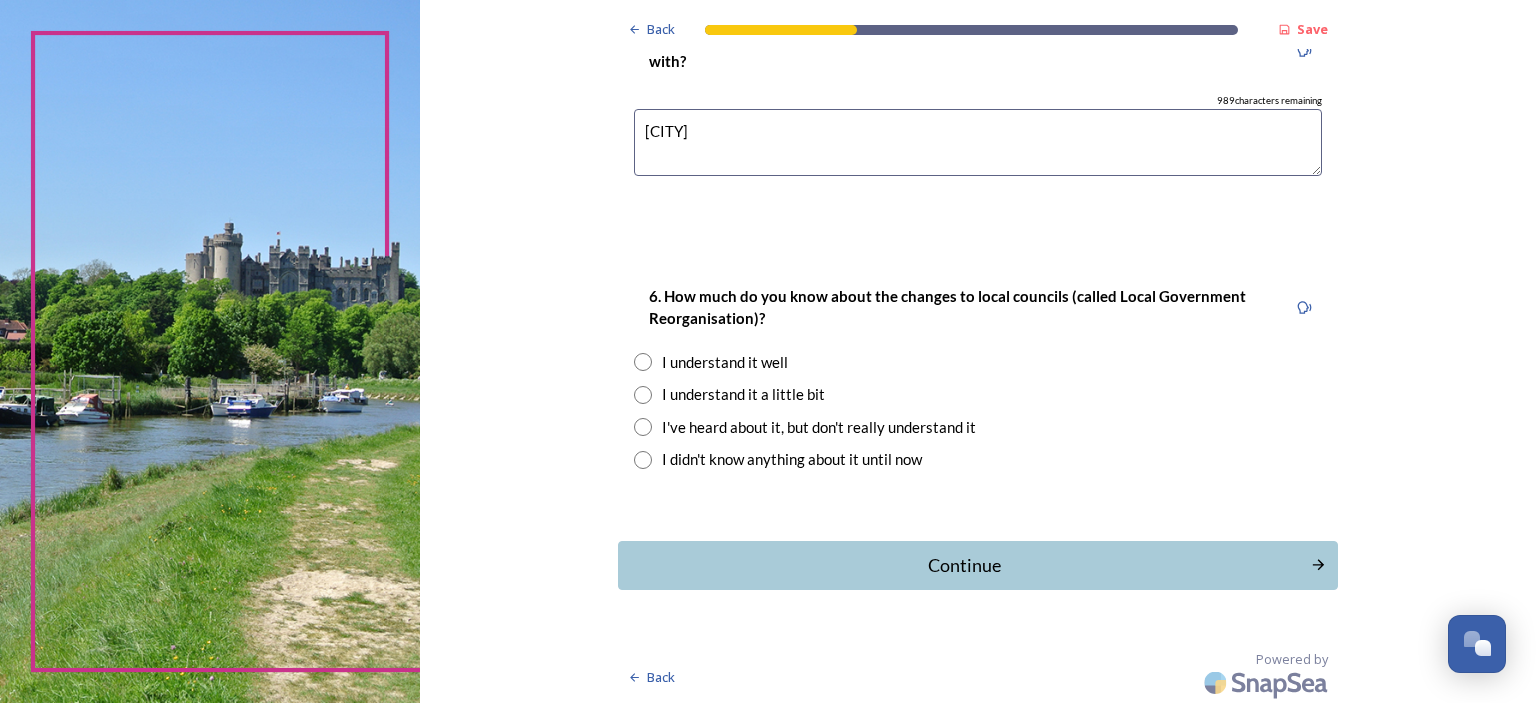 scroll, scrollTop: 1860, scrollLeft: 0, axis: vertical 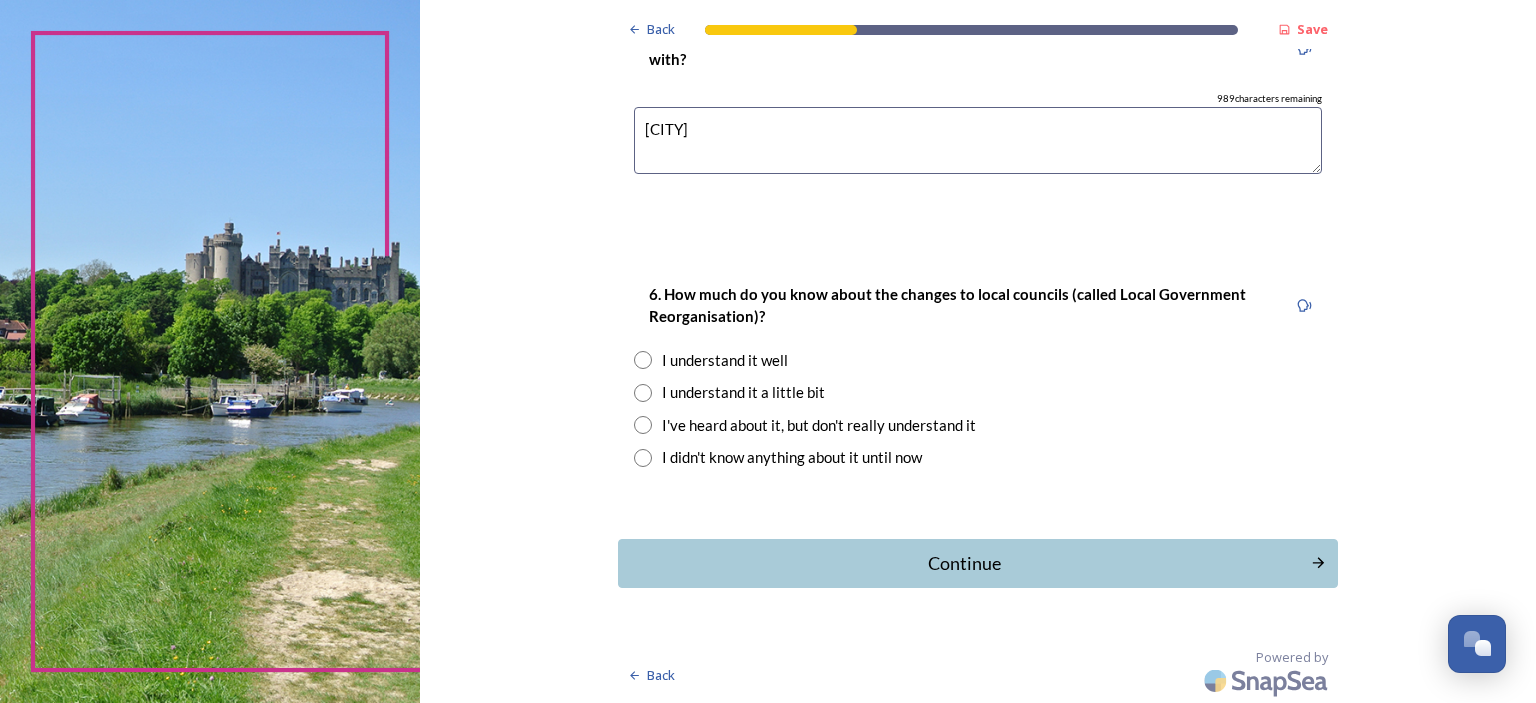 type on "[CITY]" 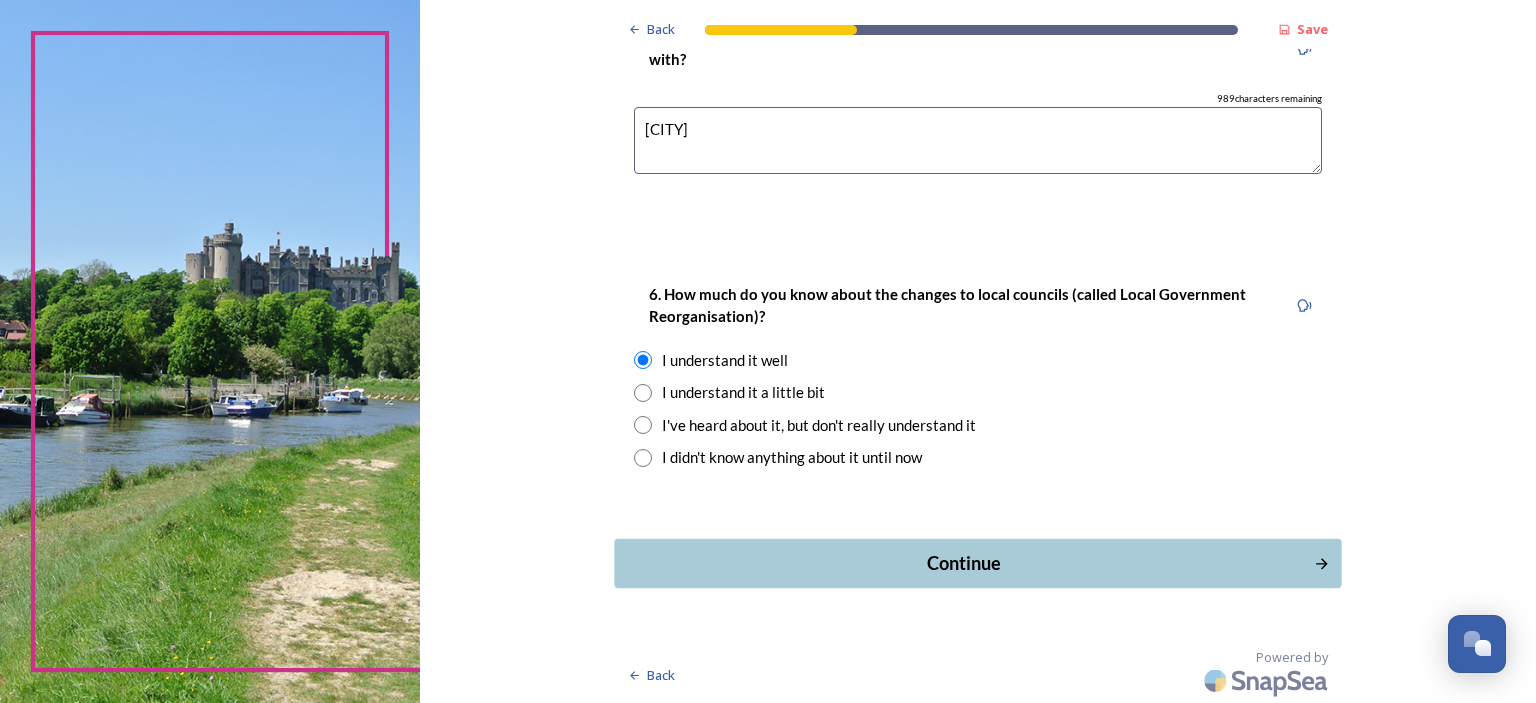 click on "Continue" at bounding box center [964, 563] 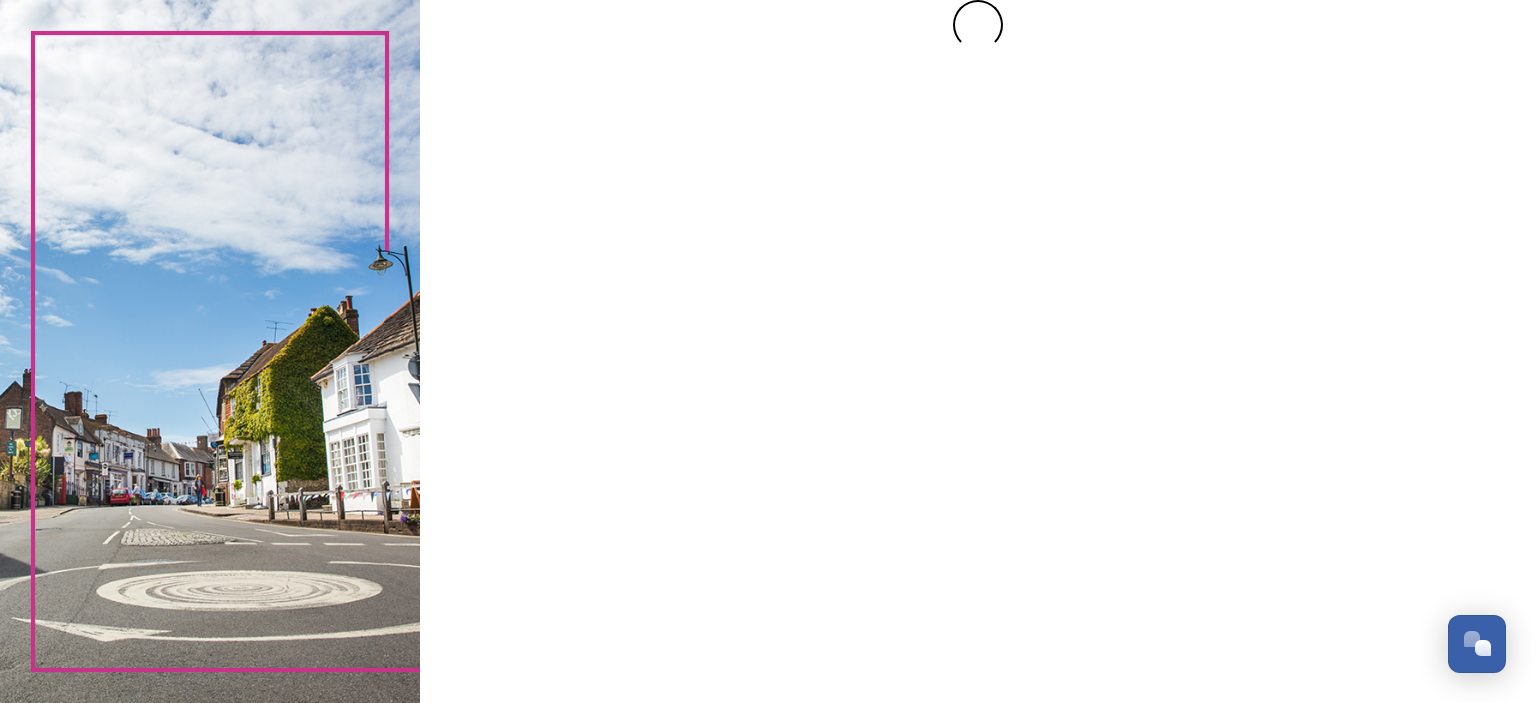 scroll, scrollTop: 0, scrollLeft: 0, axis: both 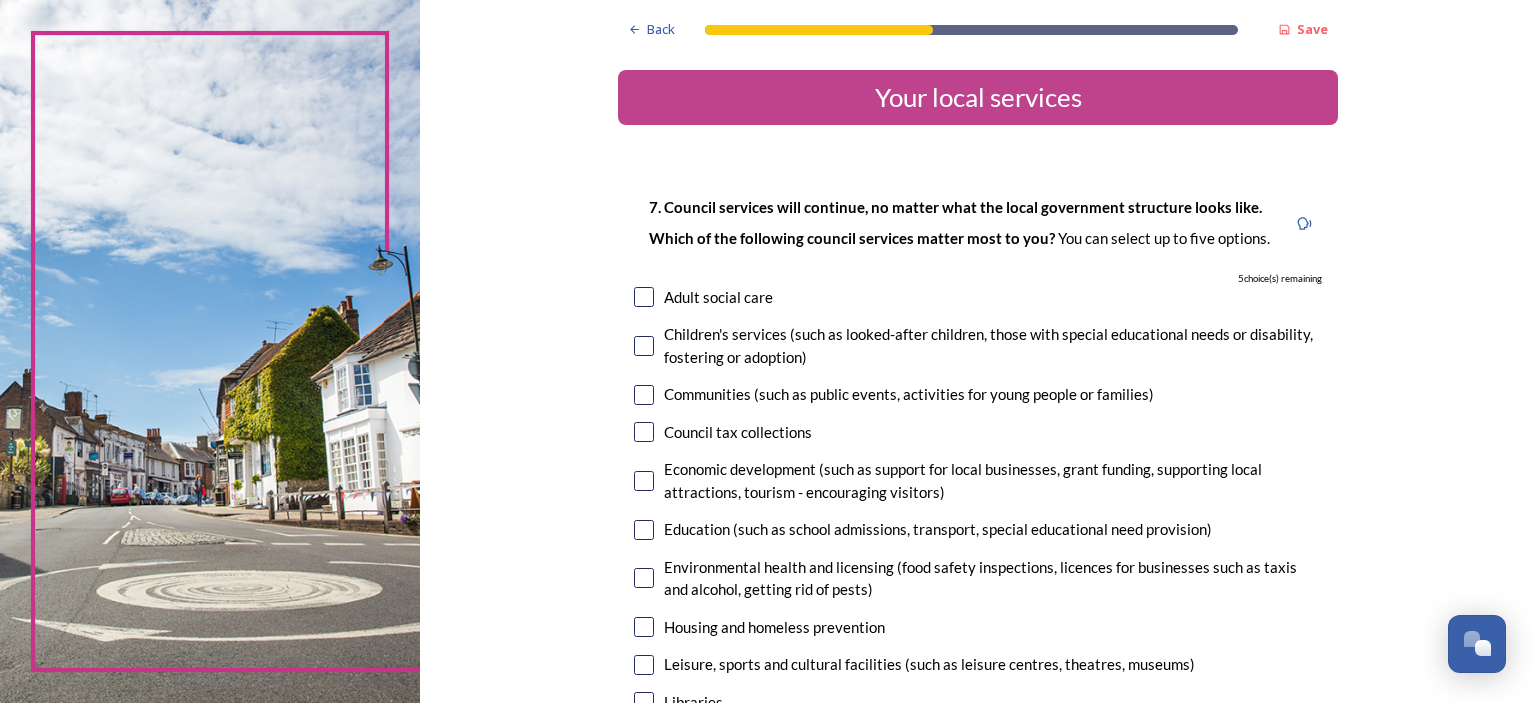 click at bounding box center (644, 297) 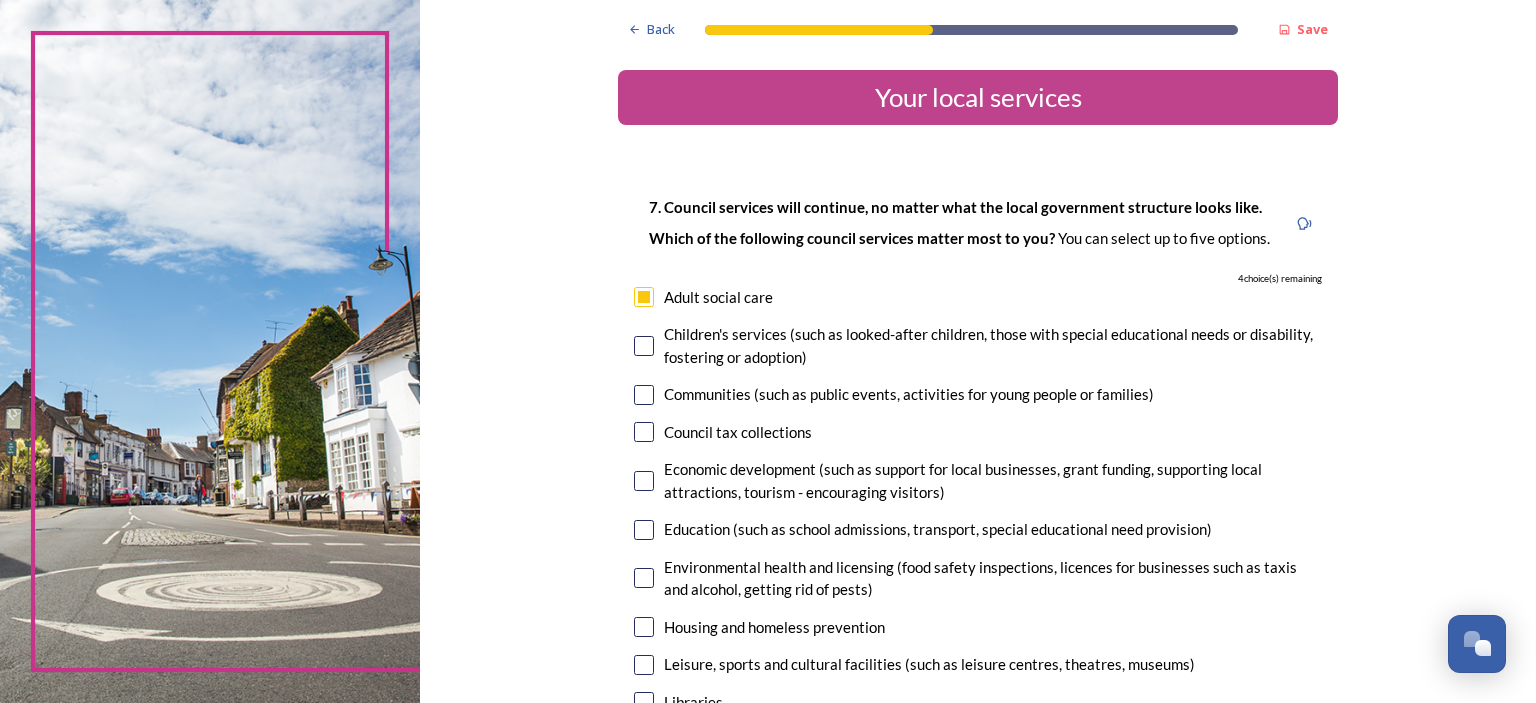 click at bounding box center (644, 395) 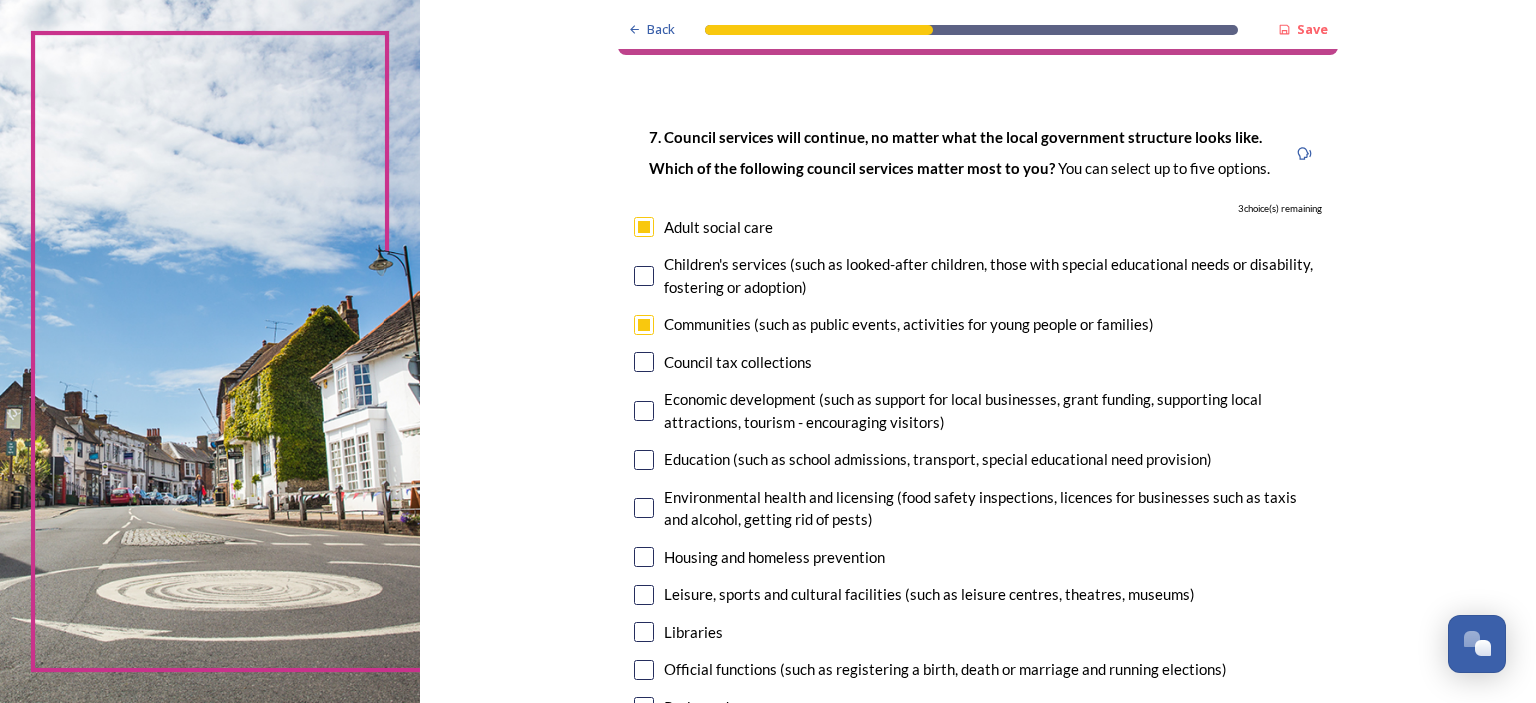 scroll, scrollTop: 100, scrollLeft: 0, axis: vertical 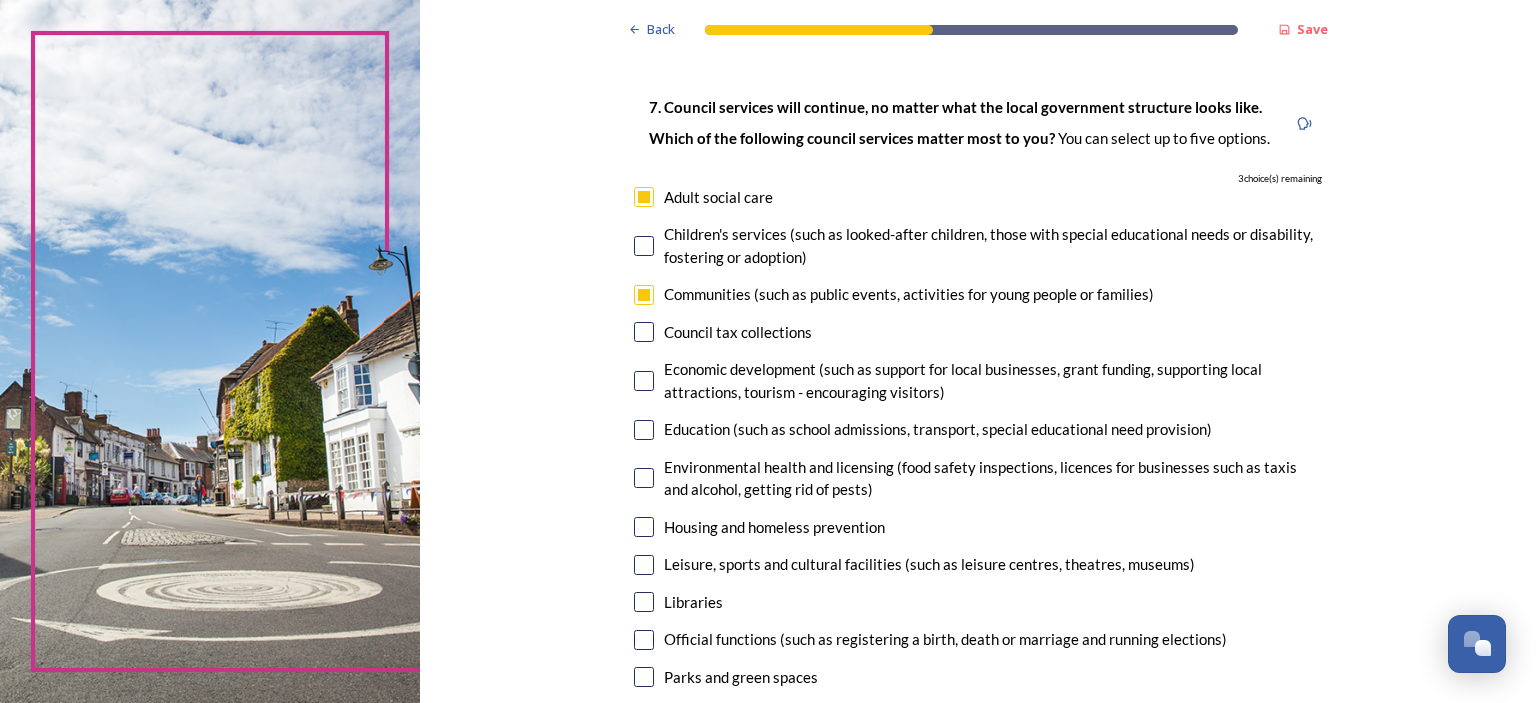 click at bounding box center [644, 332] 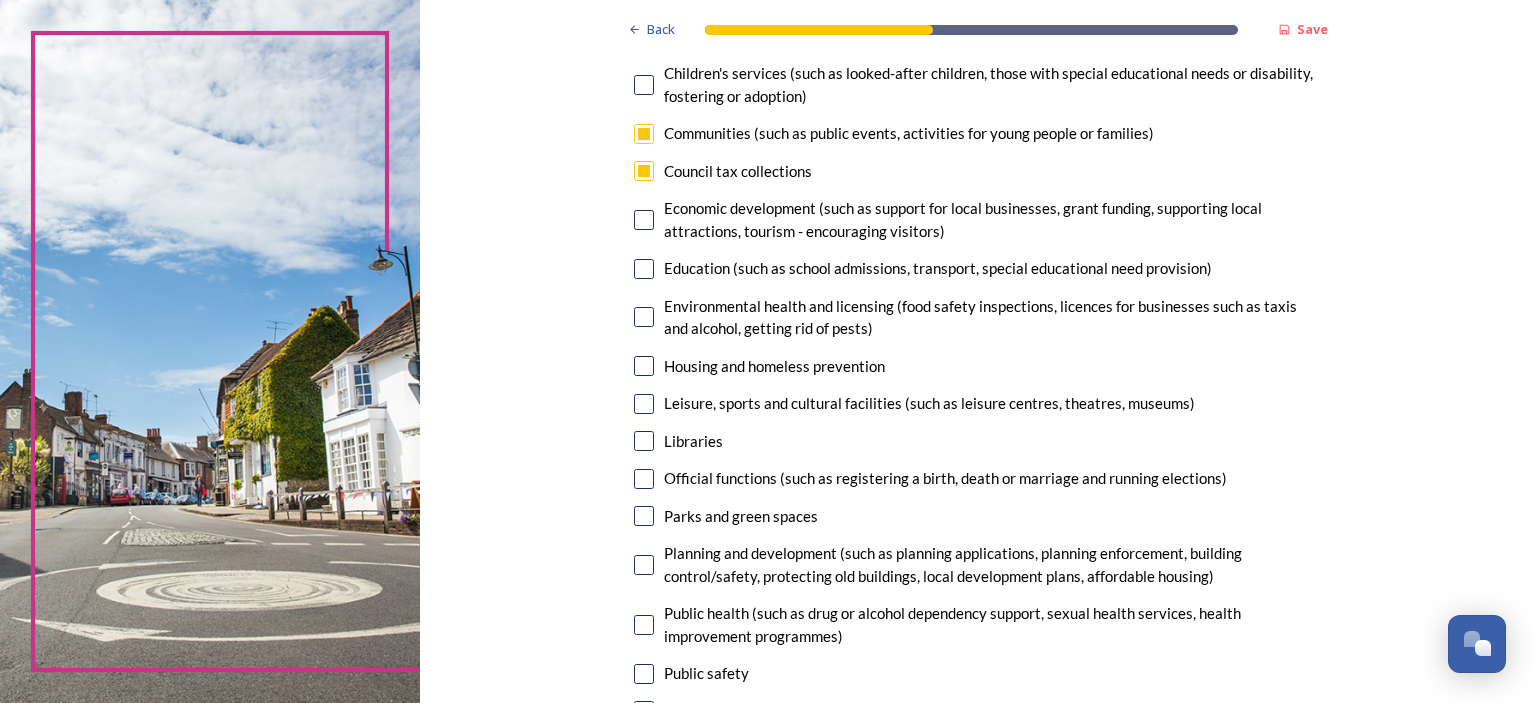 scroll, scrollTop: 300, scrollLeft: 0, axis: vertical 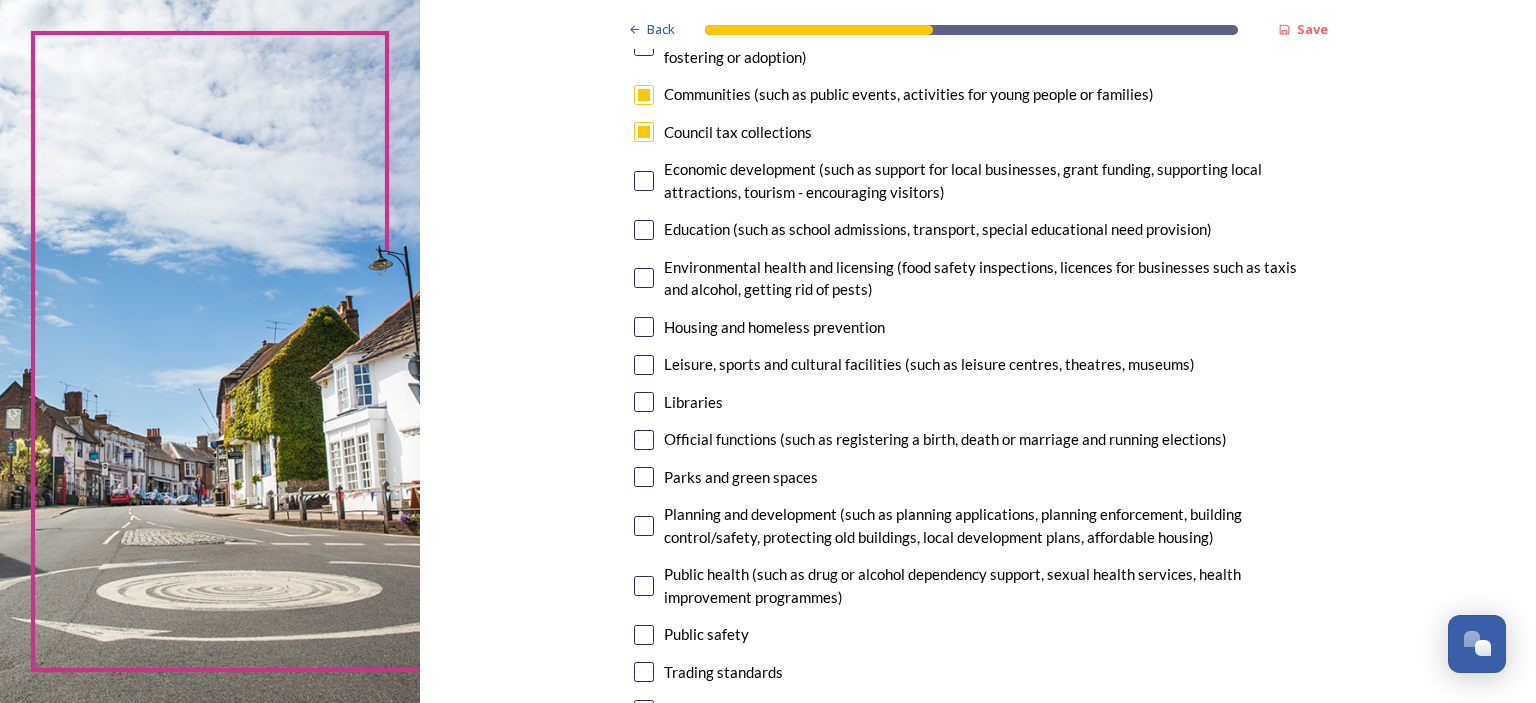 click at bounding box center (644, 327) 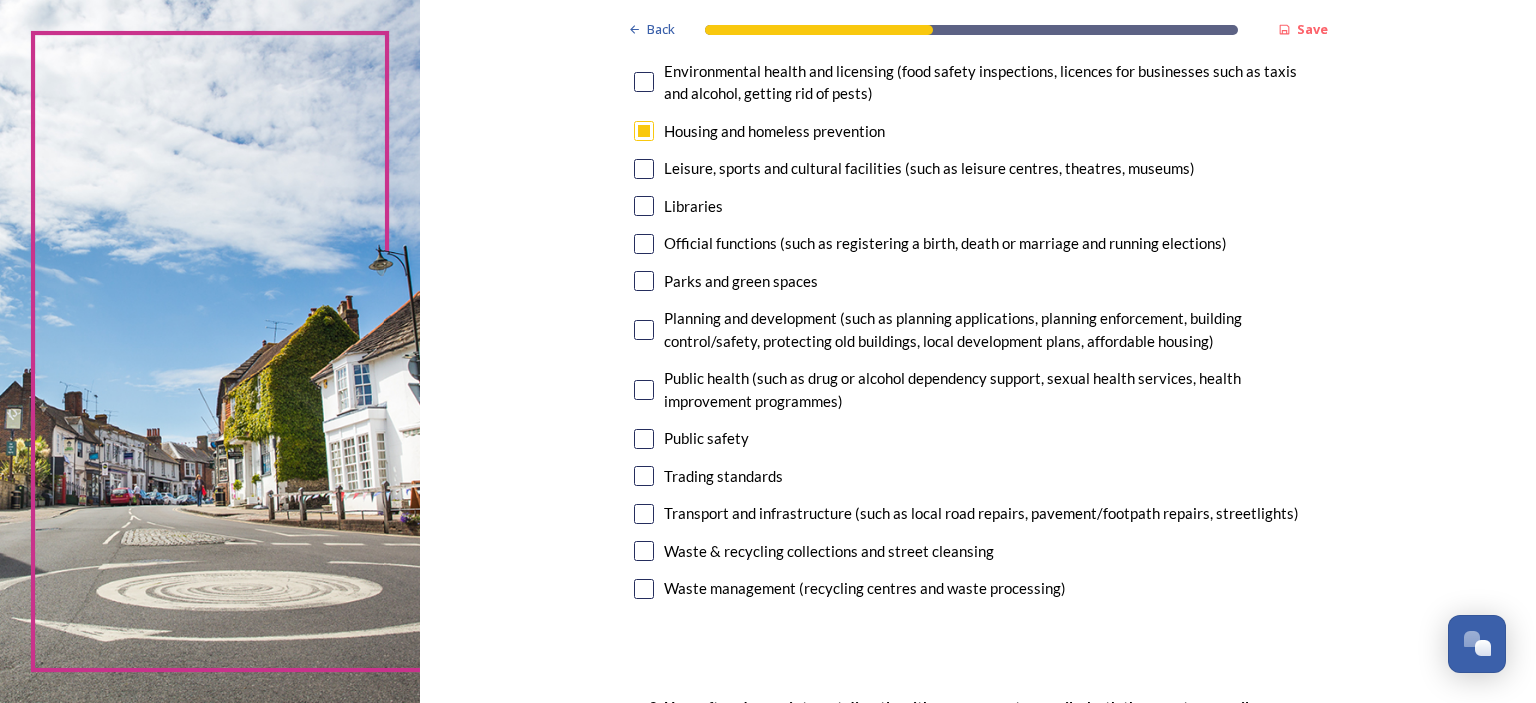scroll, scrollTop: 500, scrollLeft: 0, axis: vertical 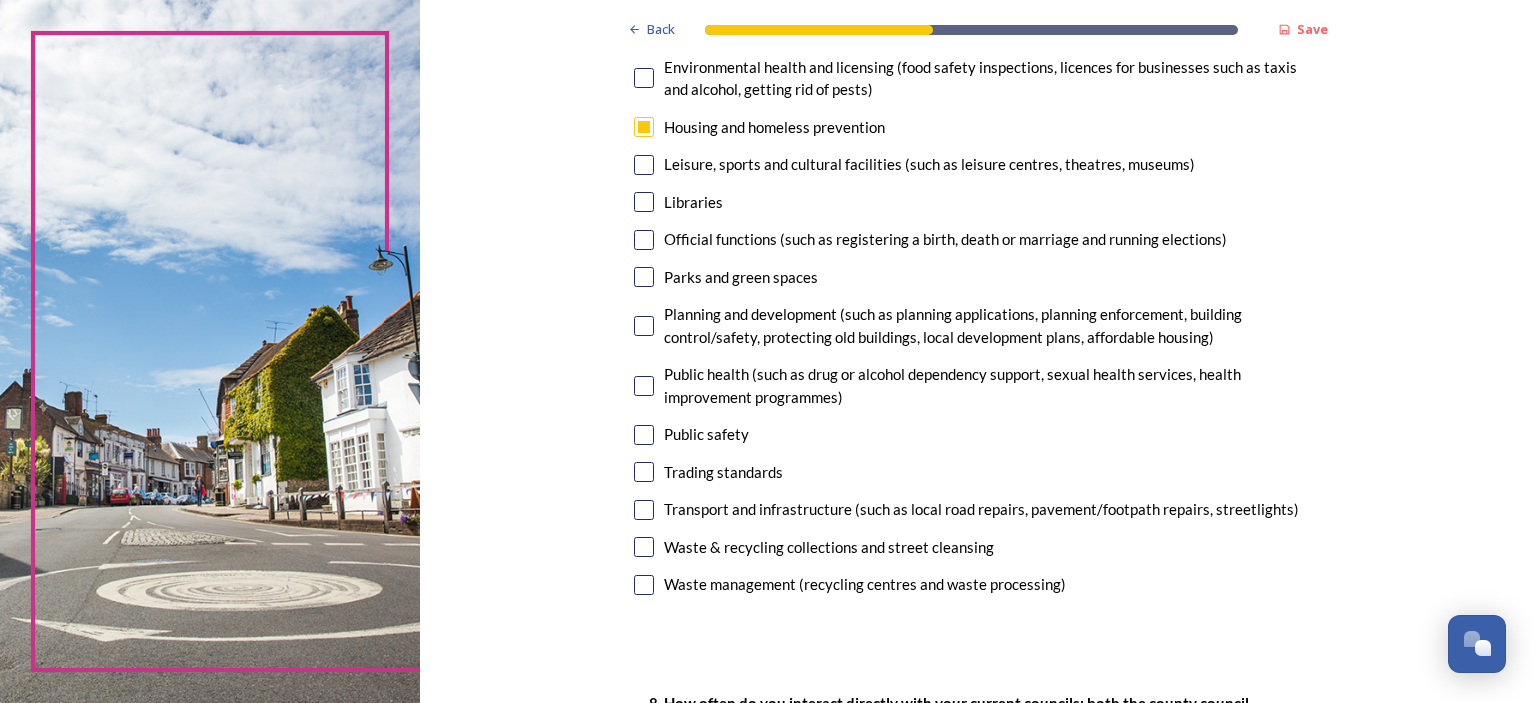 click at bounding box center [644, 585] 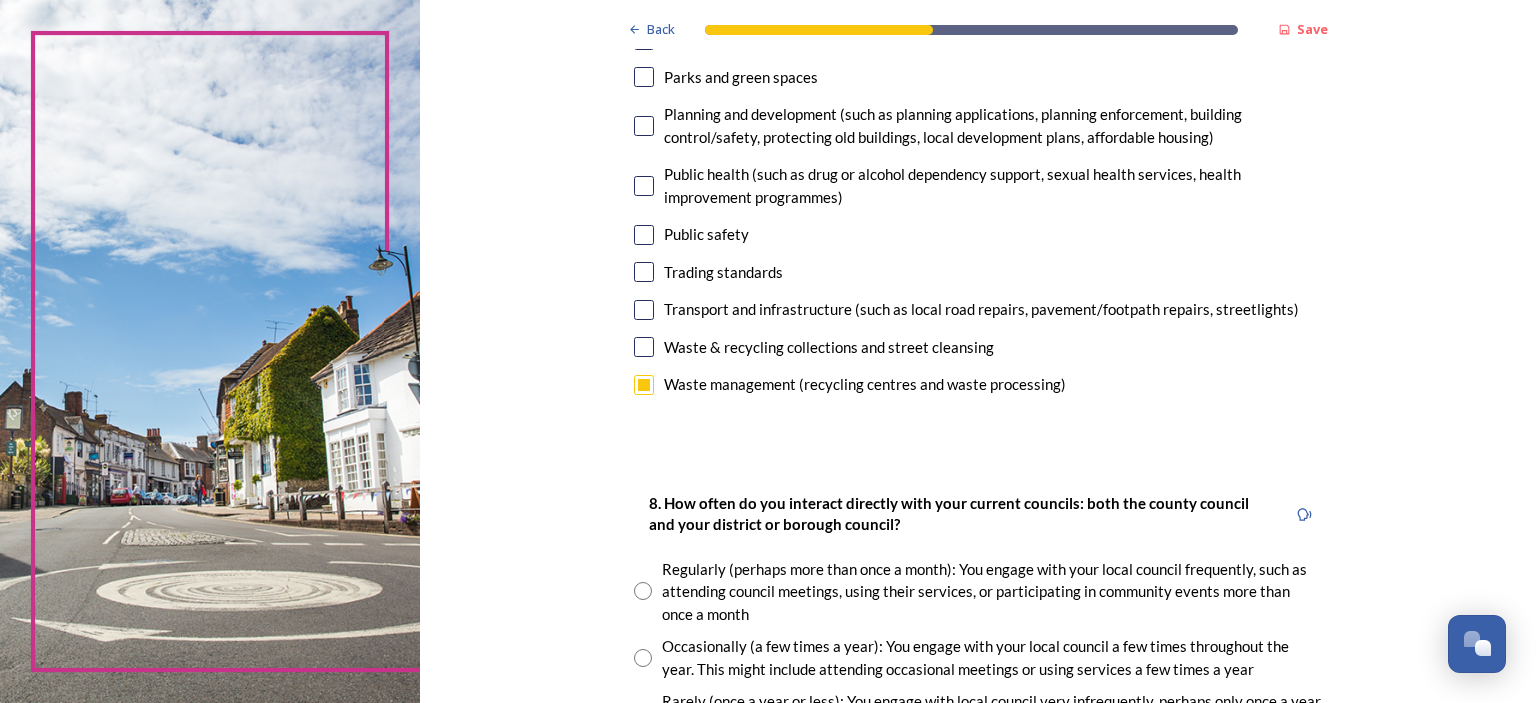 scroll, scrollTop: 900, scrollLeft: 0, axis: vertical 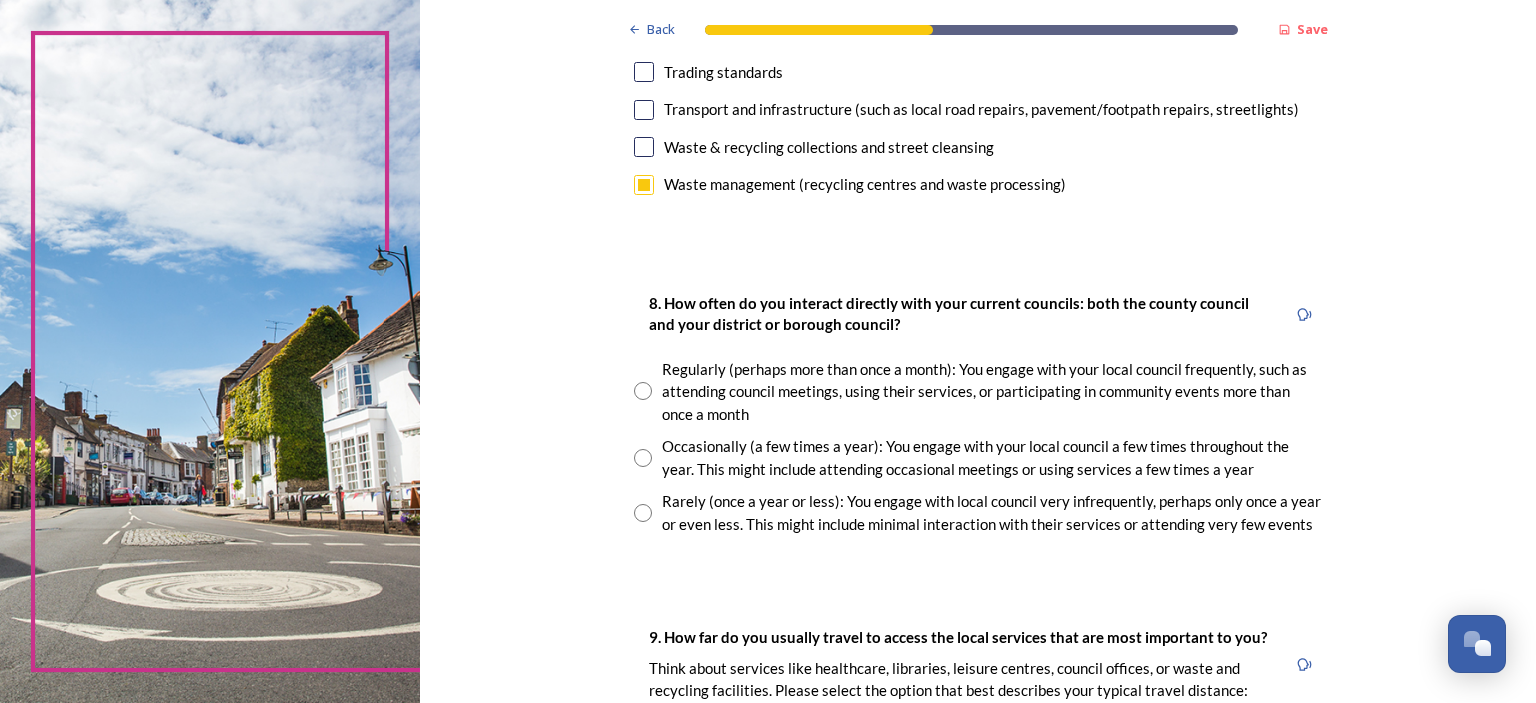 click at bounding box center (643, 458) 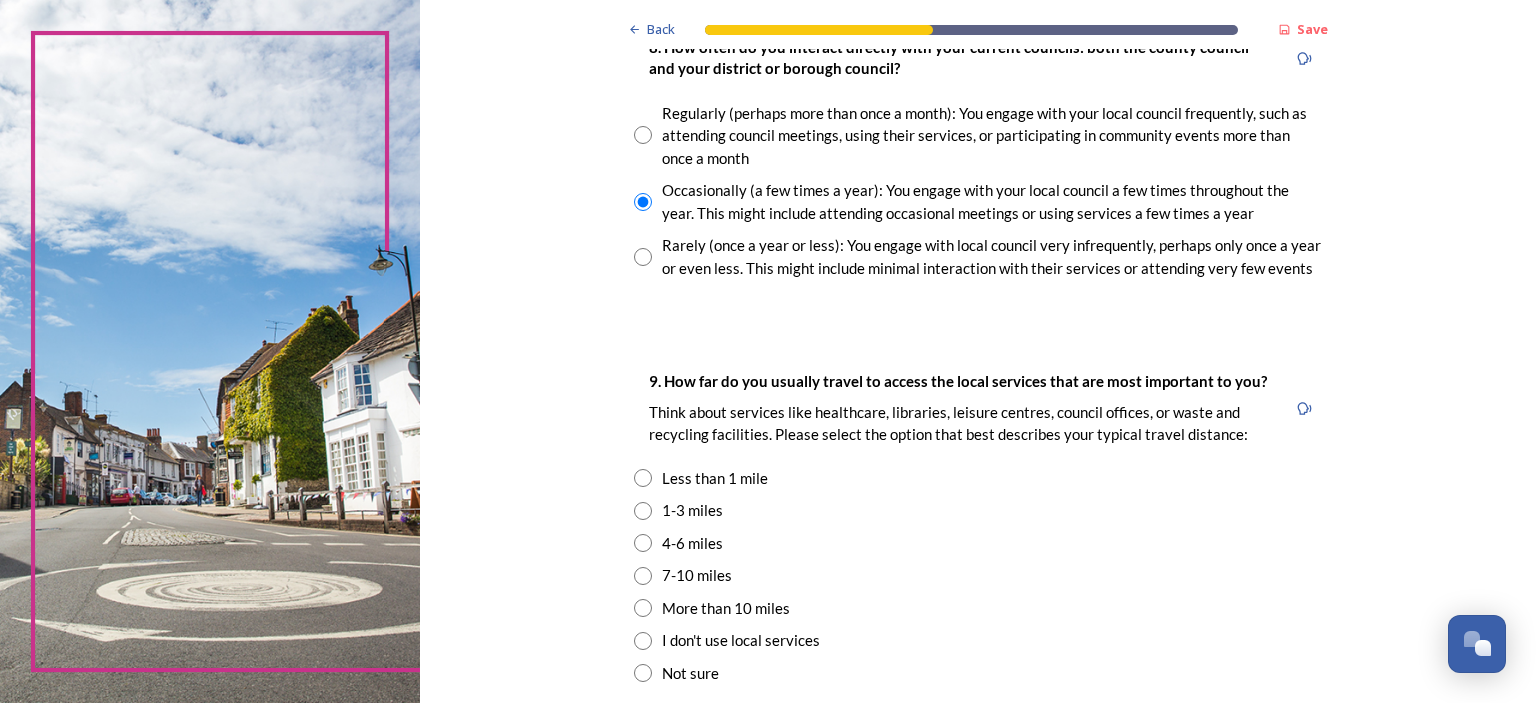 scroll, scrollTop: 1300, scrollLeft: 0, axis: vertical 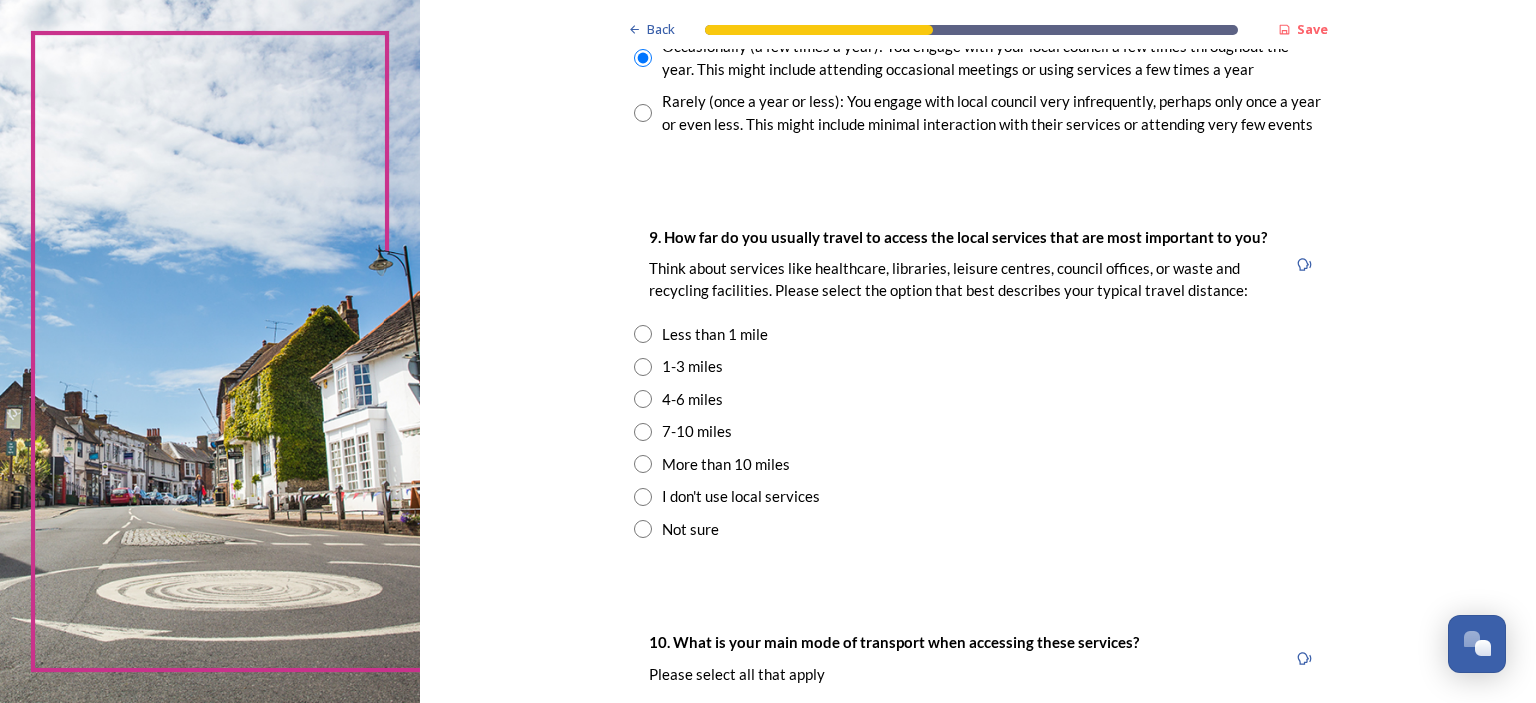 click at bounding box center (643, 464) 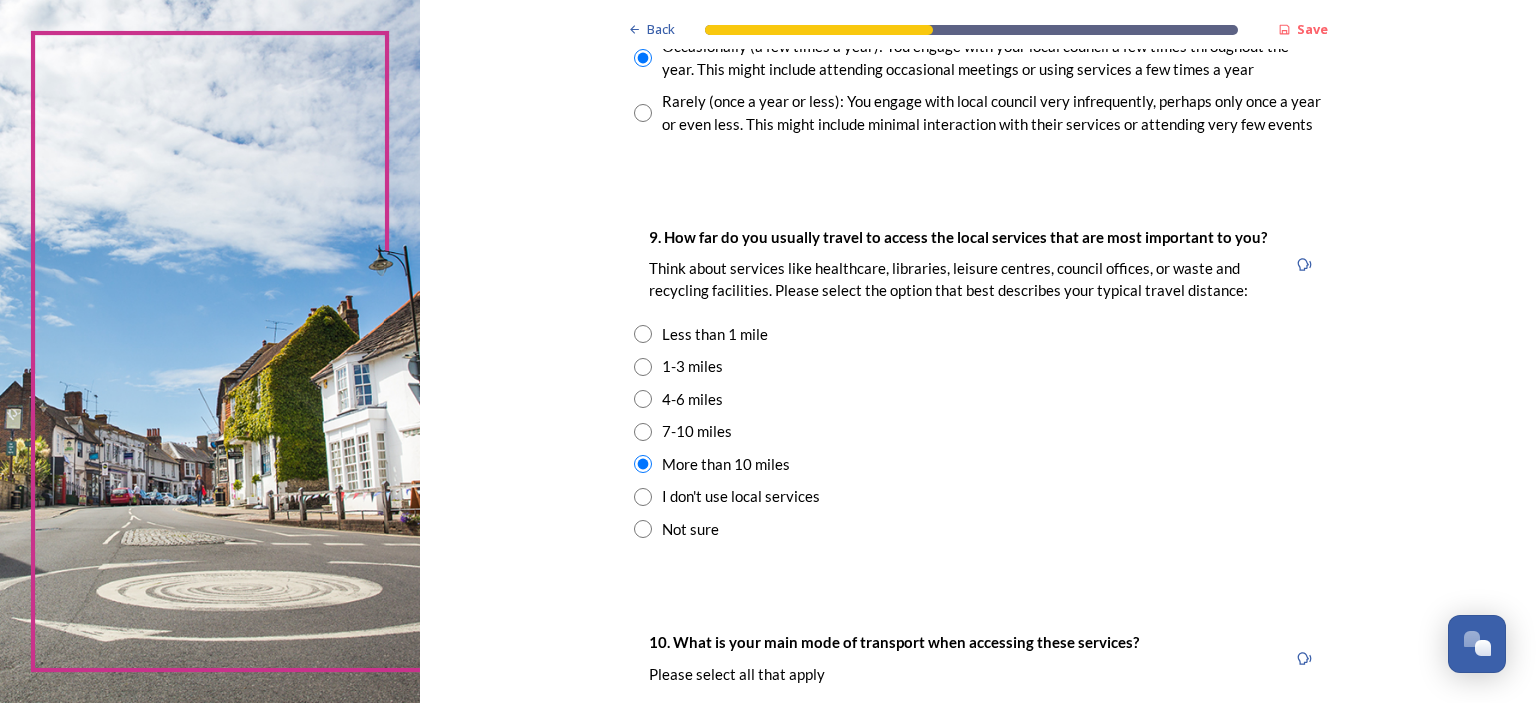 click at bounding box center (643, 432) 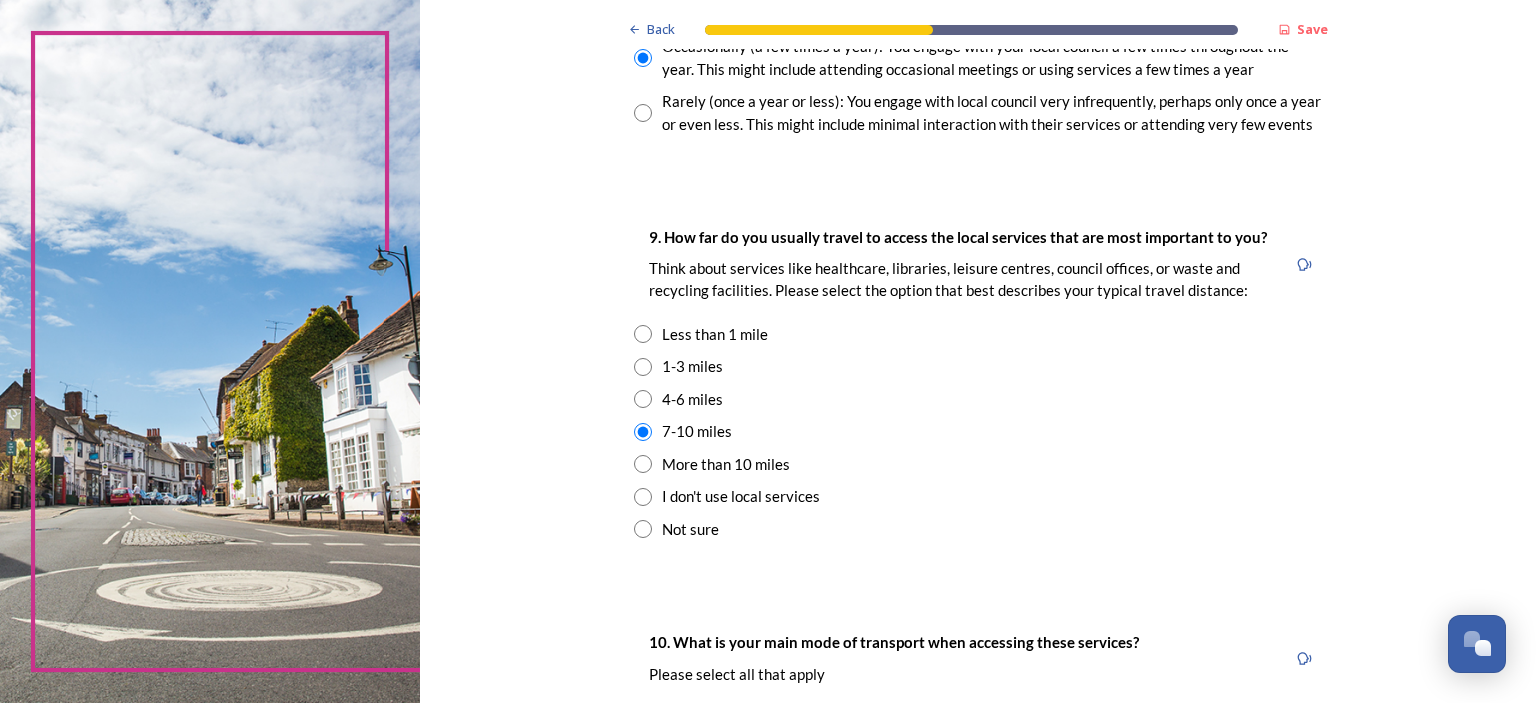 click at bounding box center (643, 399) 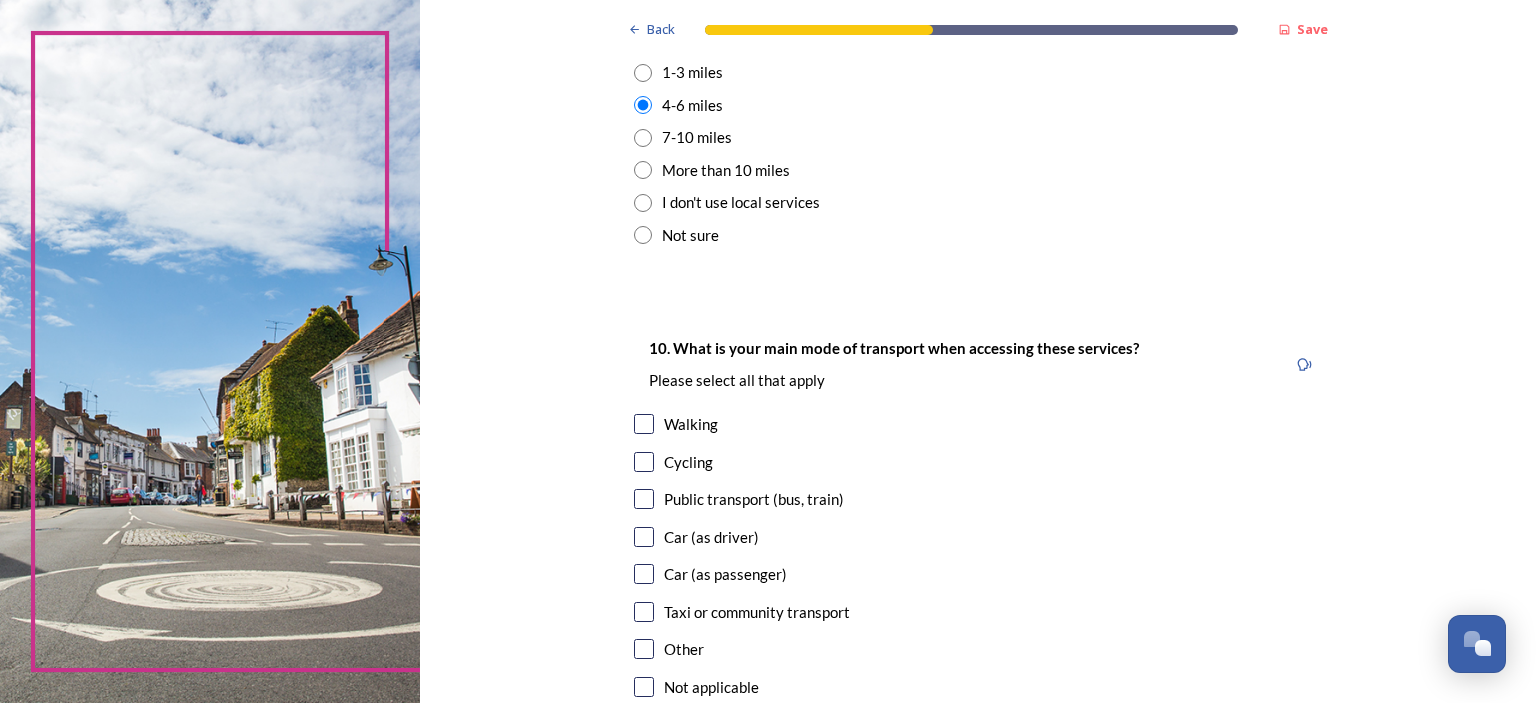 scroll, scrollTop: 1600, scrollLeft: 0, axis: vertical 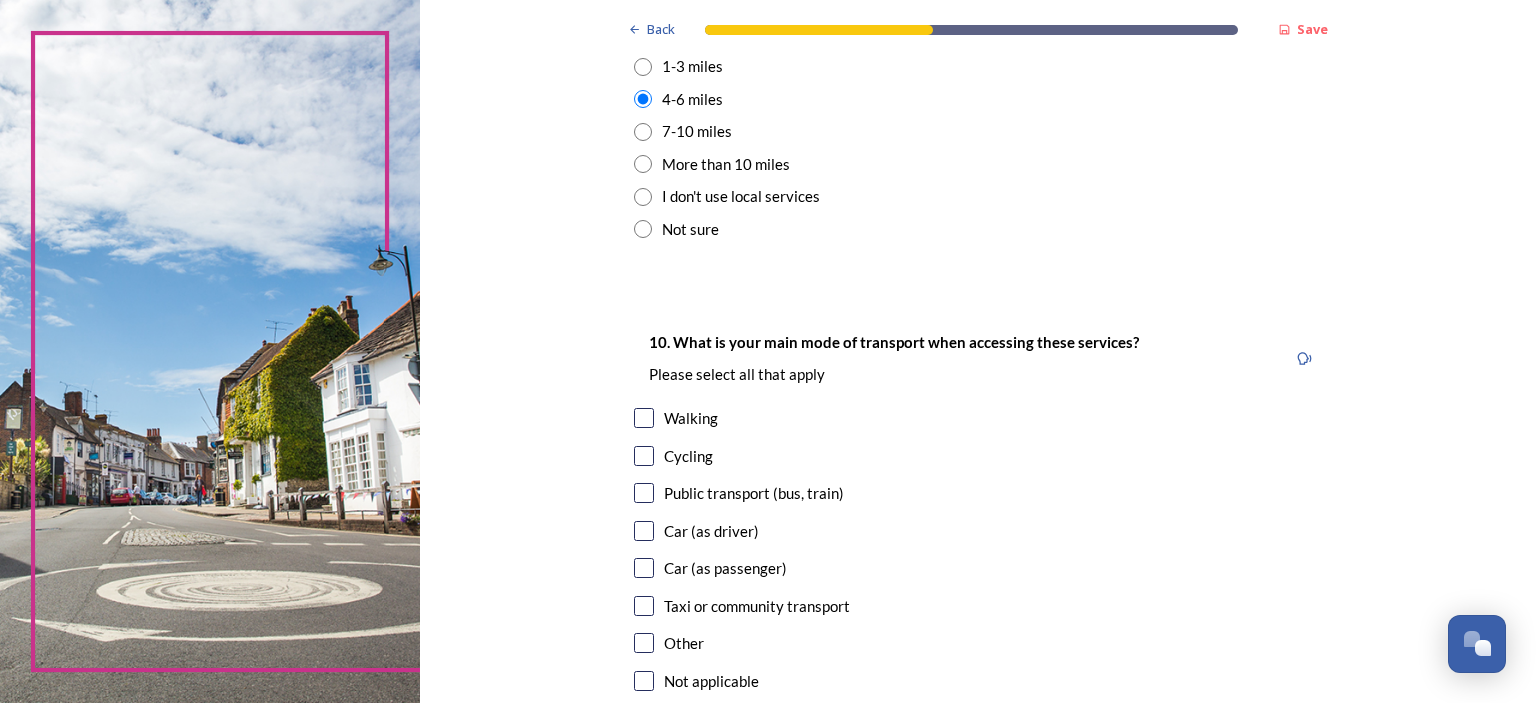 click at bounding box center [644, 531] 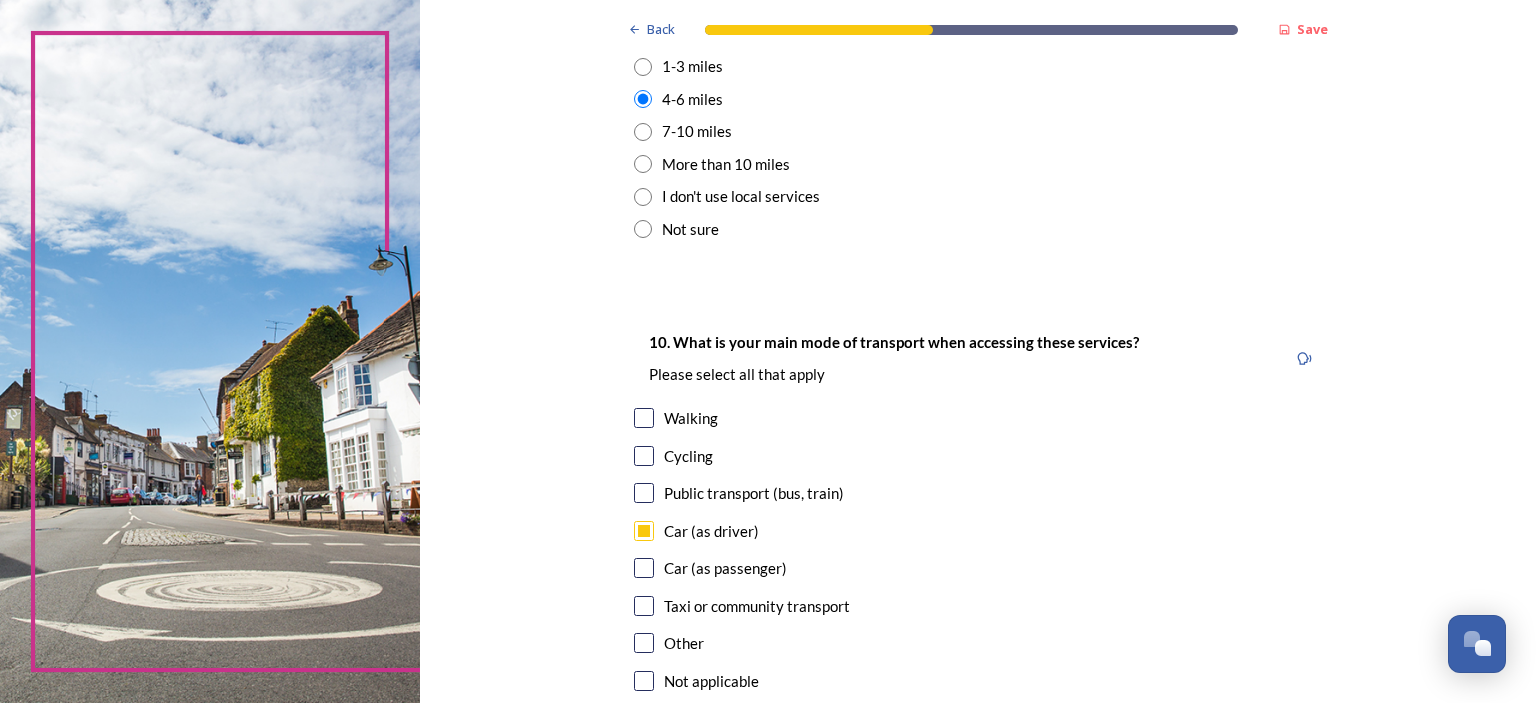 scroll, scrollTop: 1828, scrollLeft: 0, axis: vertical 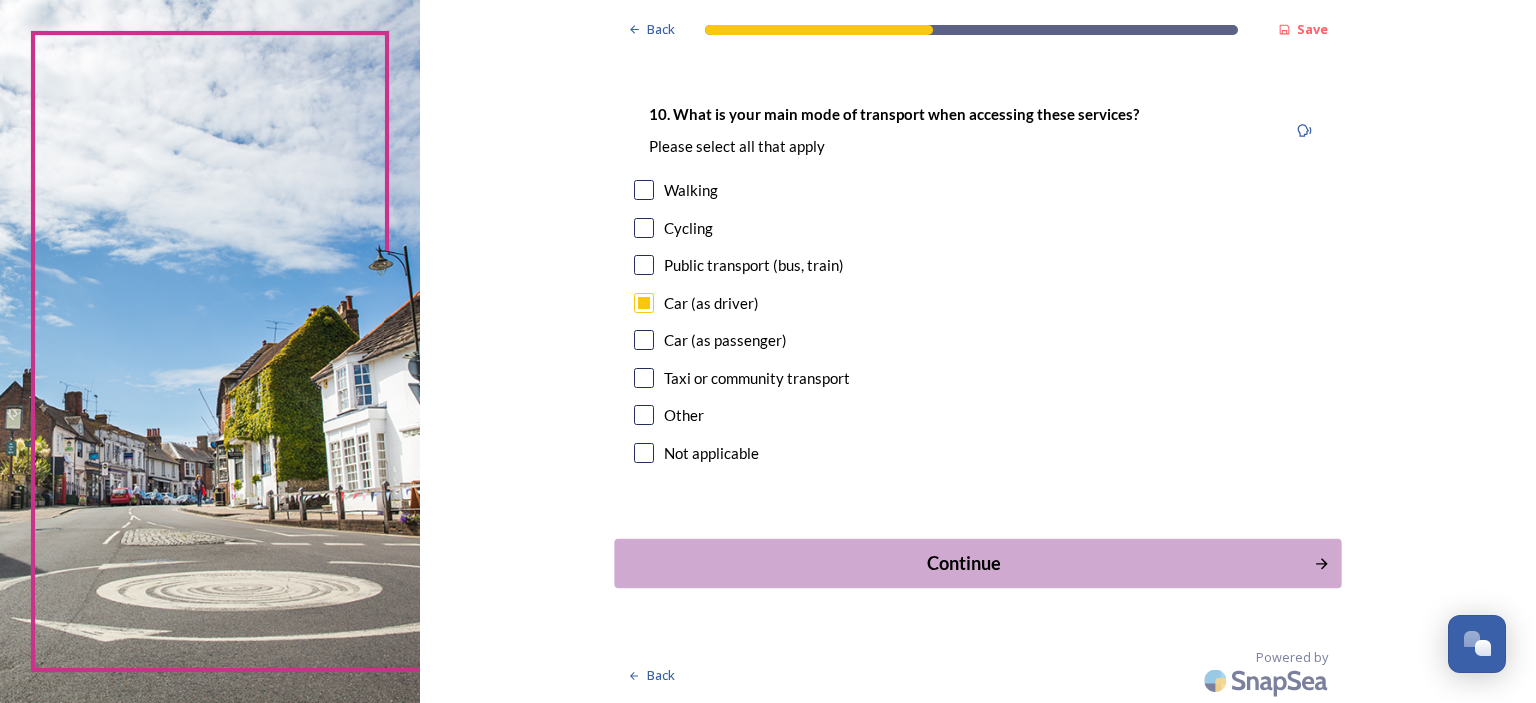 click on "Continue" at bounding box center (964, 563) 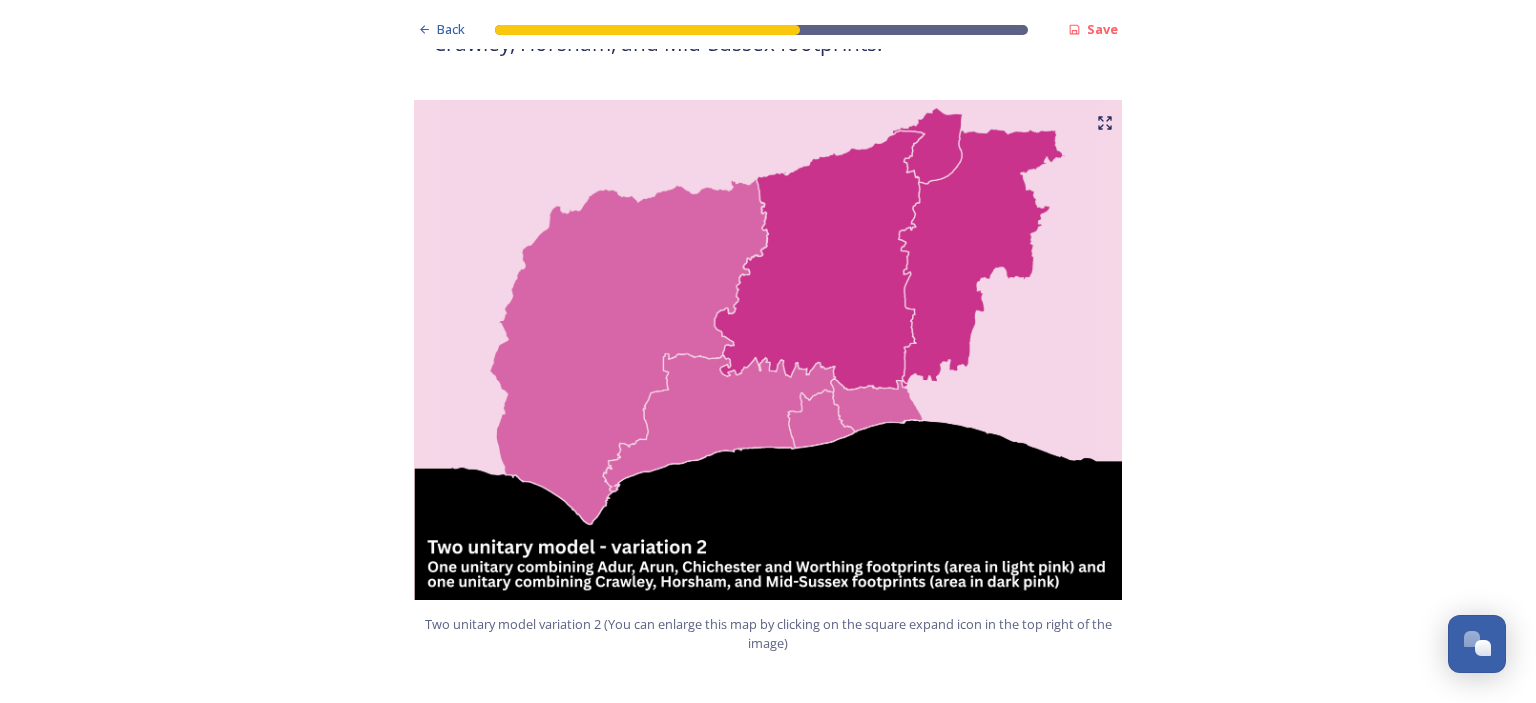 scroll, scrollTop: 2400, scrollLeft: 0, axis: vertical 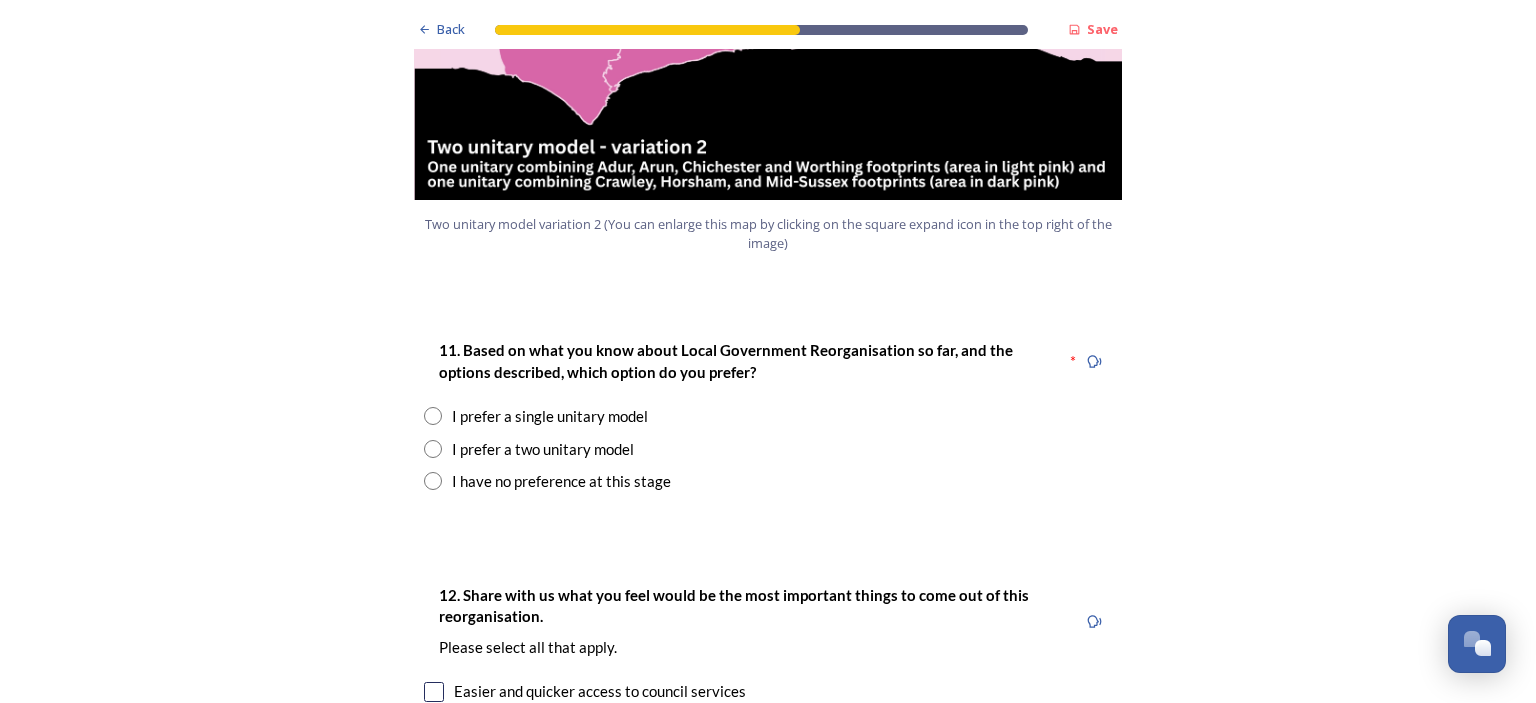click at bounding box center (433, 416) 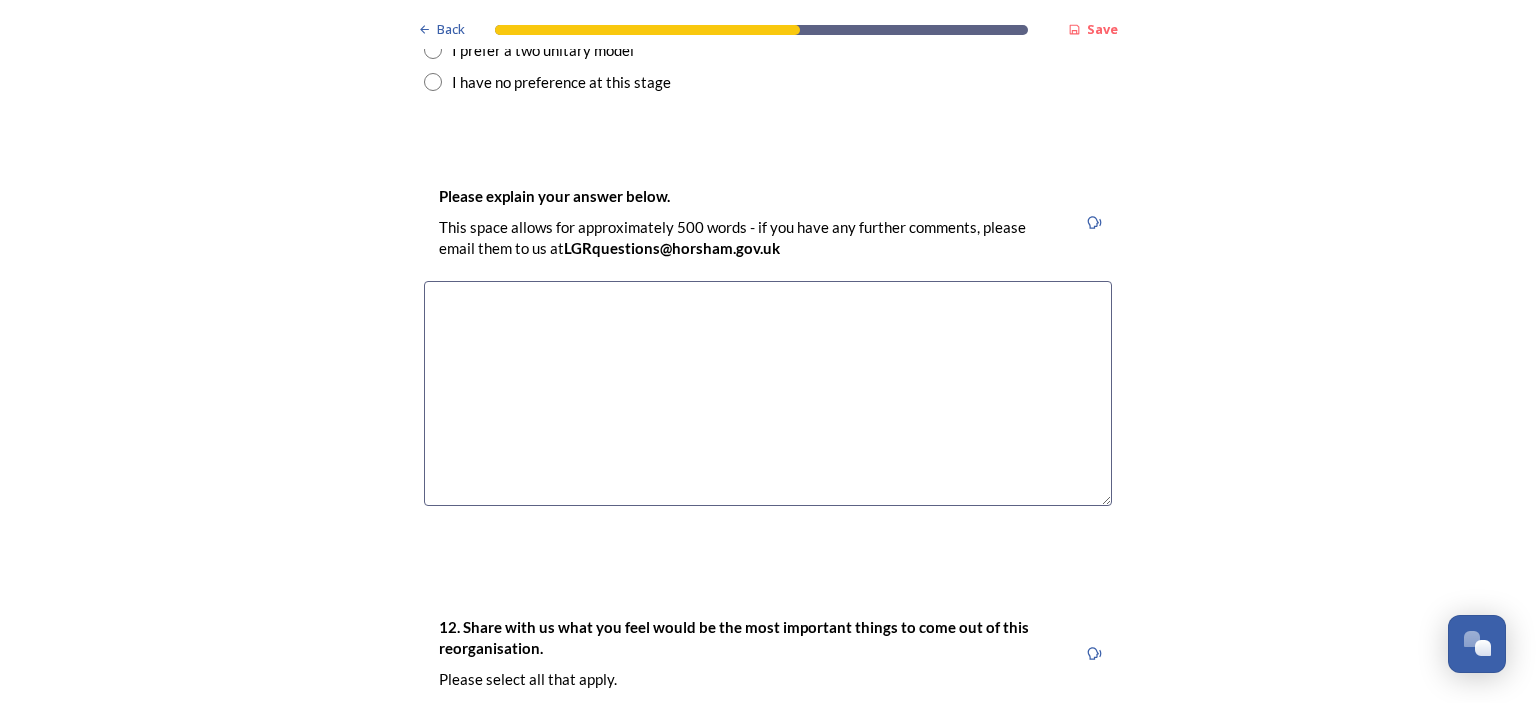 scroll, scrollTop: 2700, scrollLeft: 0, axis: vertical 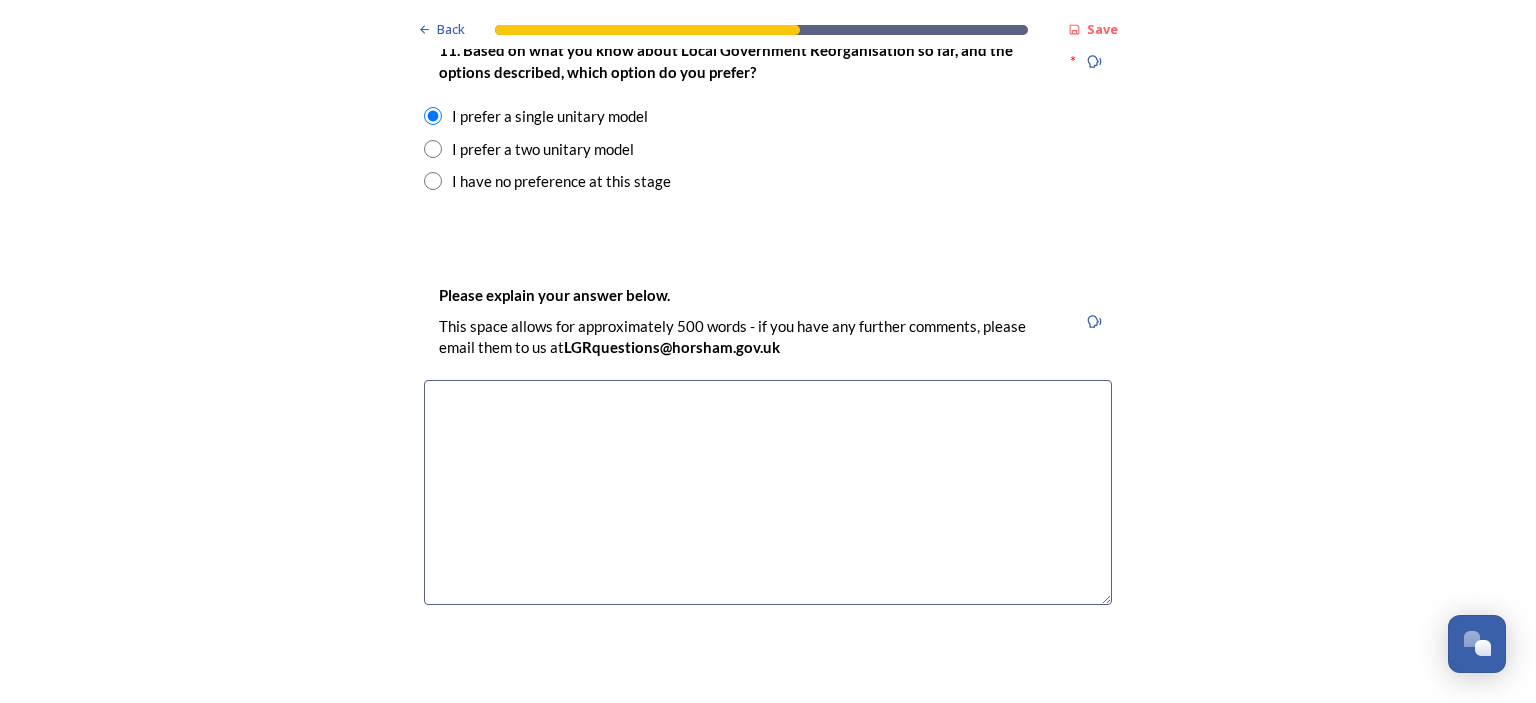 click at bounding box center [768, 492] 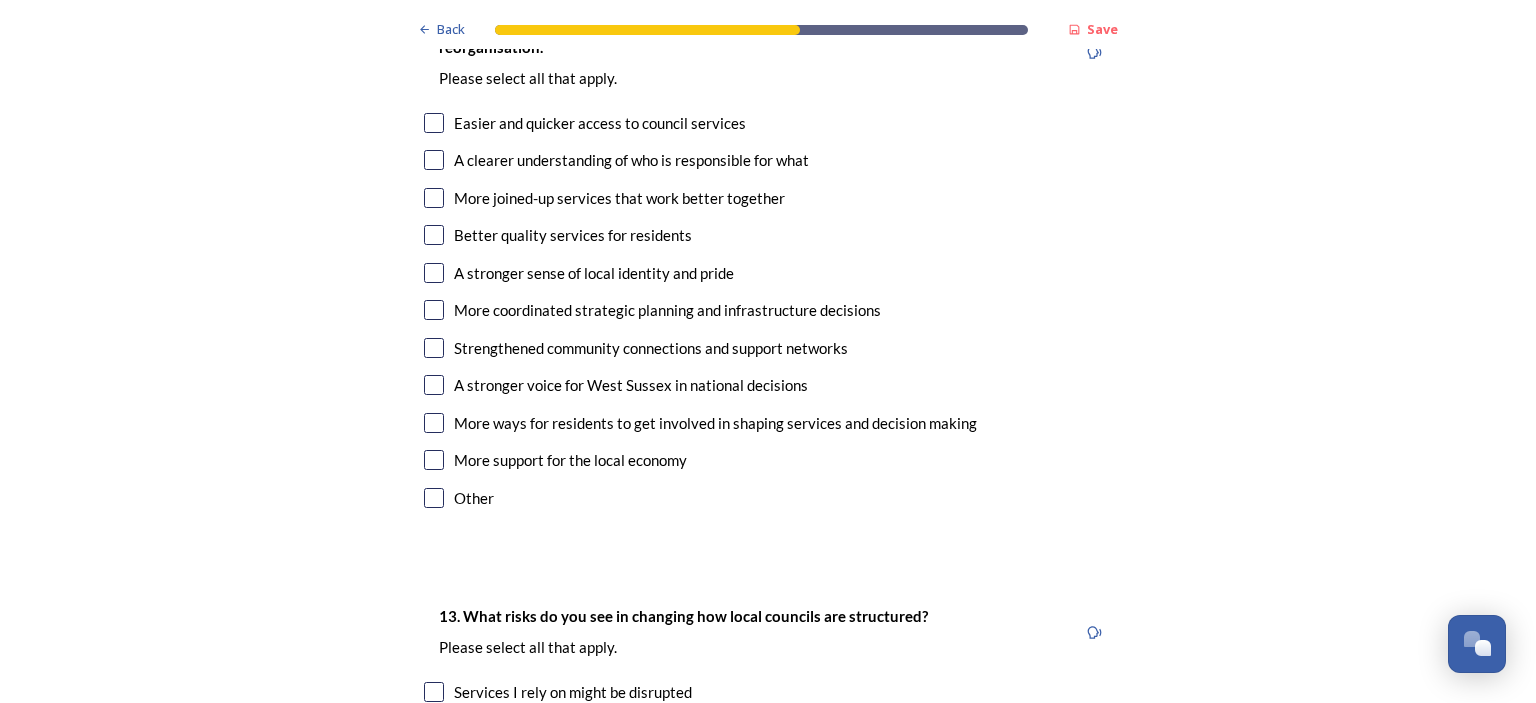 scroll, scrollTop: 3300, scrollLeft: 0, axis: vertical 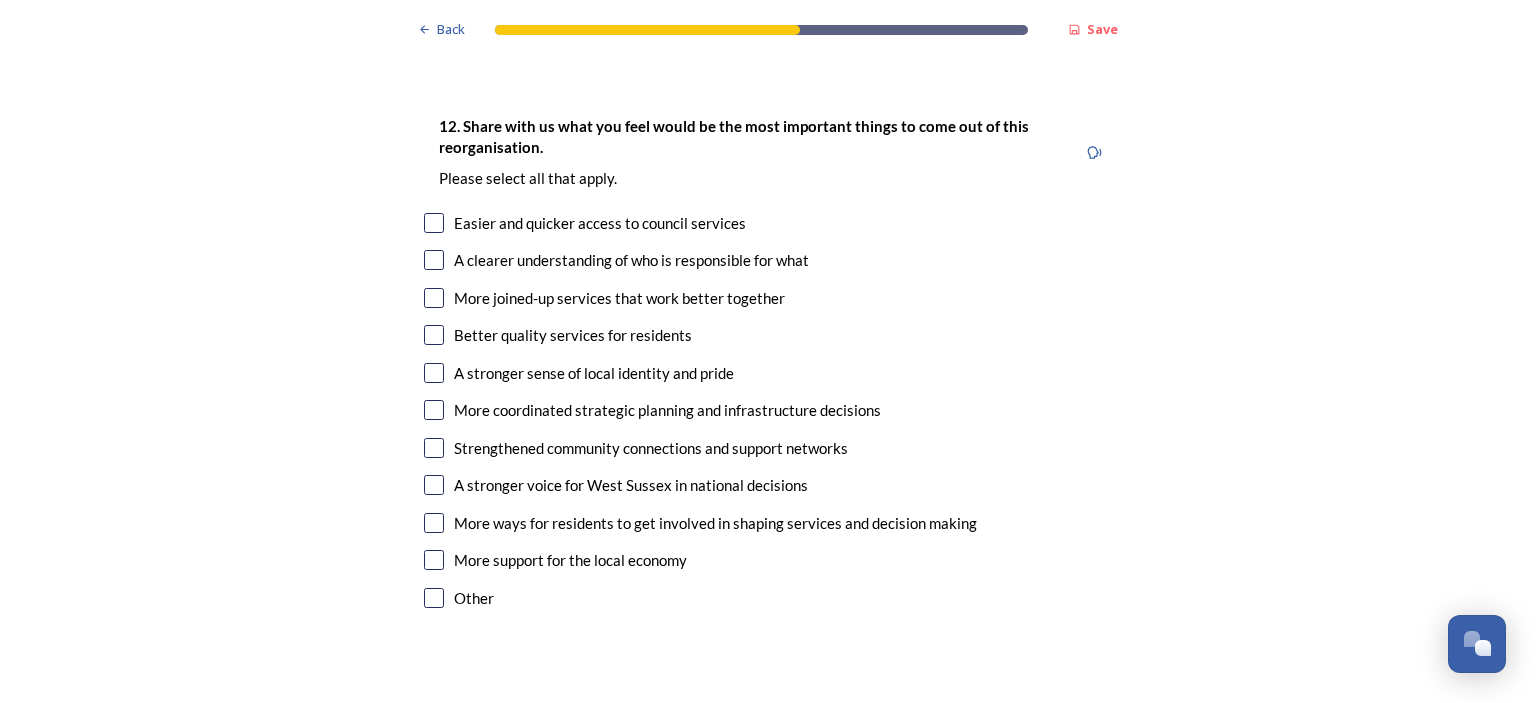 type on "as i live in the South of the District i would align myself with Chichester rather that Crawley." 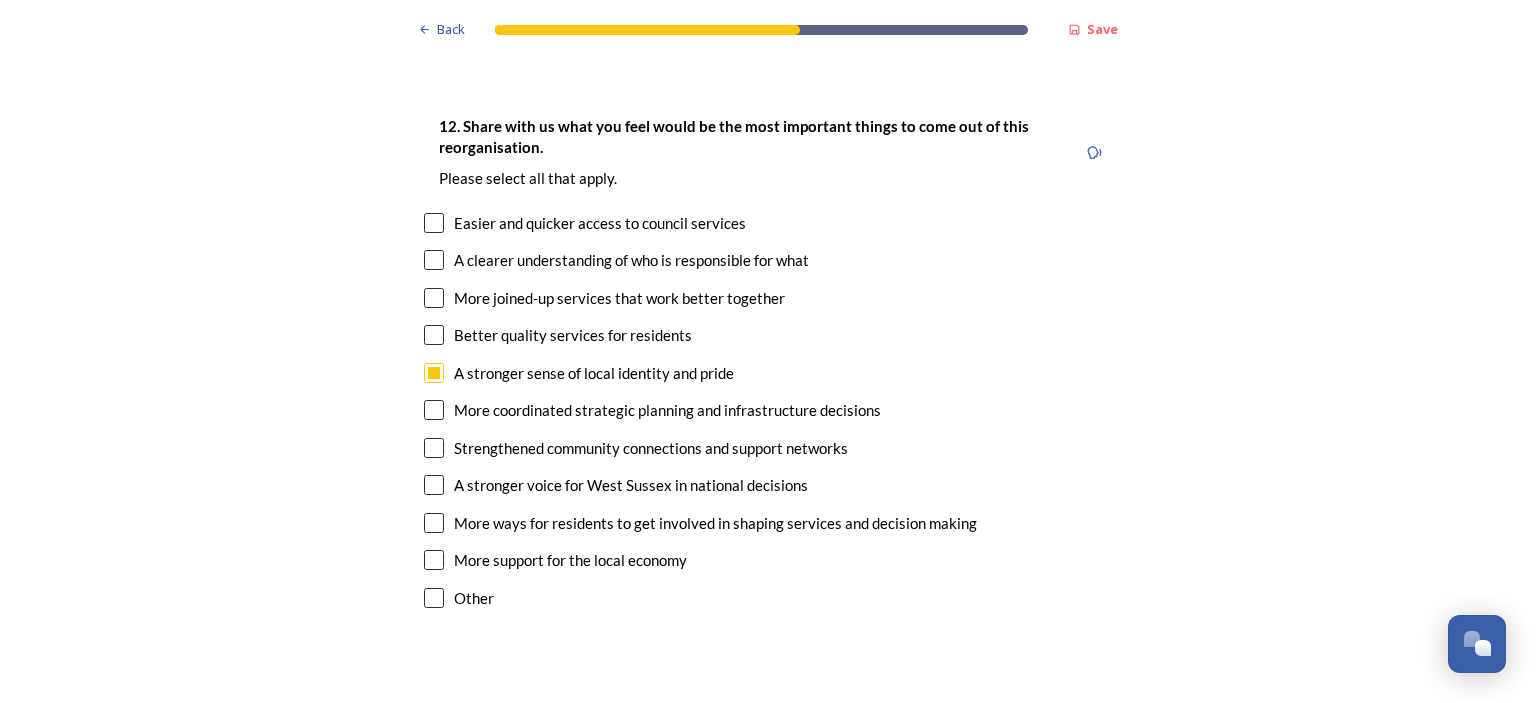 click at bounding box center (434, 485) 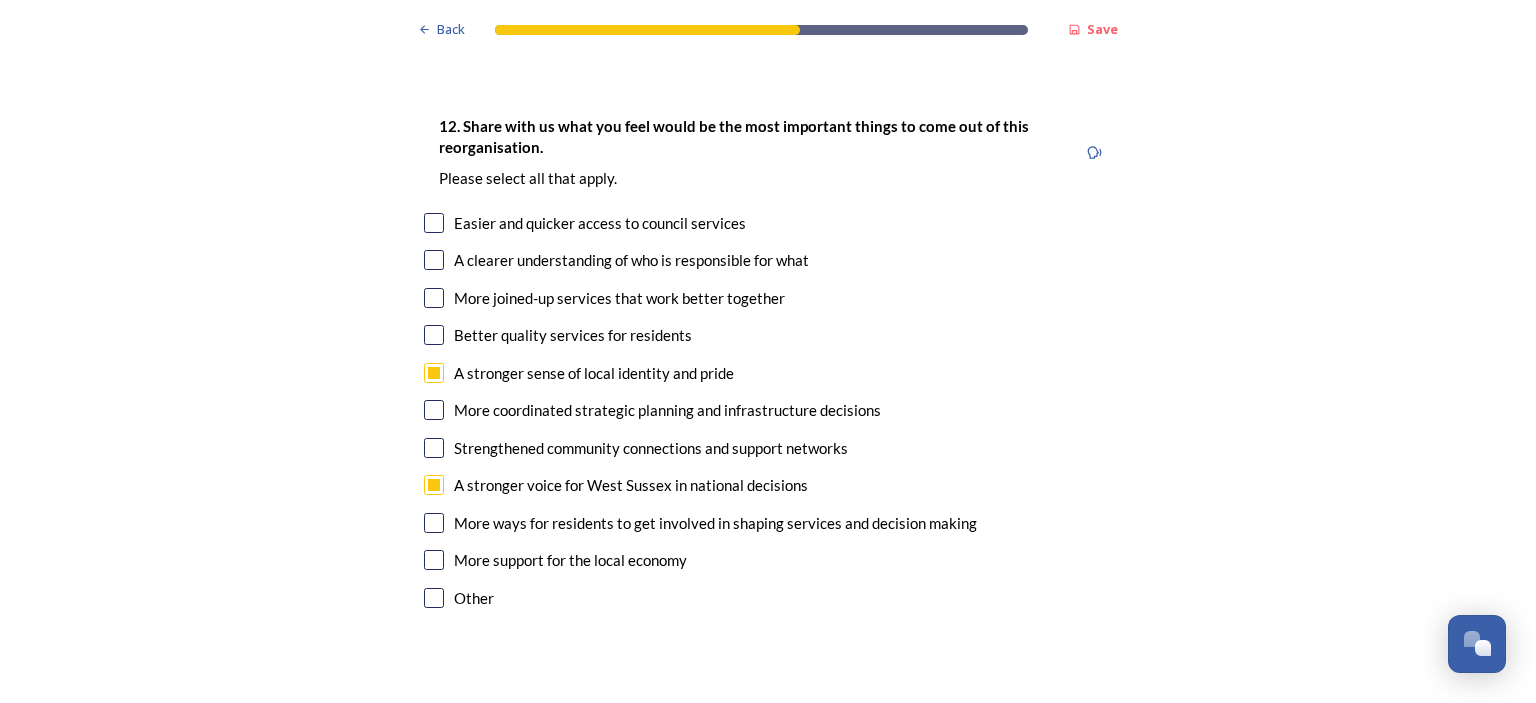 click at bounding box center (434, 223) 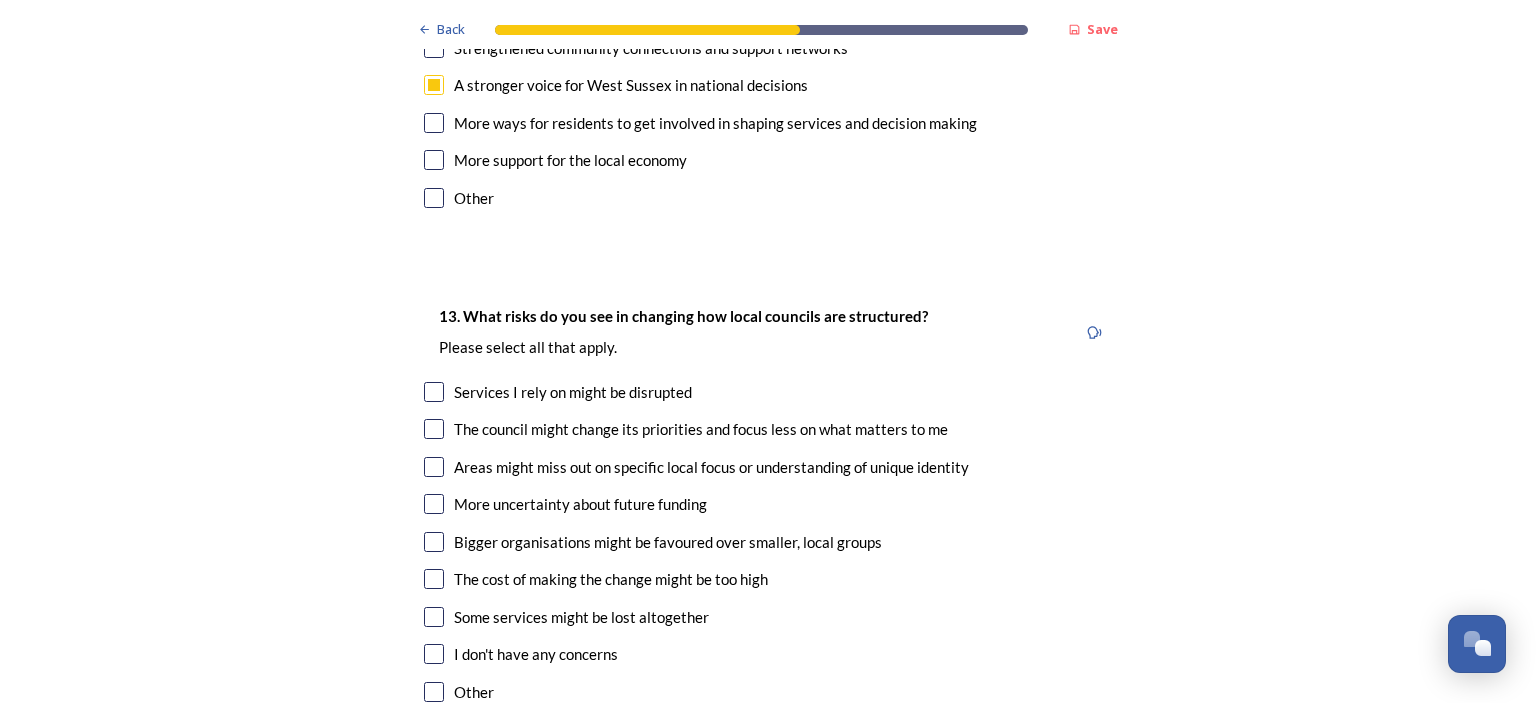 scroll, scrollTop: 3800, scrollLeft: 0, axis: vertical 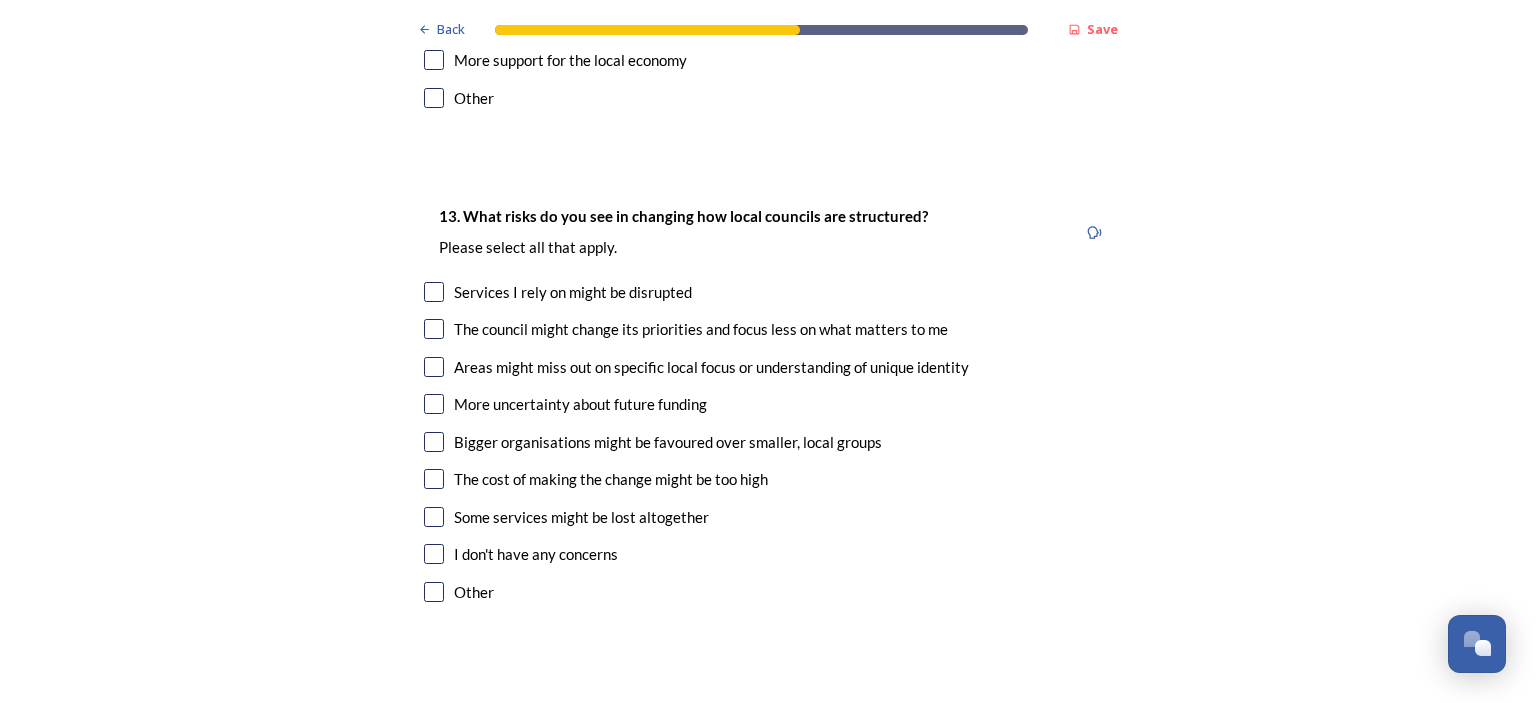 click at bounding box center (434, 292) 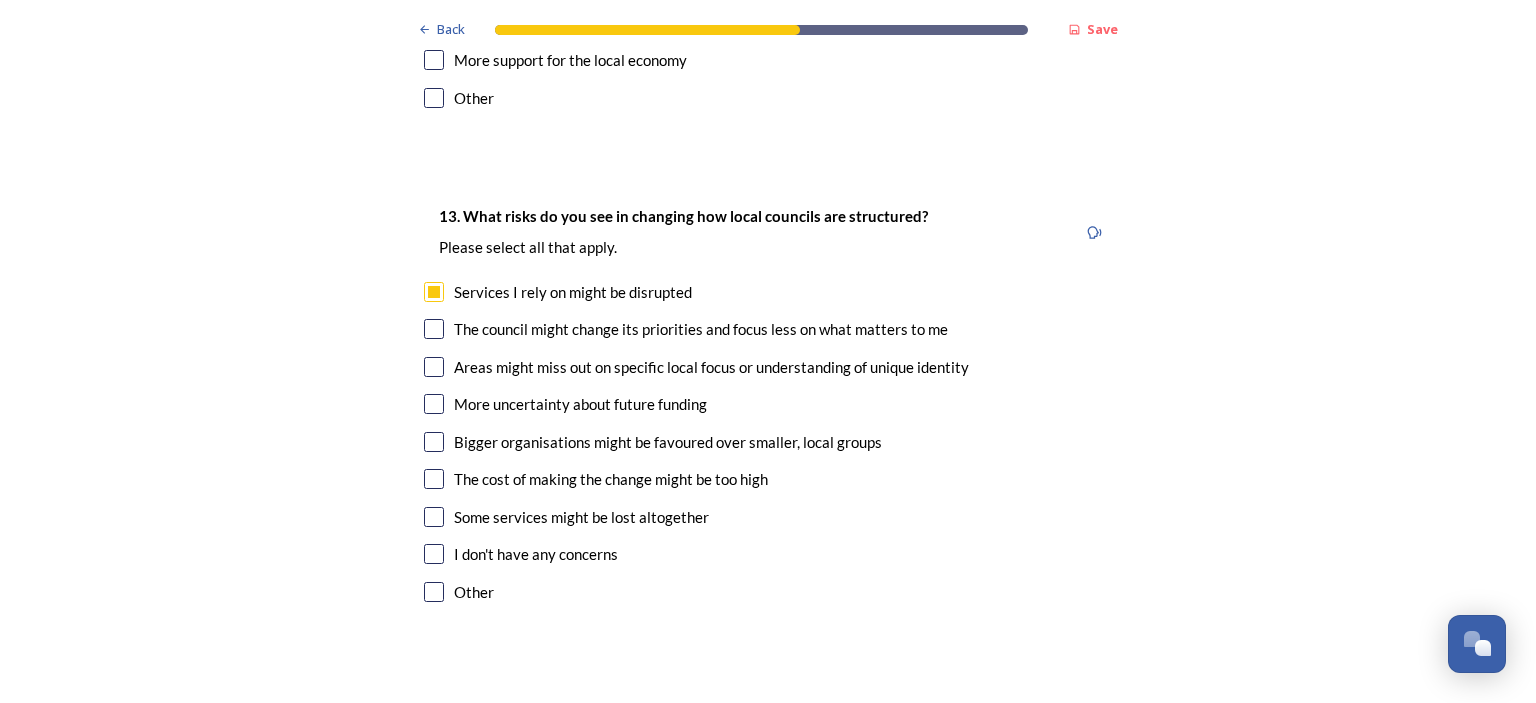click on "13. What risks do you see in changing how local councils are structured? ﻿Please select all that apply. Services I rely on might be disrupted The council might change its priorities and focus less on what matters to me Areas might miss out on specific local focus or understanding of unique identity More uncertainty about future funding Bigger organisations might be favoured over smaller, local groups The cost of making the change might be too high Some services might be lost altogether I don't have any concerns Other" at bounding box center [768, 406] 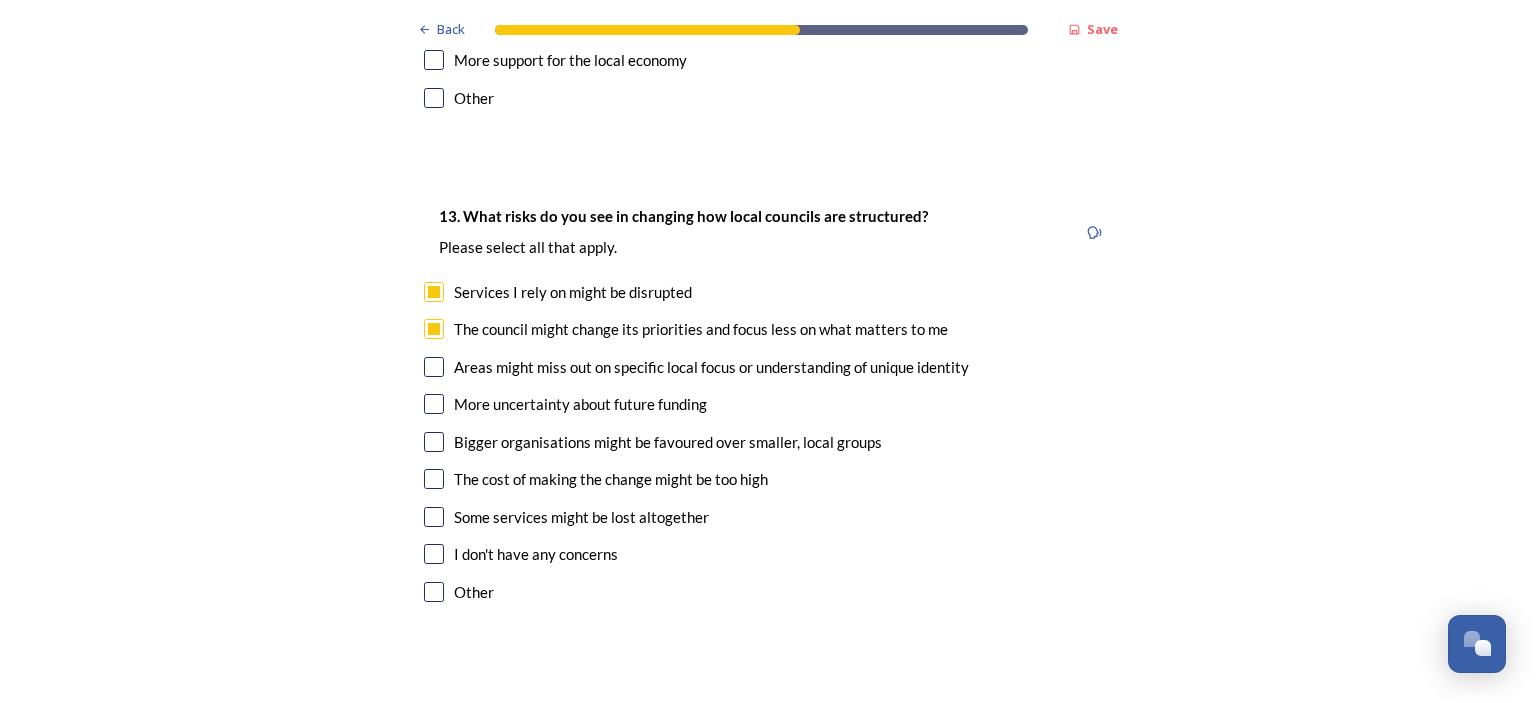 click on "Areas might miss out on specific local focus or understanding of unique identity" at bounding box center [768, 367] 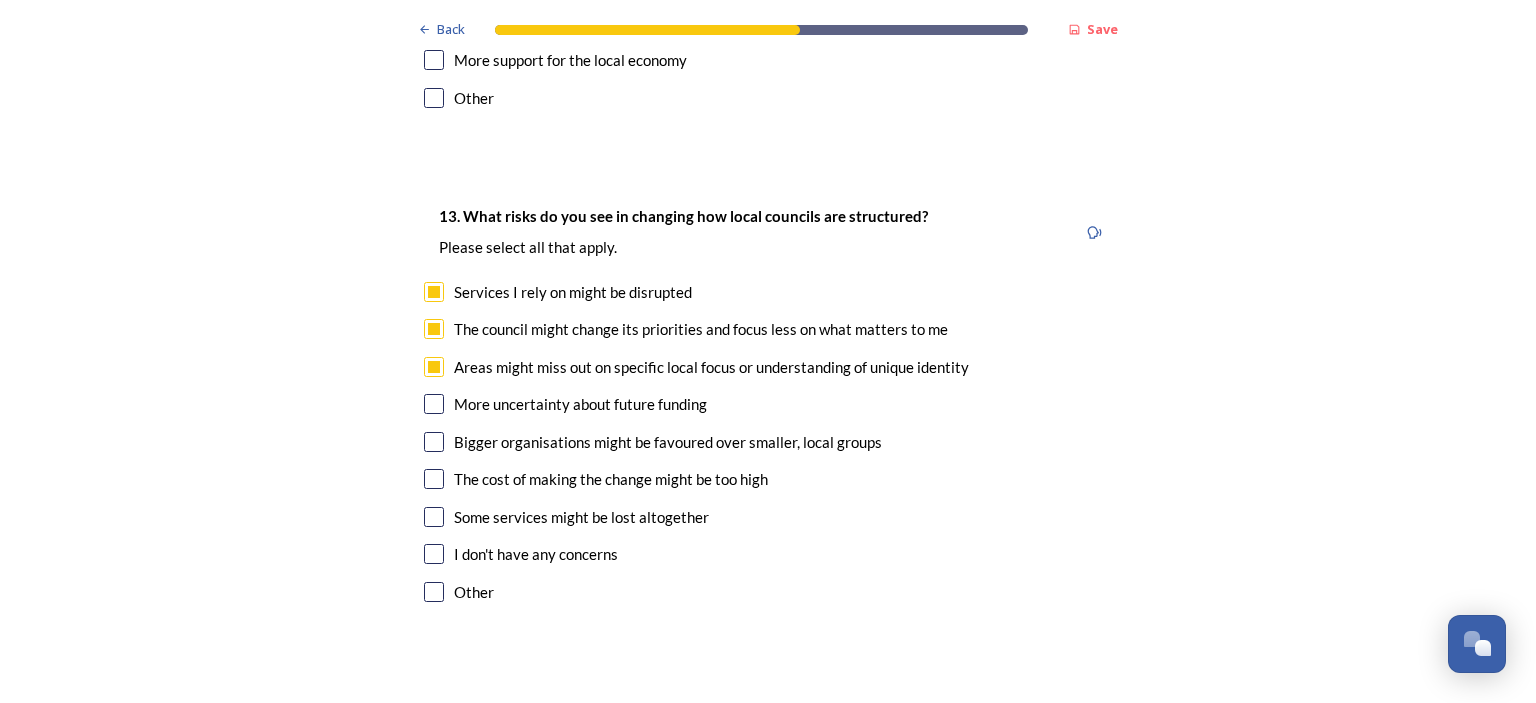 click at bounding box center [434, 404] 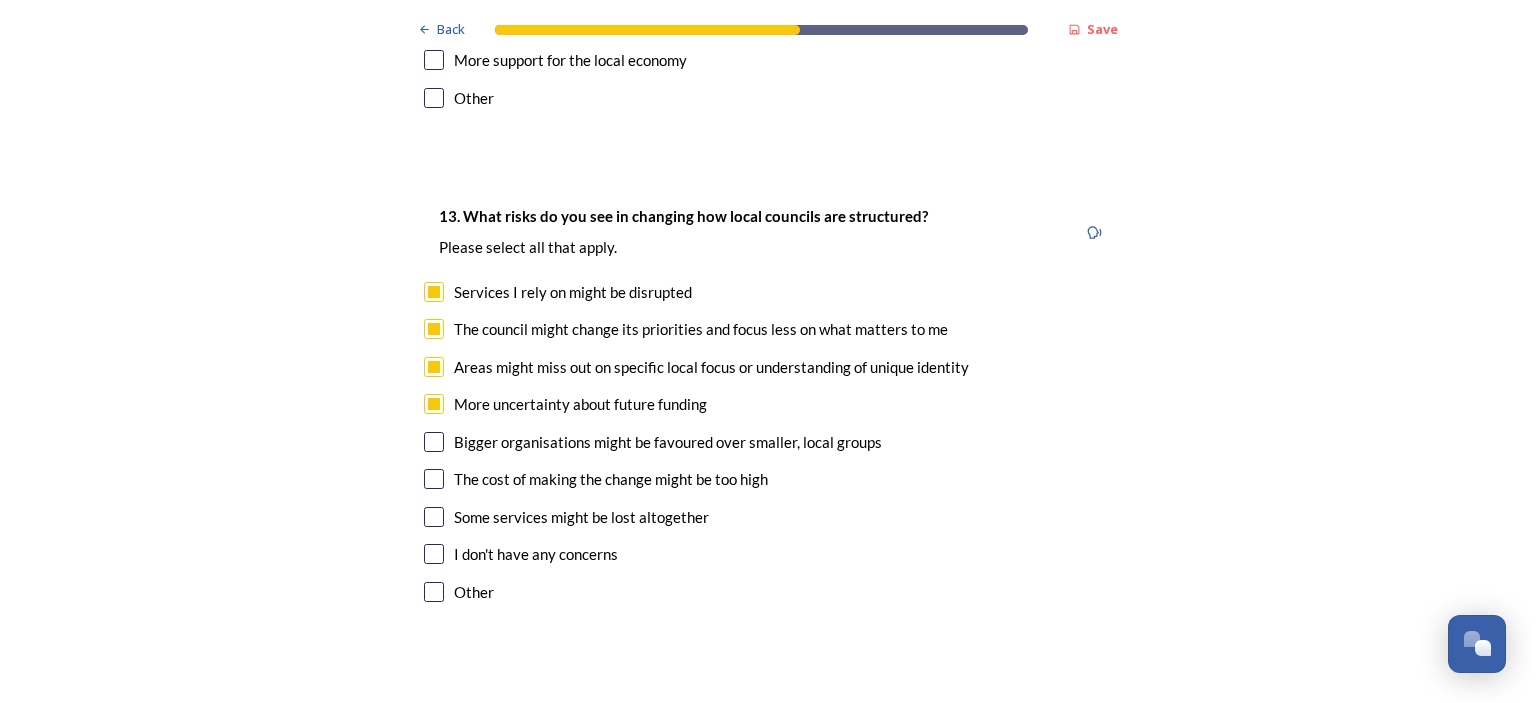 click at bounding box center (434, 442) 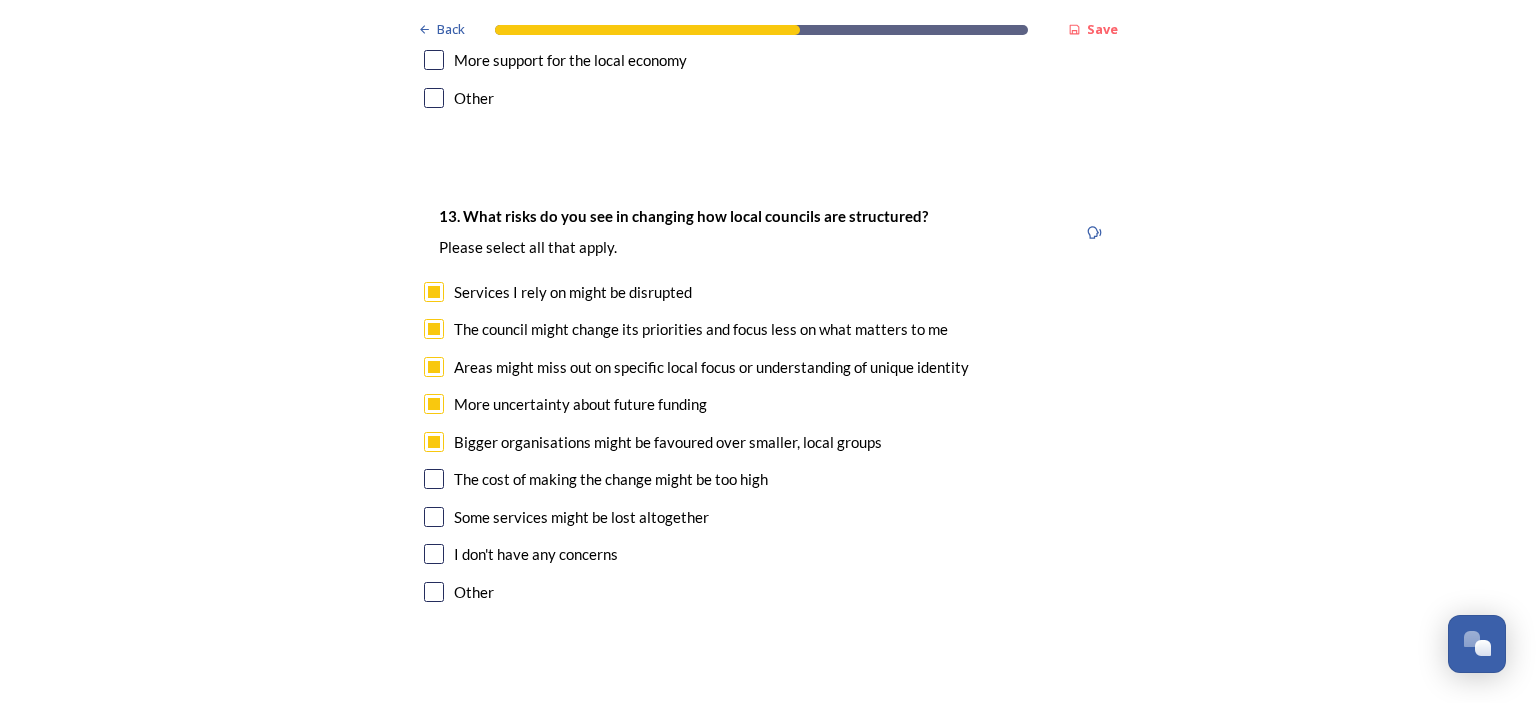 click at bounding box center (434, 479) 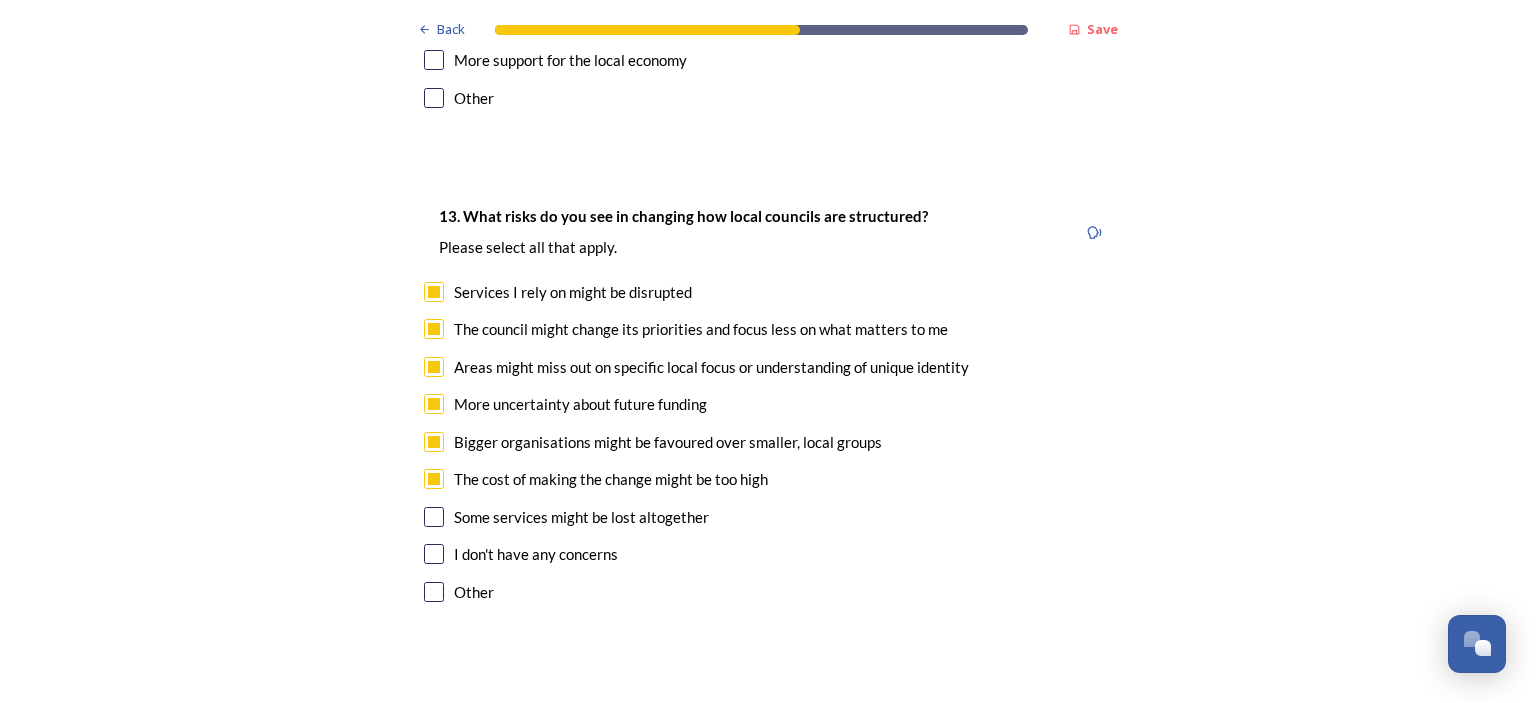 click at bounding box center [434, 517] 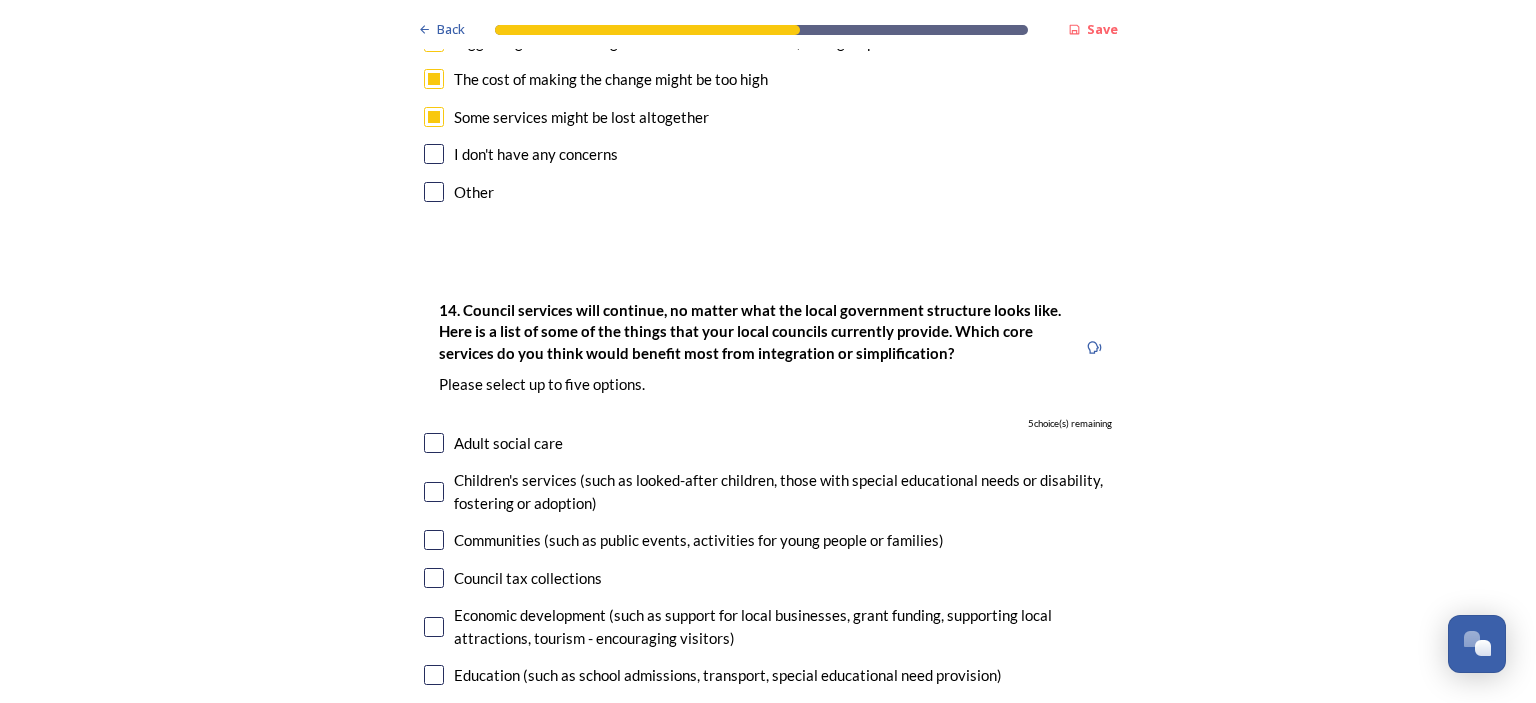 scroll, scrollTop: 4300, scrollLeft: 0, axis: vertical 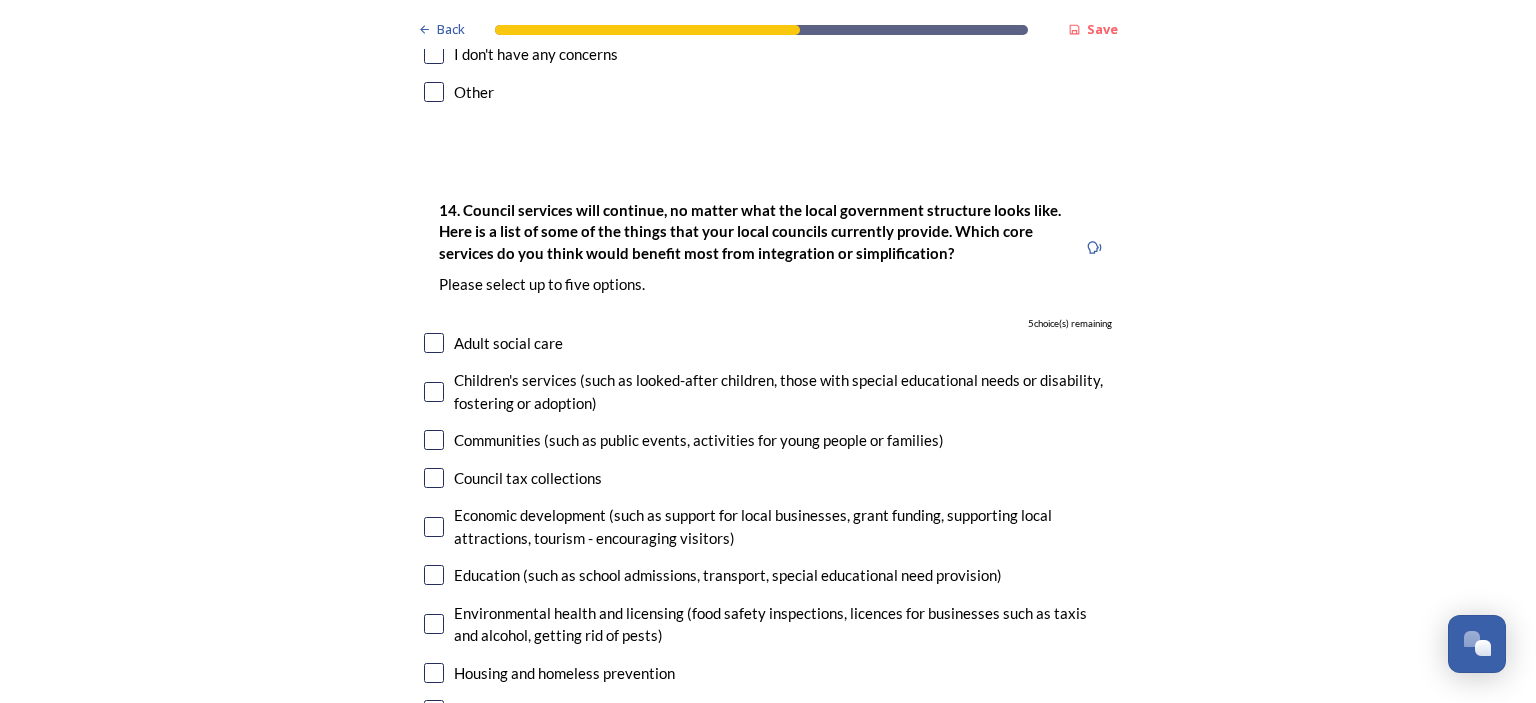 click at bounding box center [434, 343] 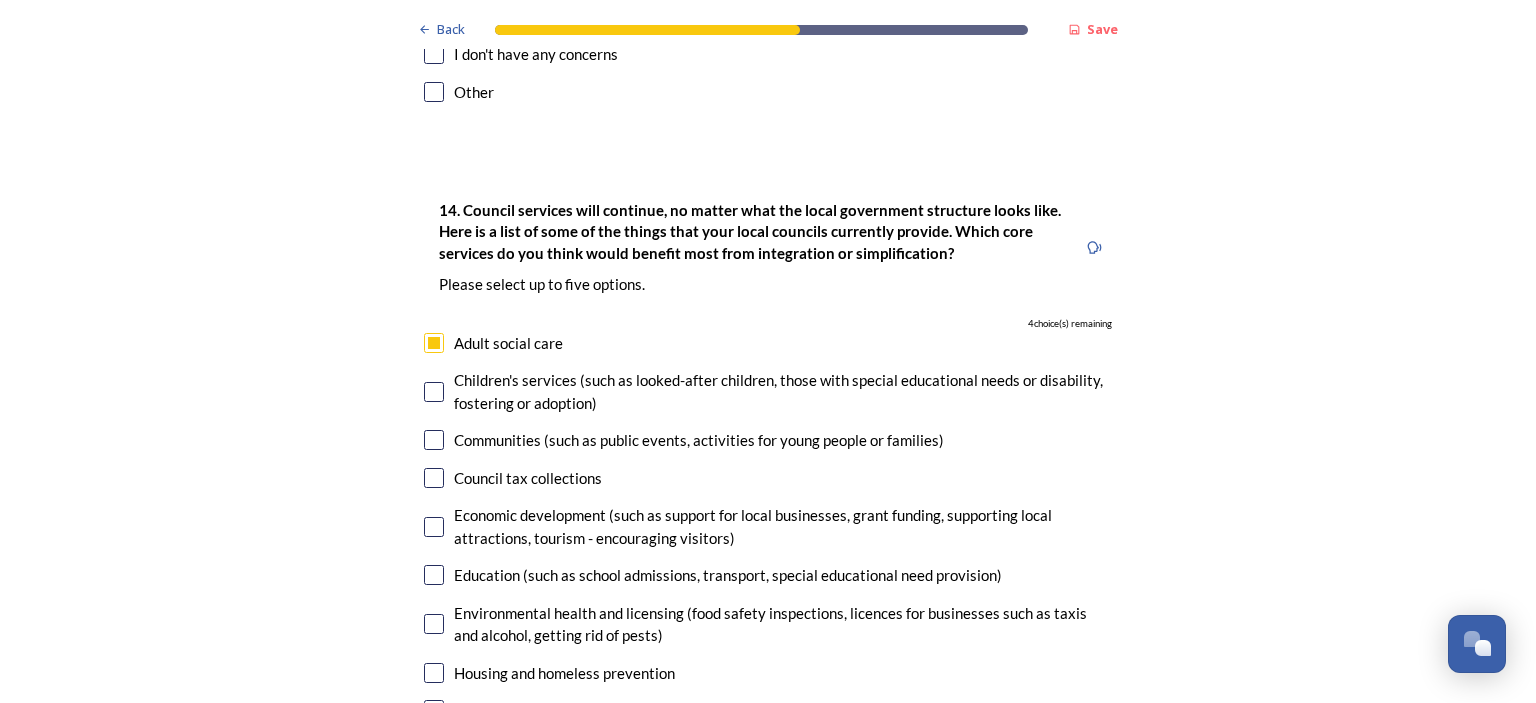click at bounding box center [434, 392] 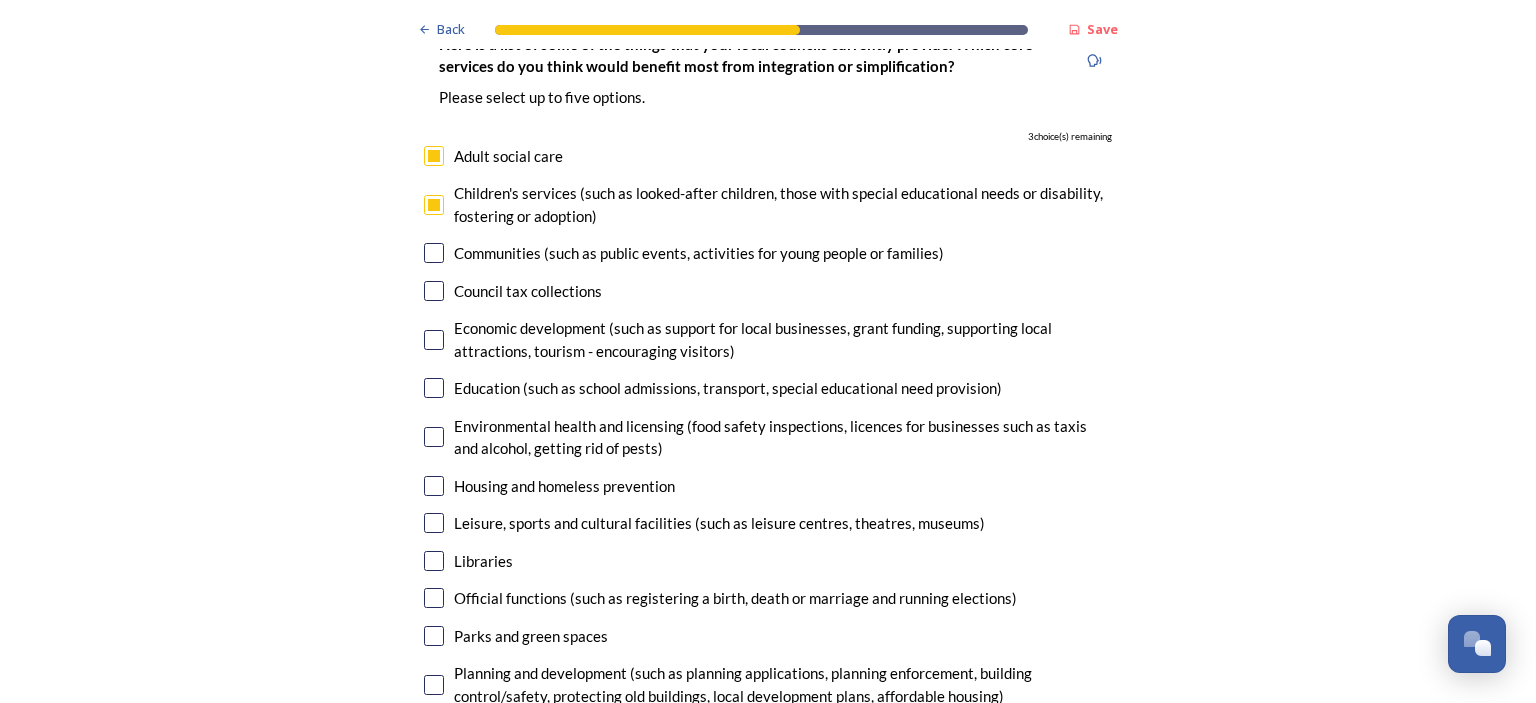 scroll, scrollTop: 4500, scrollLeft: 0, axis: vertical 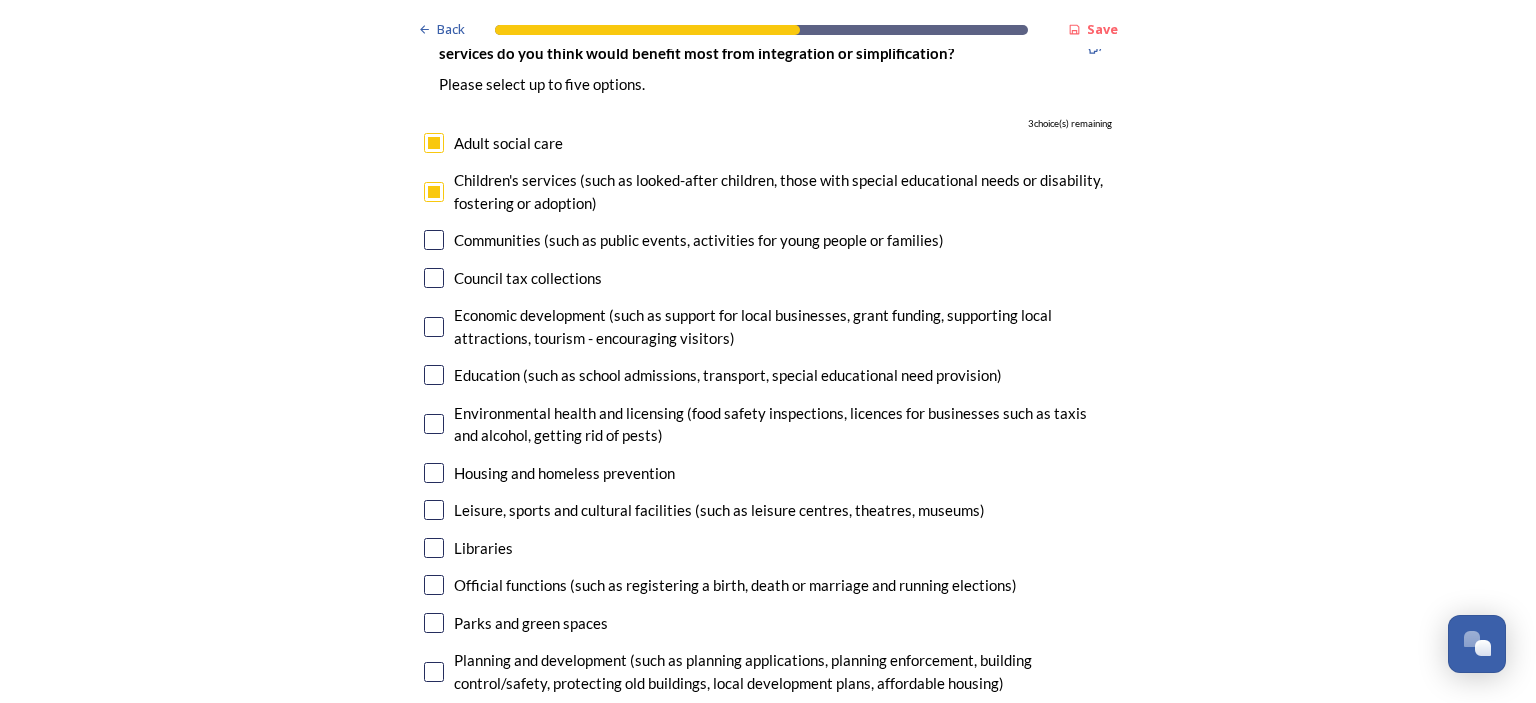 click at bounding box center (434, 240) 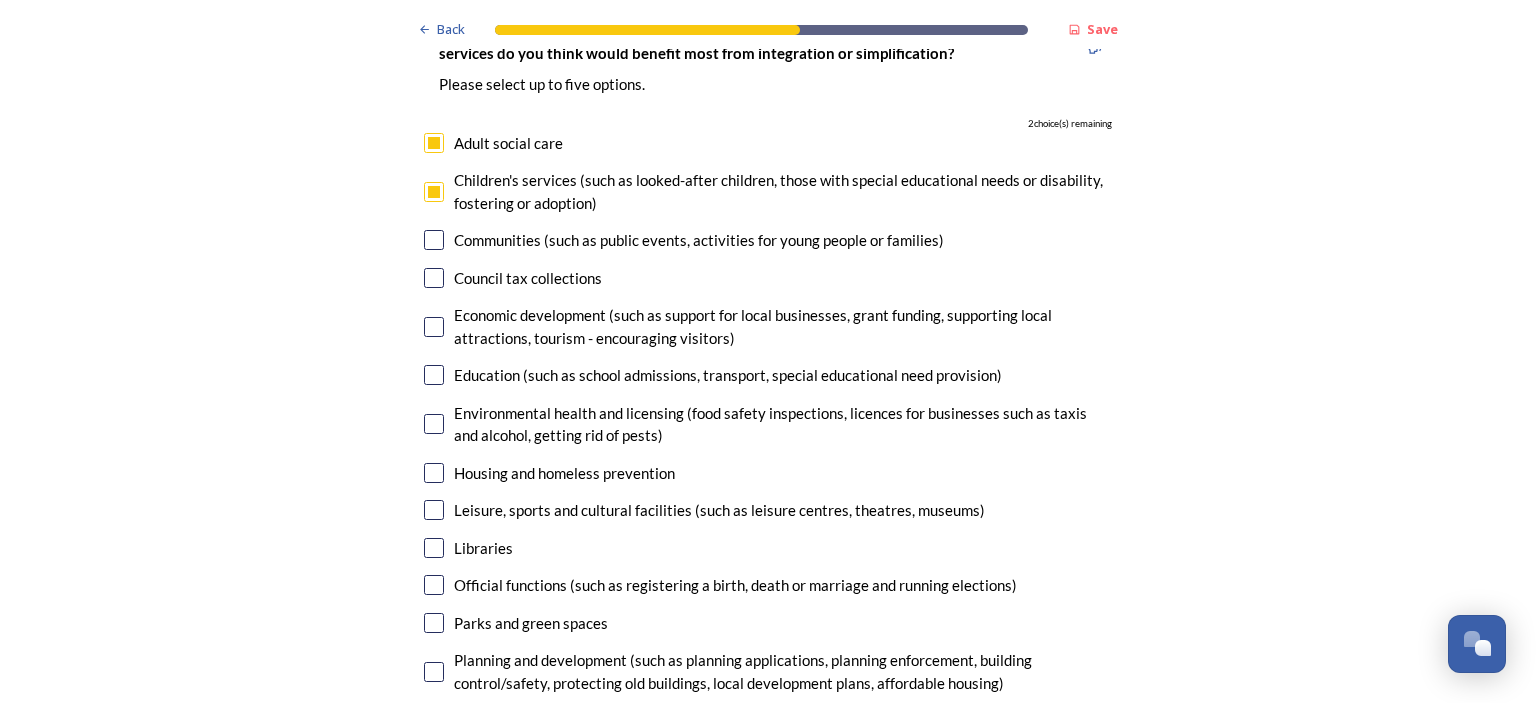 checkbox on "true" 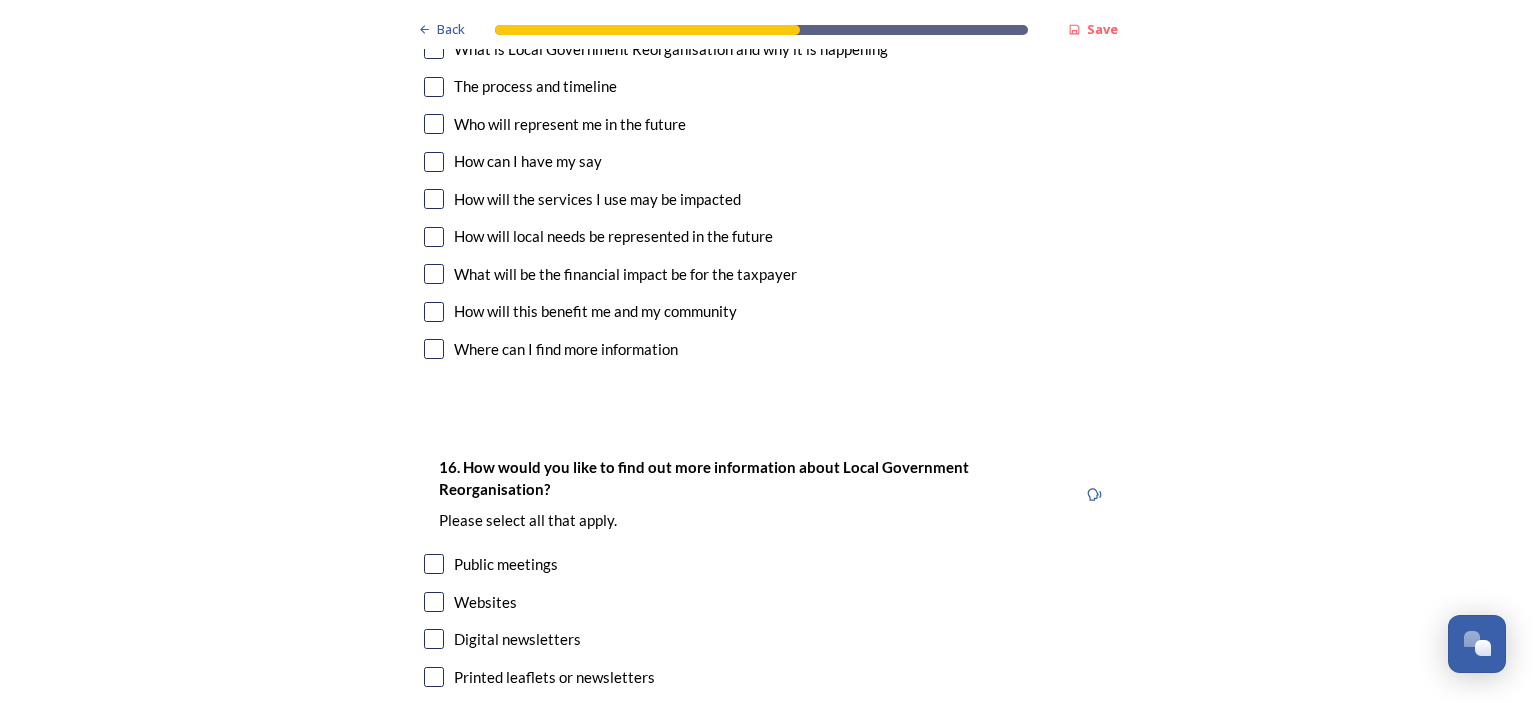 scroll, scrollTop: 5800, scrollLeft: 0, axis: vertical 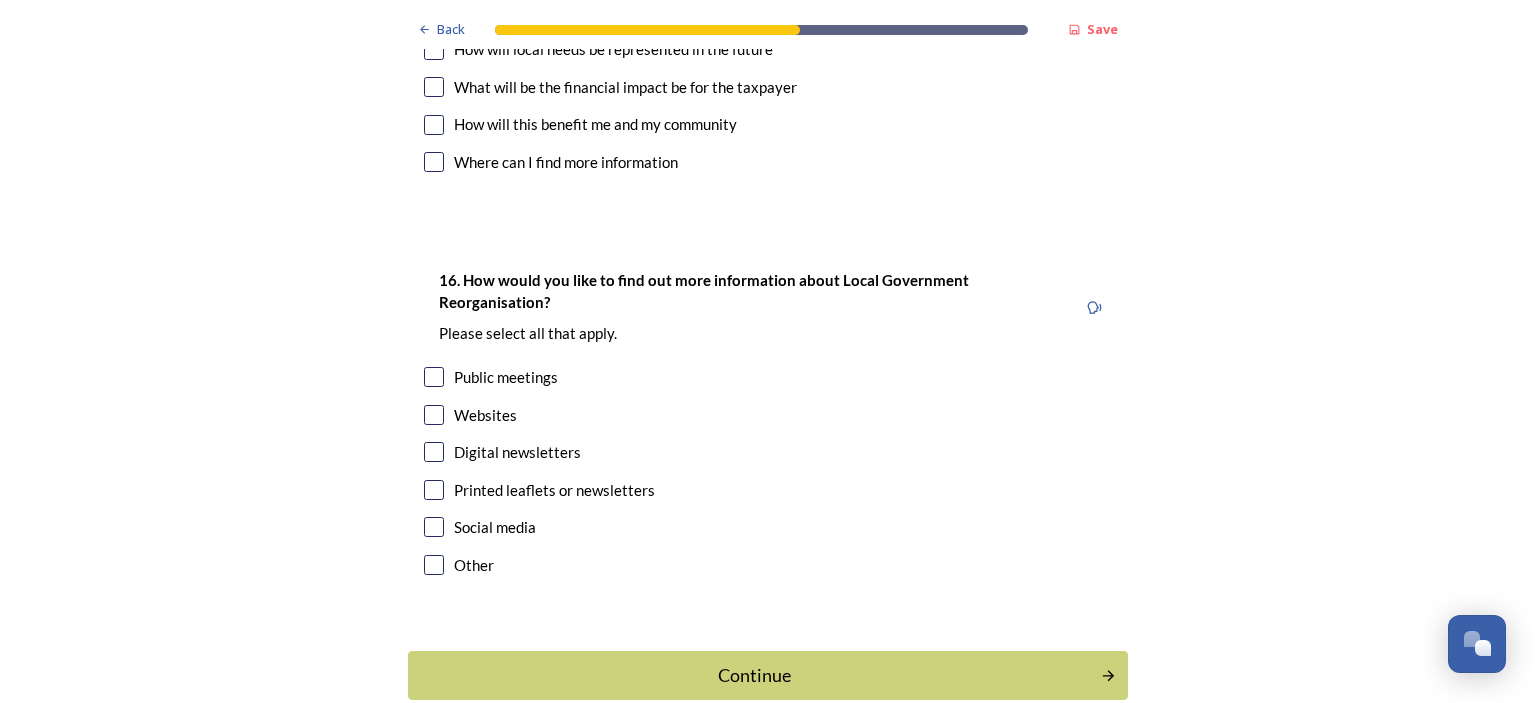 click at bounding box center [434, 415] 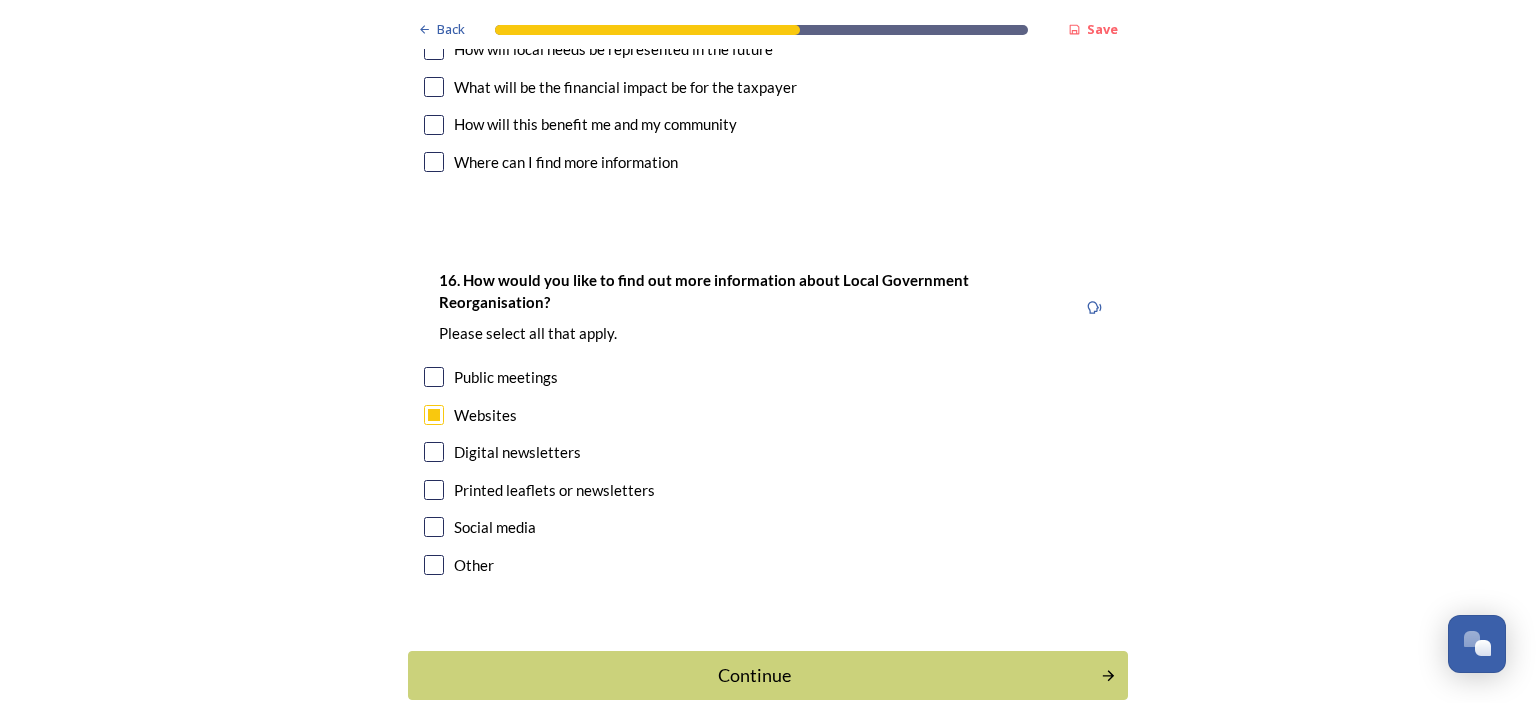 click at bounding box center [434, 452] 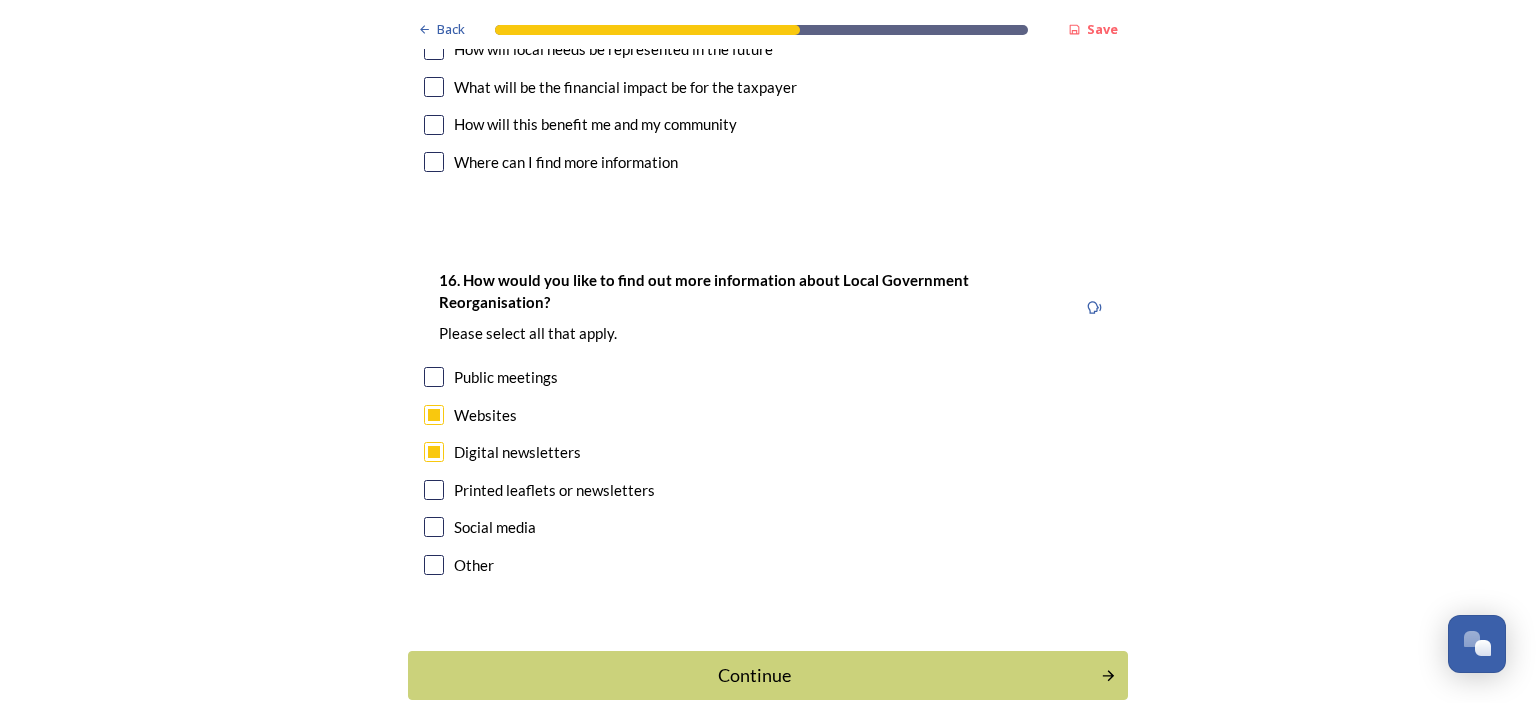 click at bounding box center (434, 527) 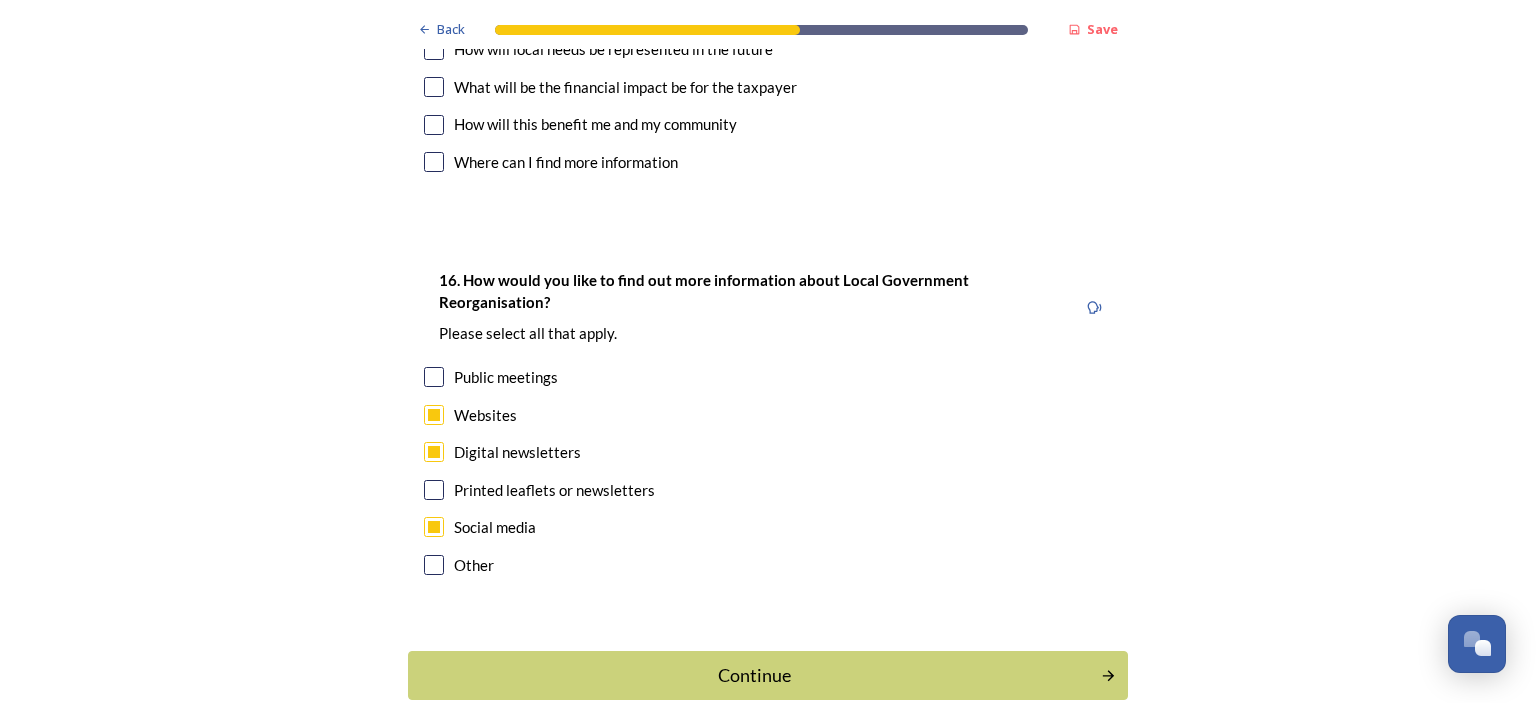 click at bounding box center [434, 490] 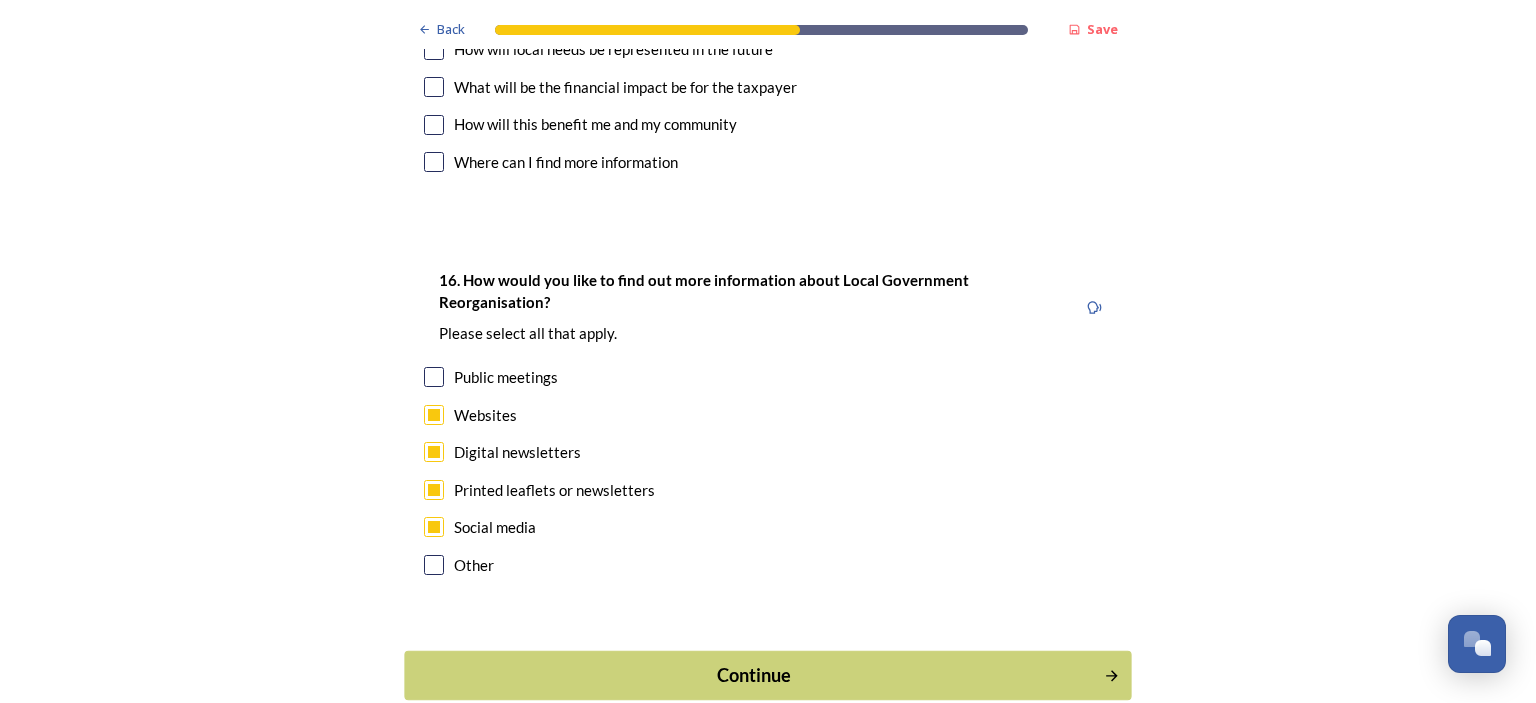 click on "Continue" at bounding box center (754, 675) 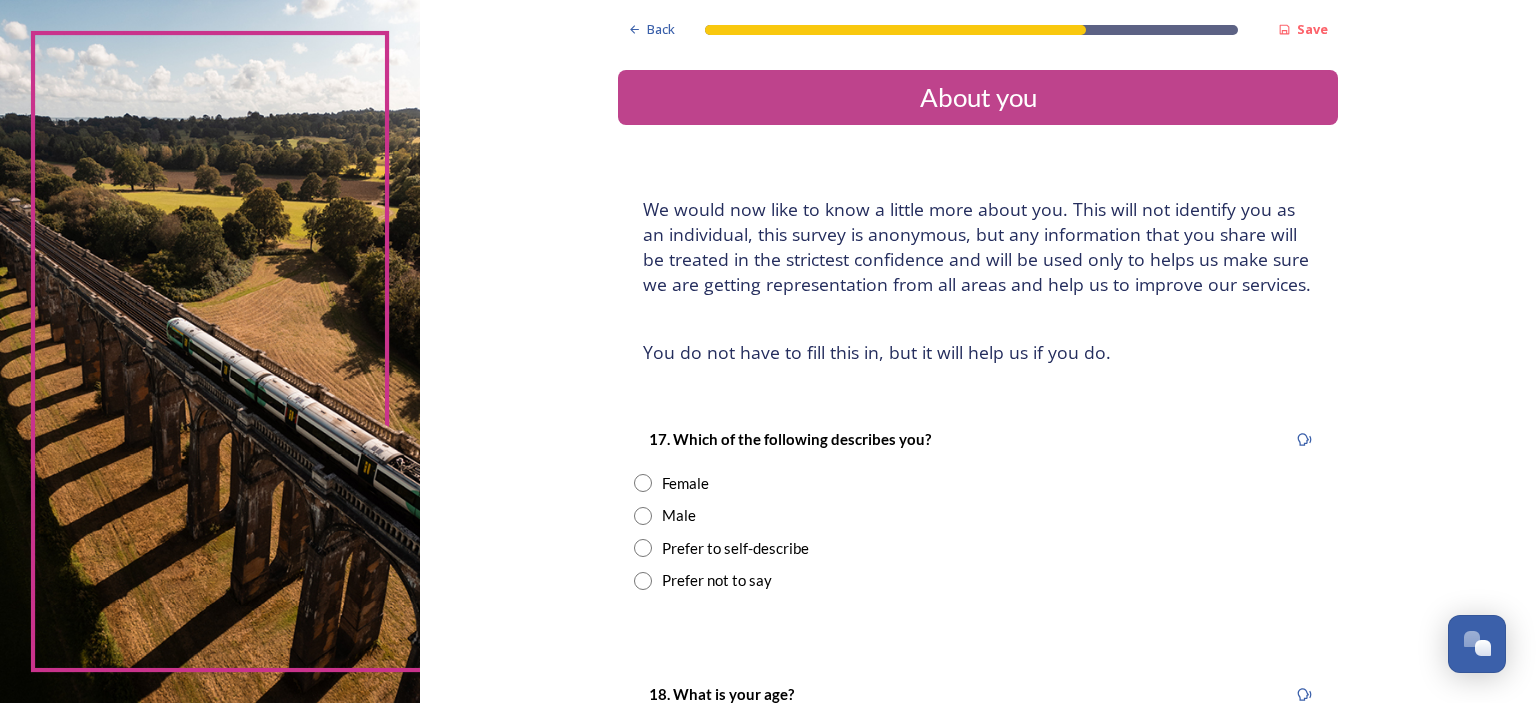 scroll, scrollTop: 300, scrollLeft: 0, axis: vertical 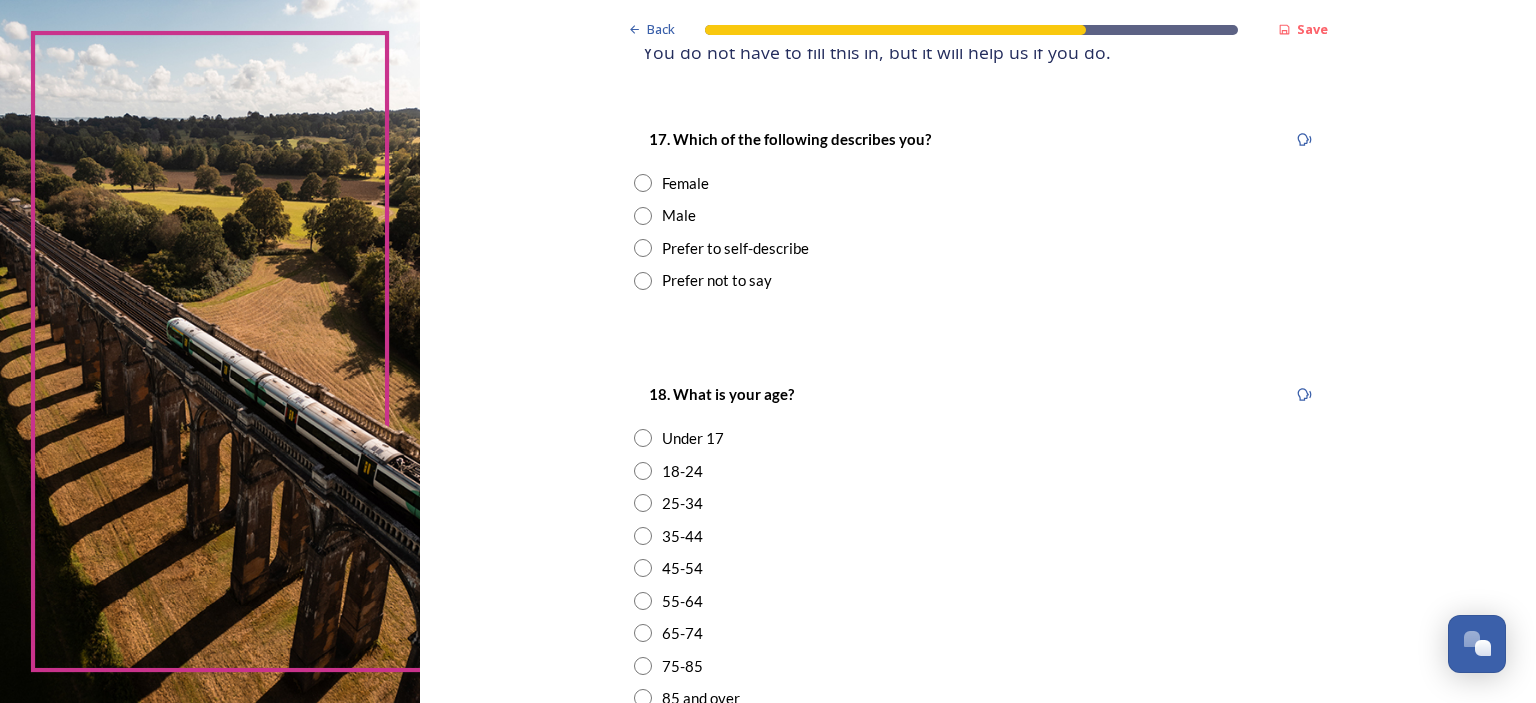 click at bounding box center (643, 183) 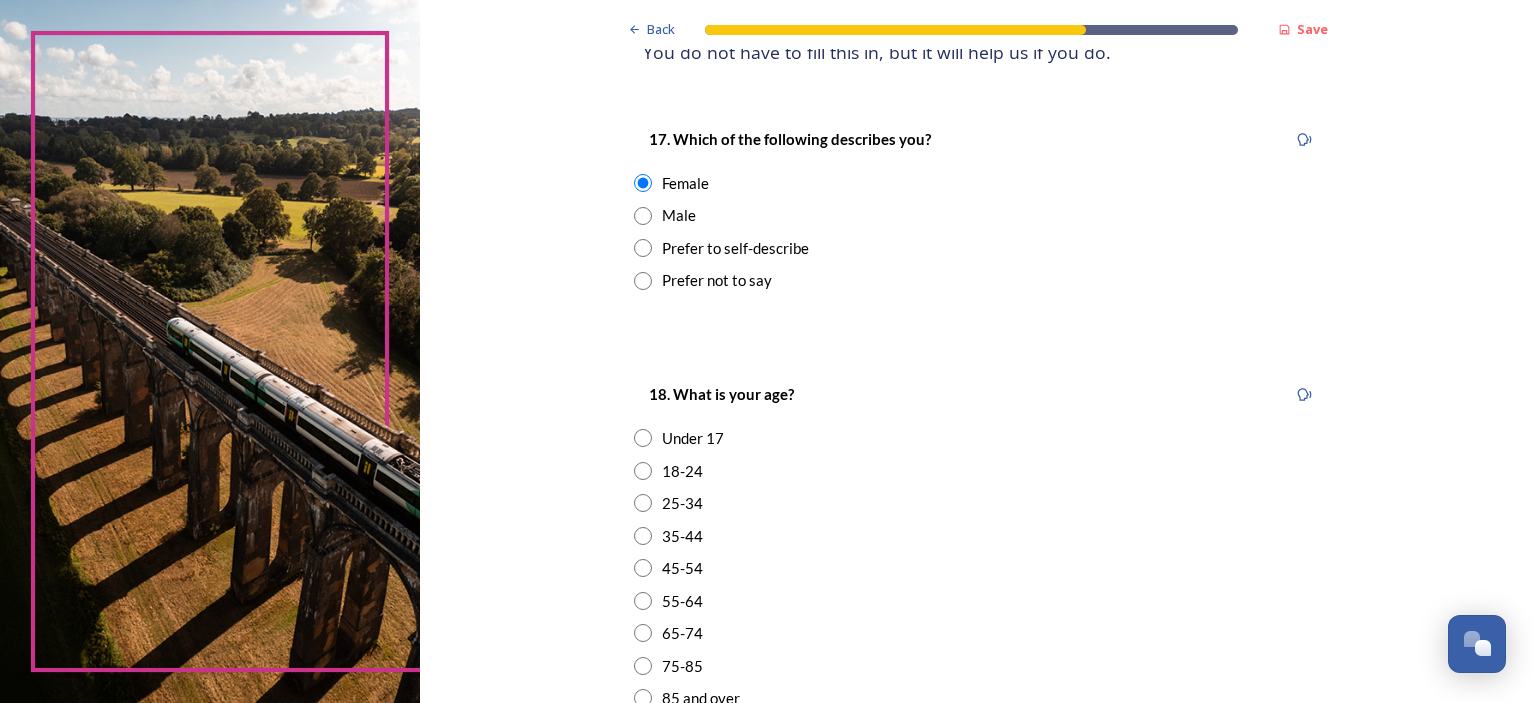 scroll, scrollTop: 500, scrollLeft: 0, axis: vertical 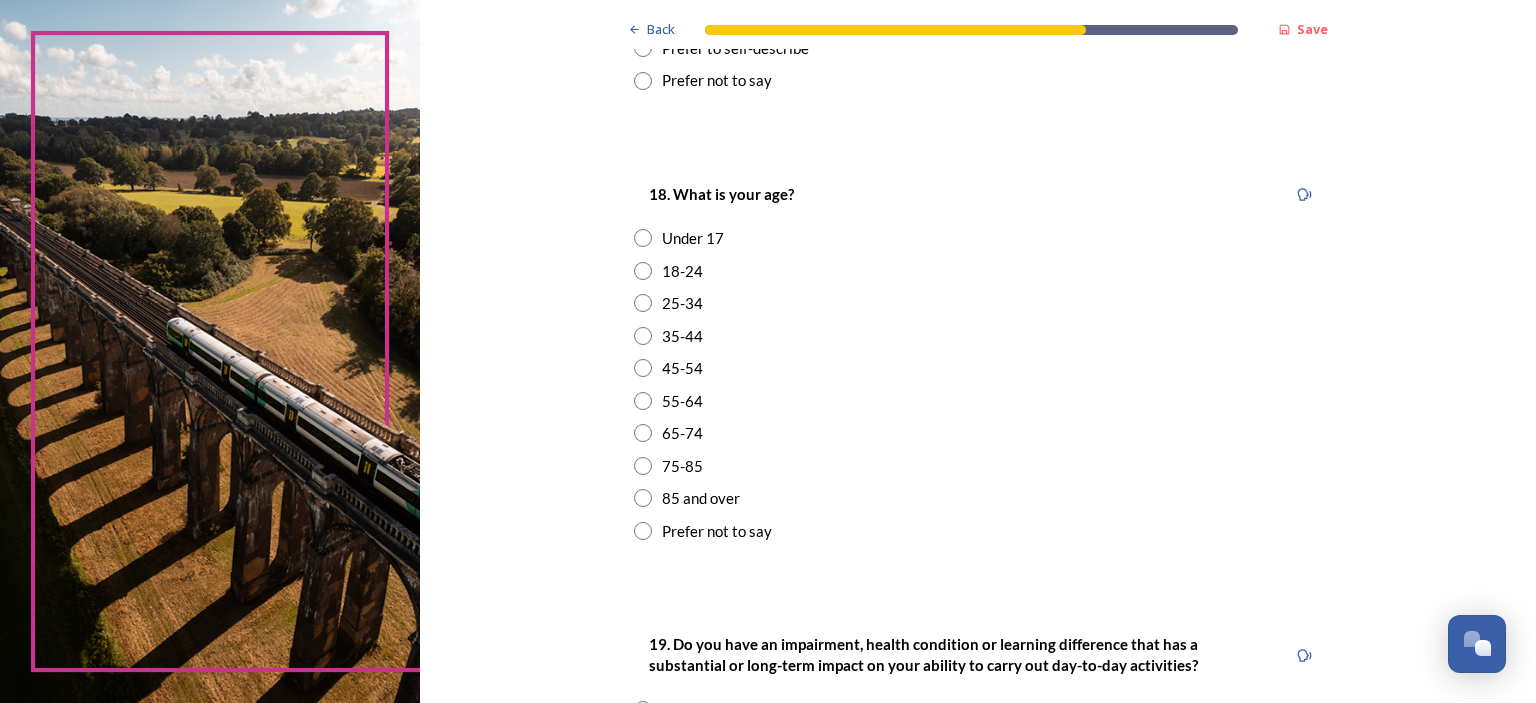 click at bounding box center [643, 401] 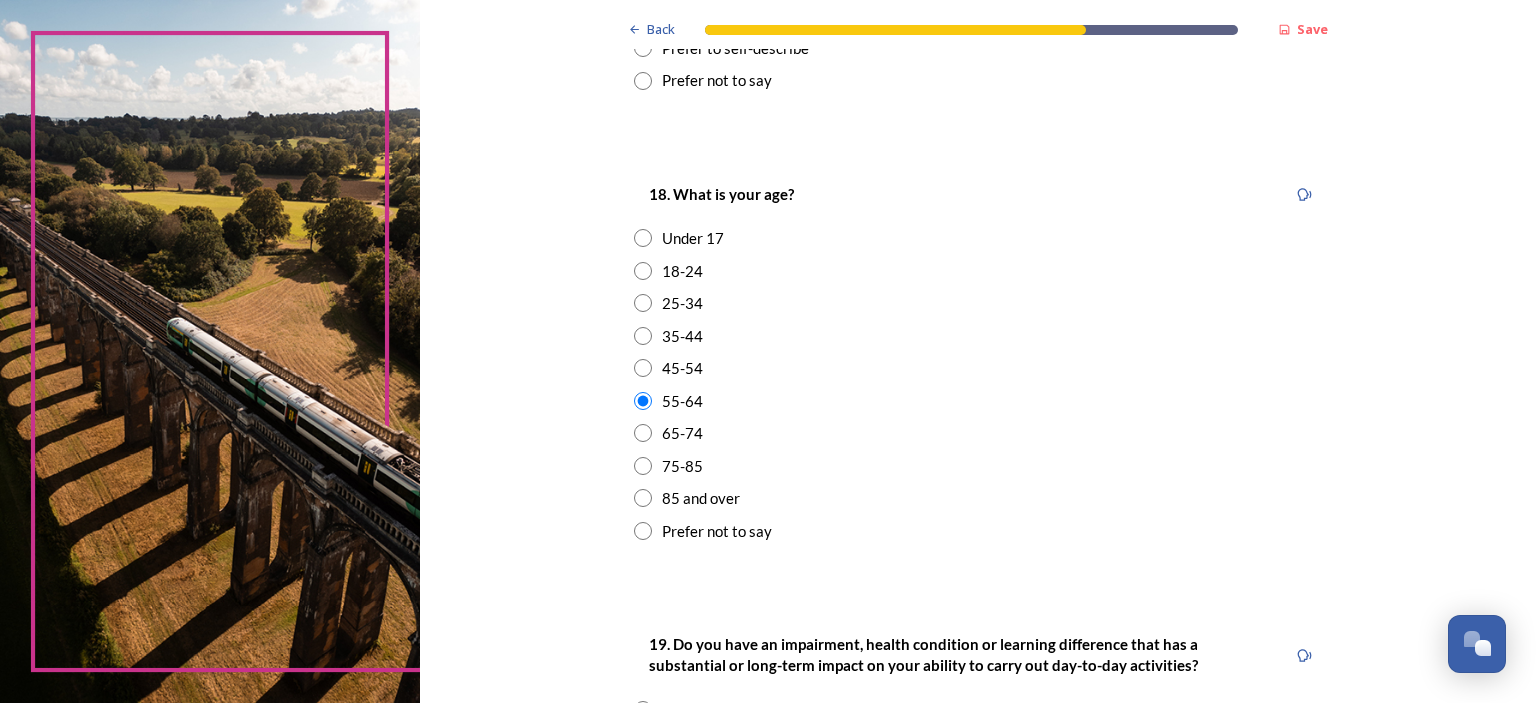scroll, scrollTop: 700, scrollLeft: 0, axis: vertical 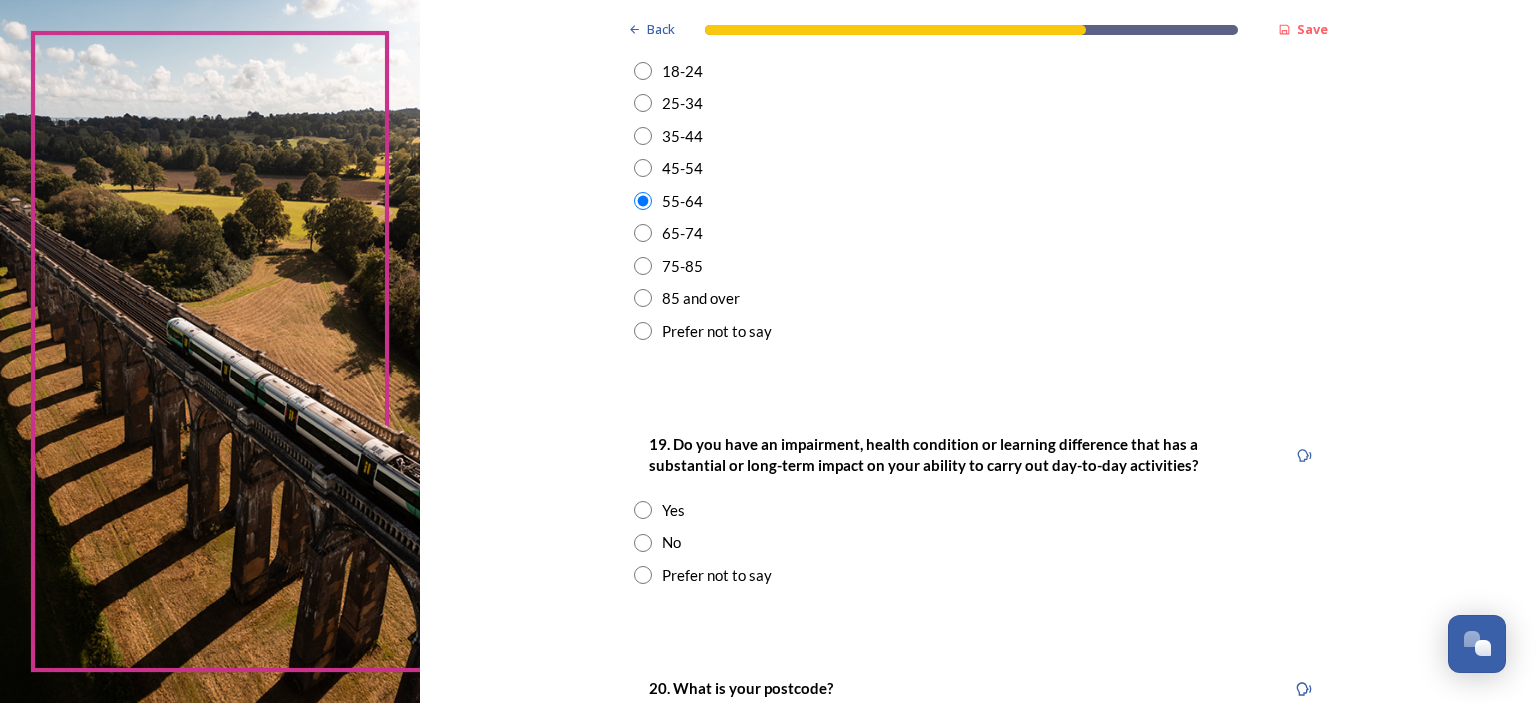 drag, startPoint x: 636, startPoint y: 542, endPoint x: 762, endPoint y: 510, distance: 130 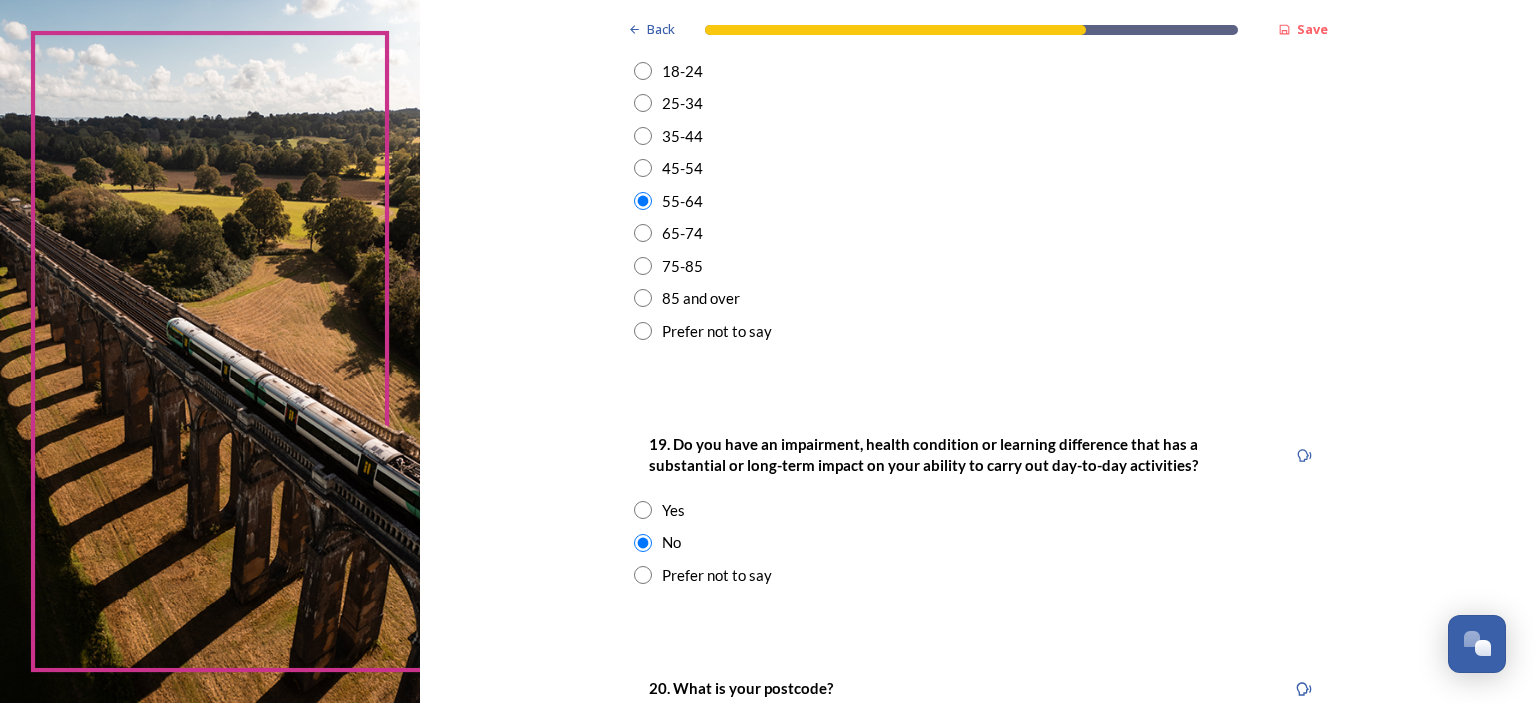 scroll, scrollTop: 900, scrollLeft: 0, axis: vertical 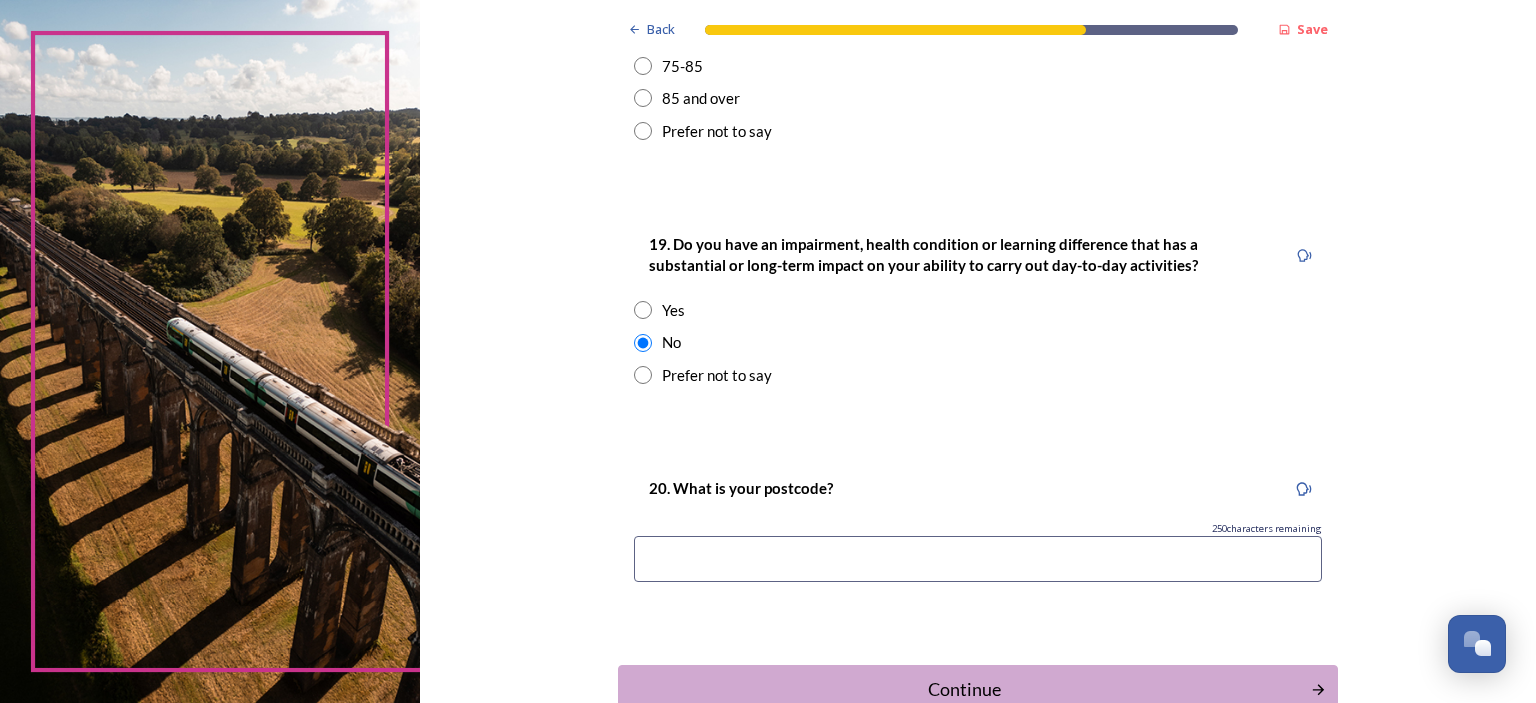 click at bounding box center (978, 559) 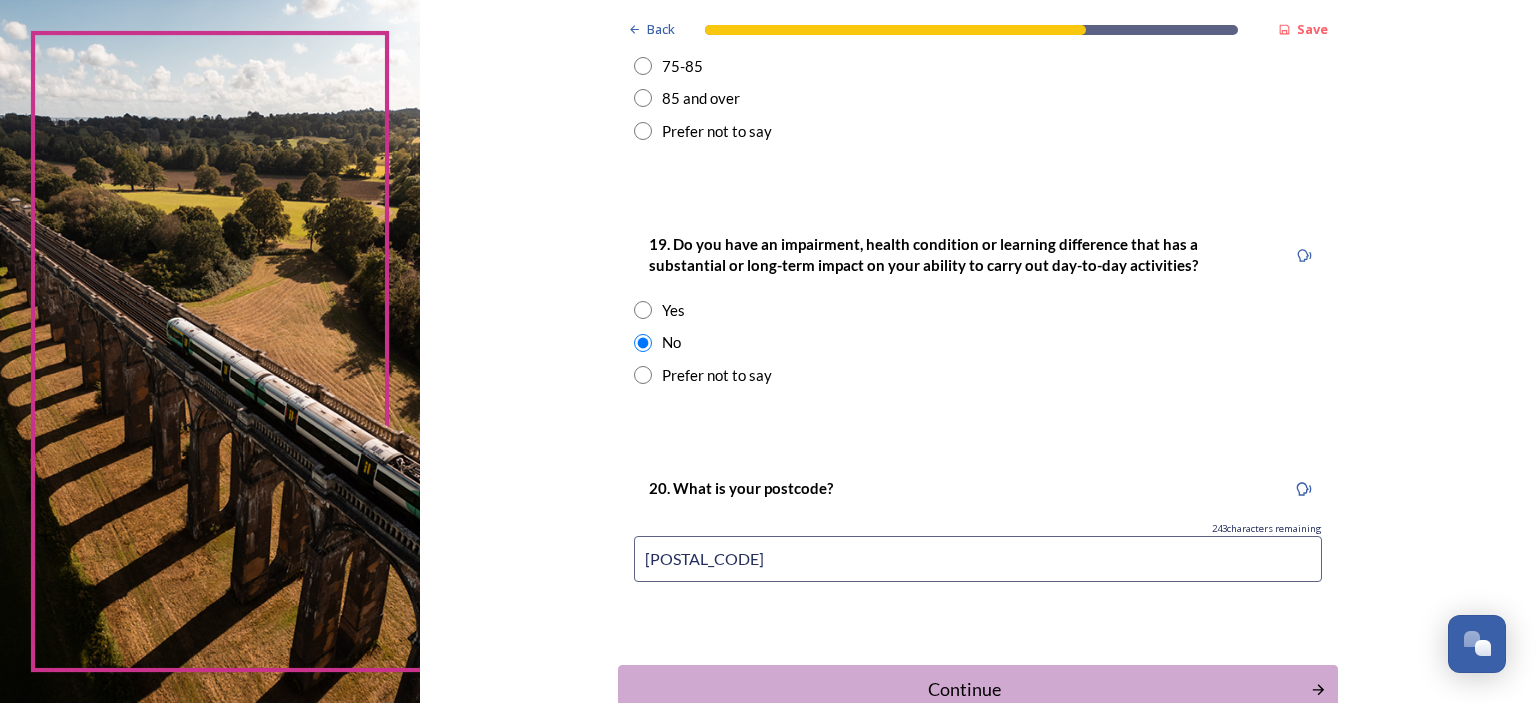 click on "20. What is your postcode? 243 characters remaining [POSTAL_CODE]" at bounding box center [978, 535] 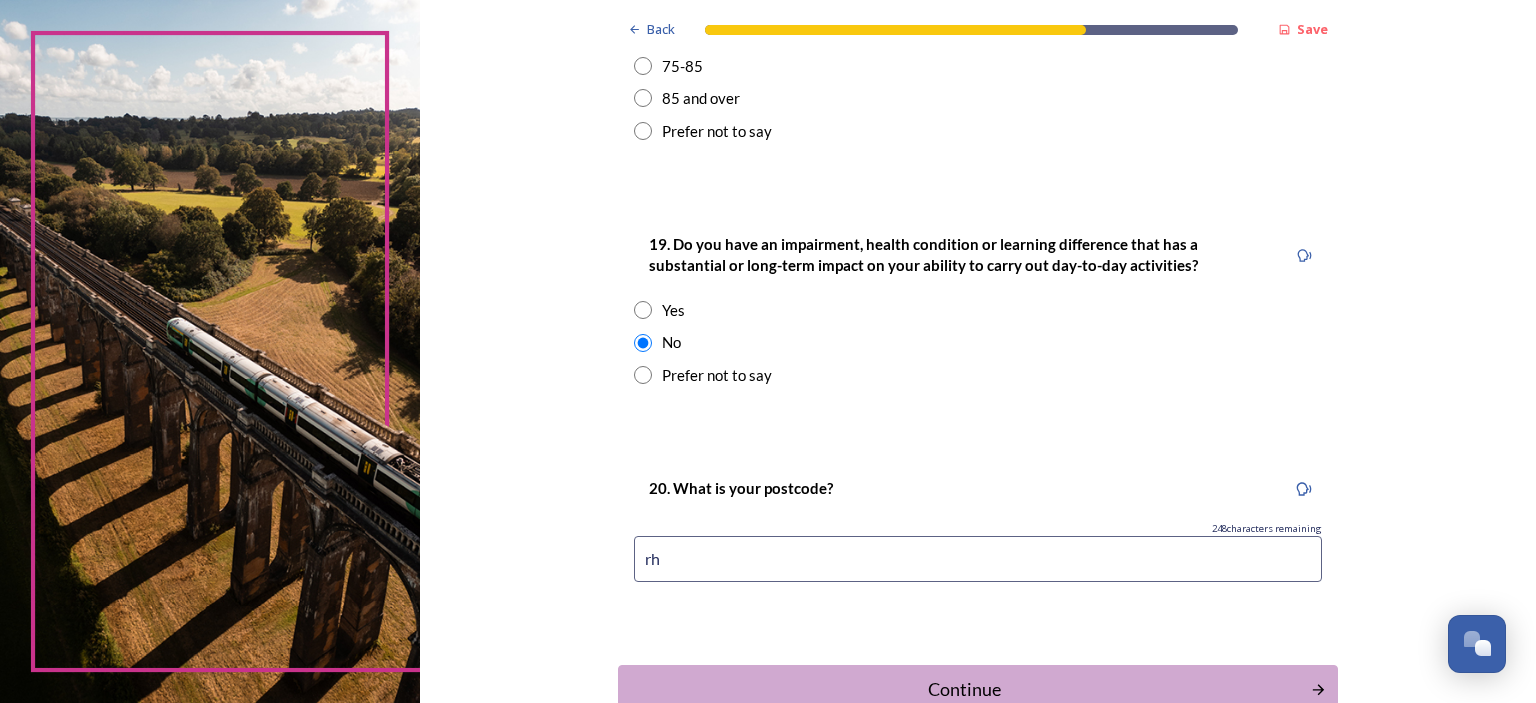 type on "r" 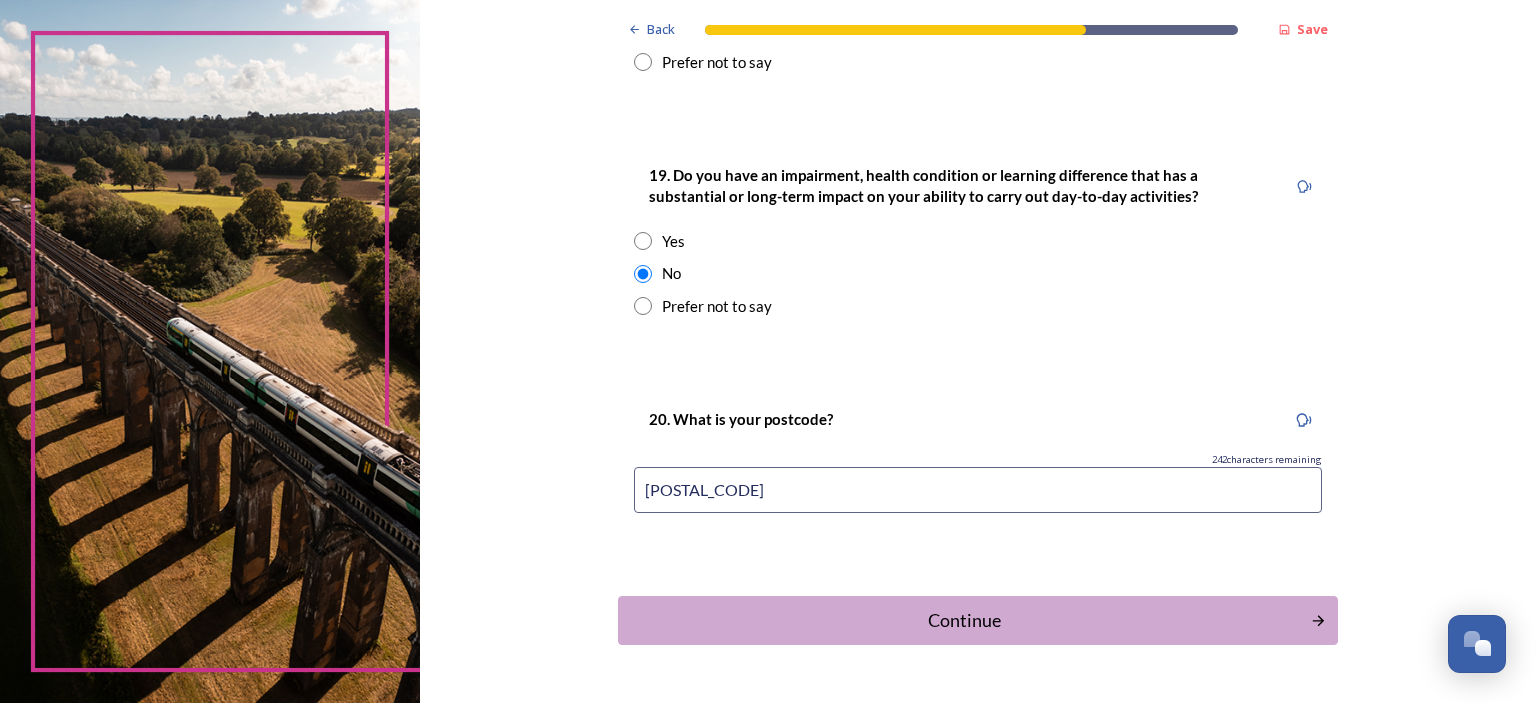 scroll, scrollTop: 1026, scrollLeft: 0, axis: vertical 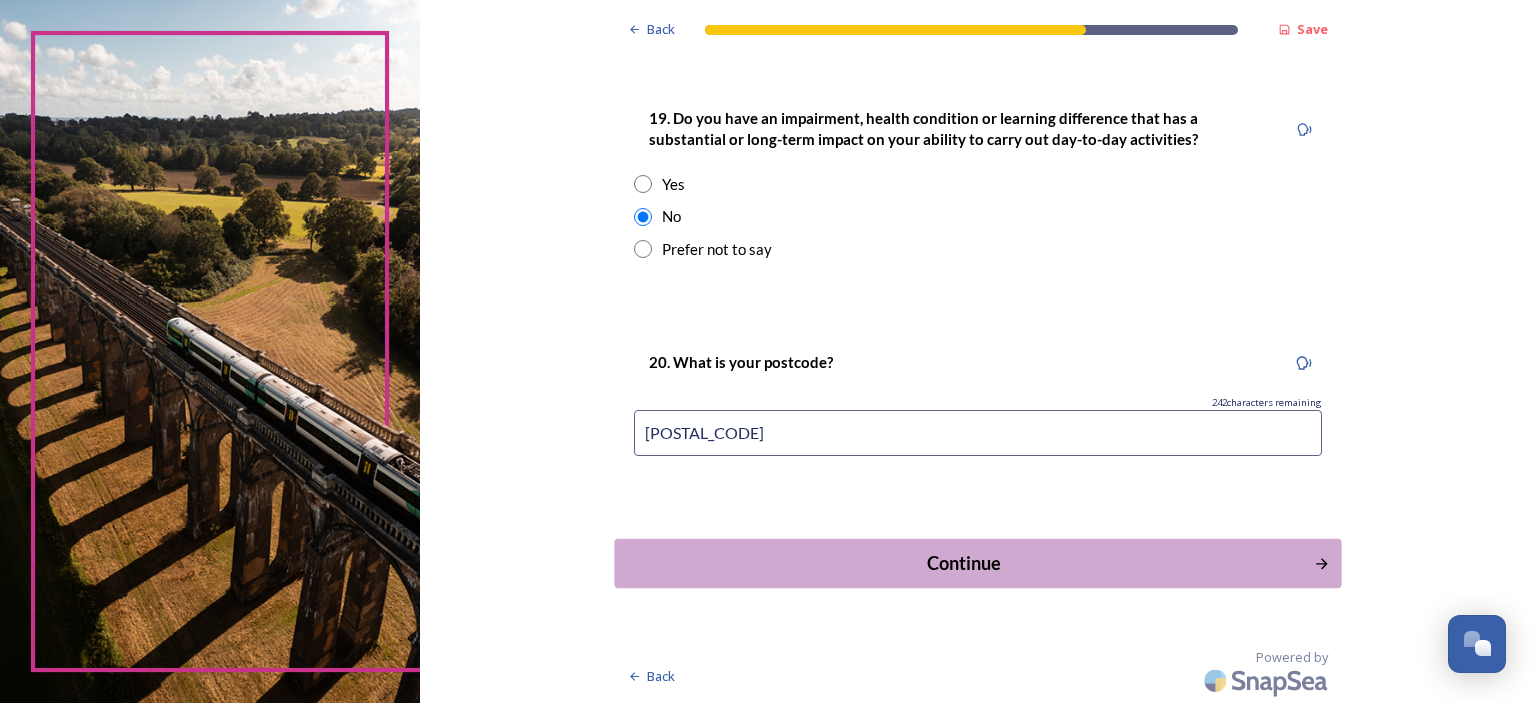 type on "[POSTAL_CODE]" 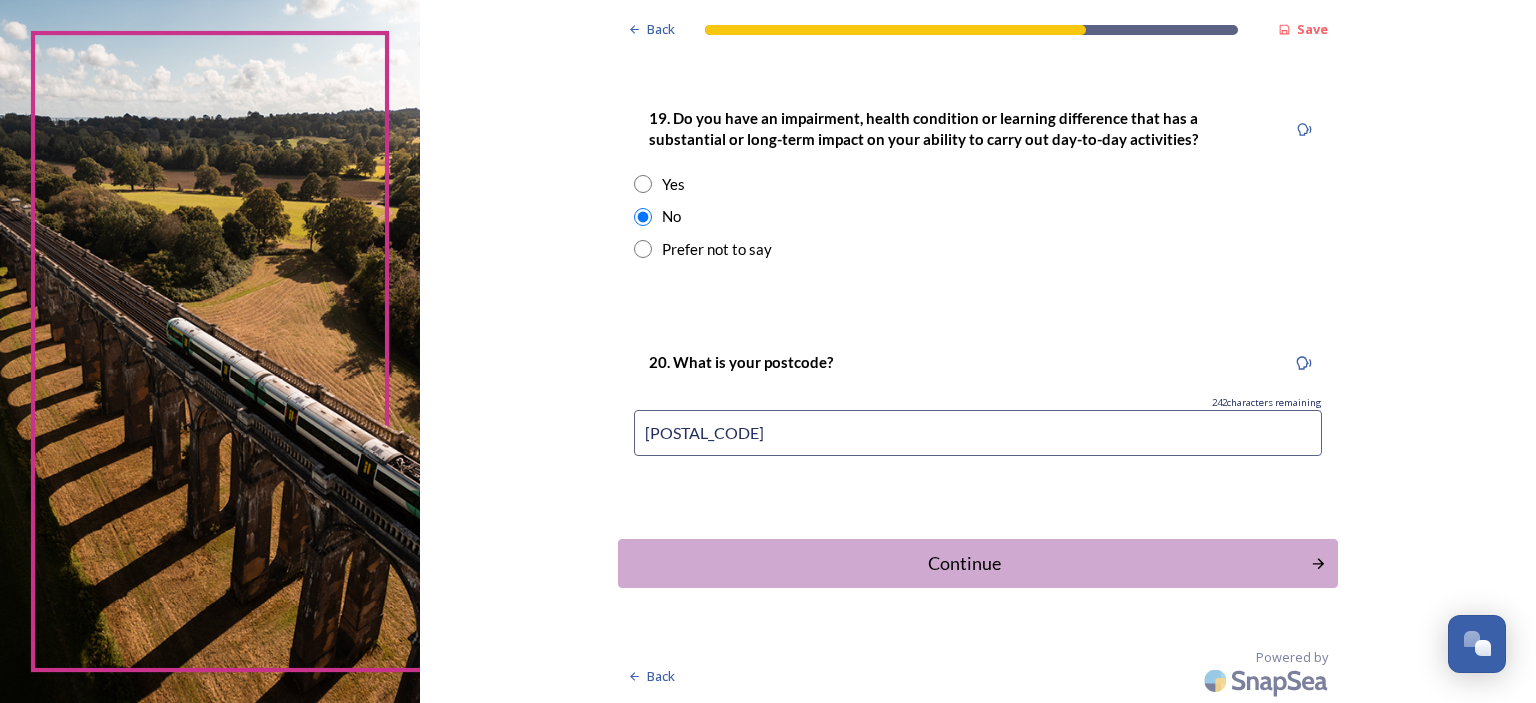 scroll, scrollTop: 0, scrollLeft: 0, axis: both 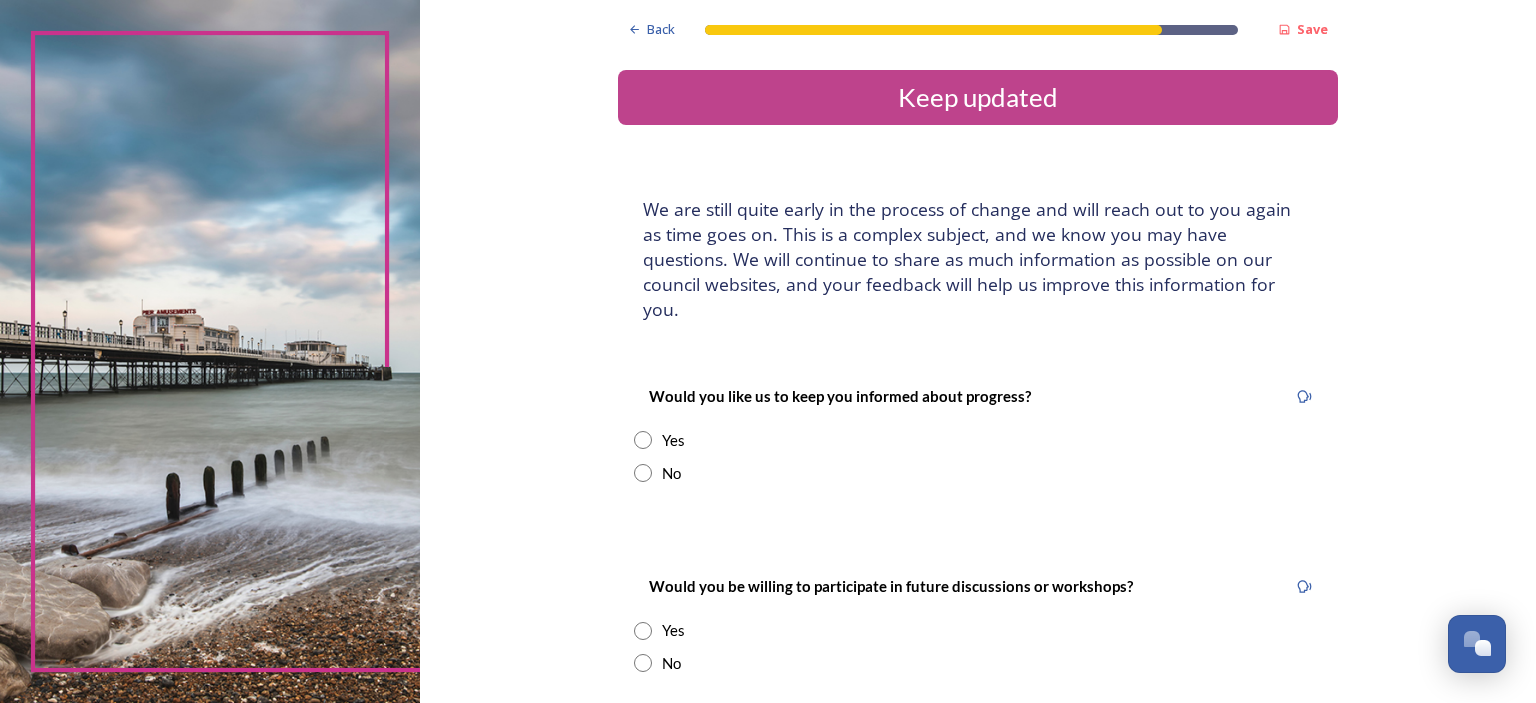 click at bounding box center (643, 440) 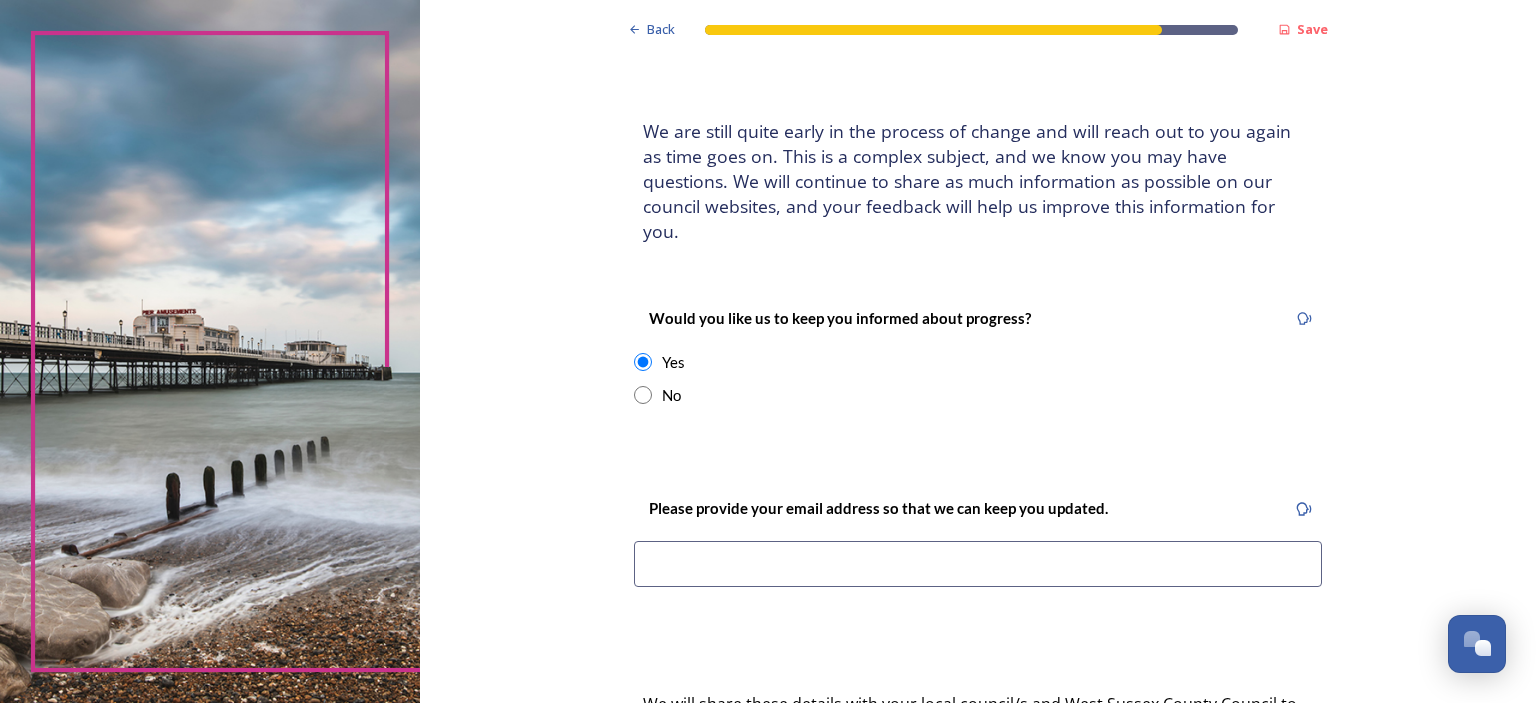 scroll, scrollTop: 200, scrollLeft: 0, axis: vertical 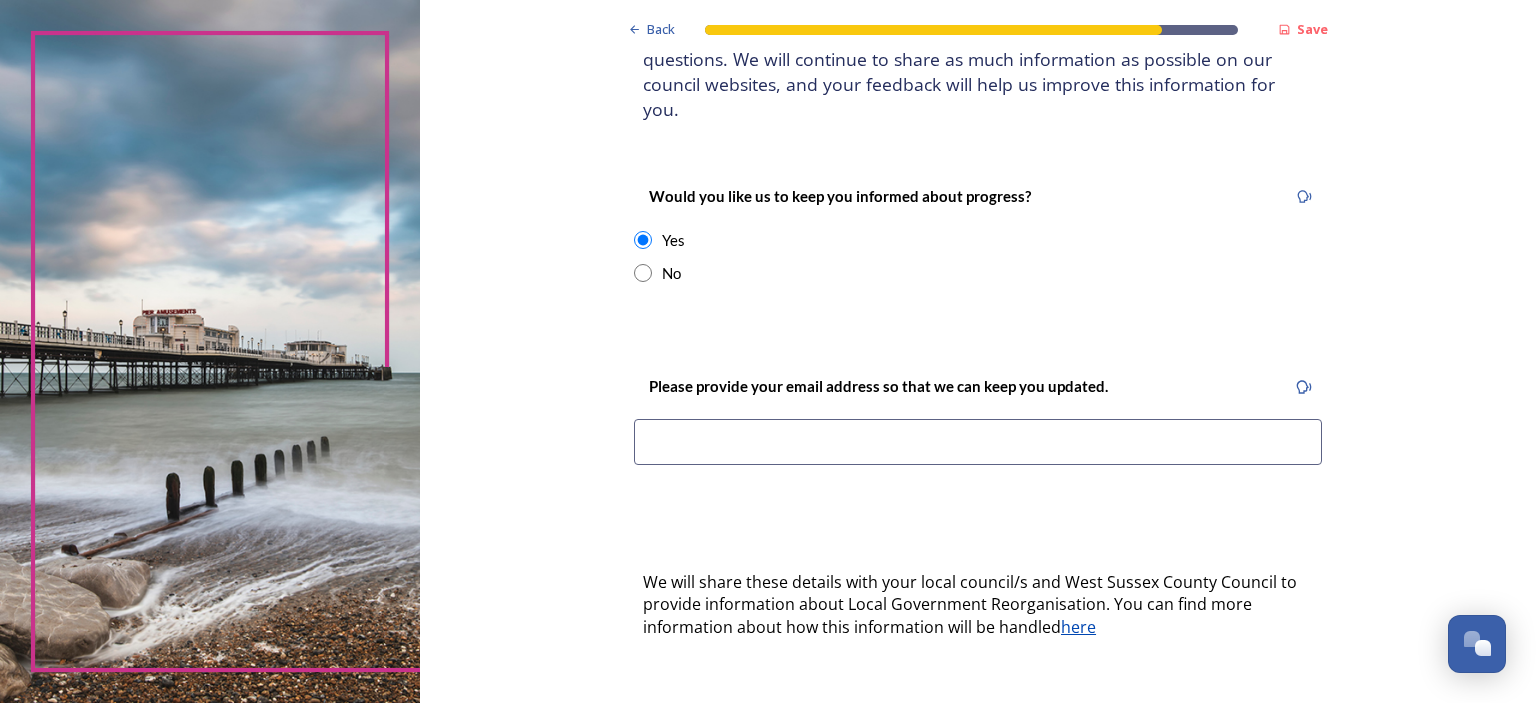 click at bounding box center [978, 442] 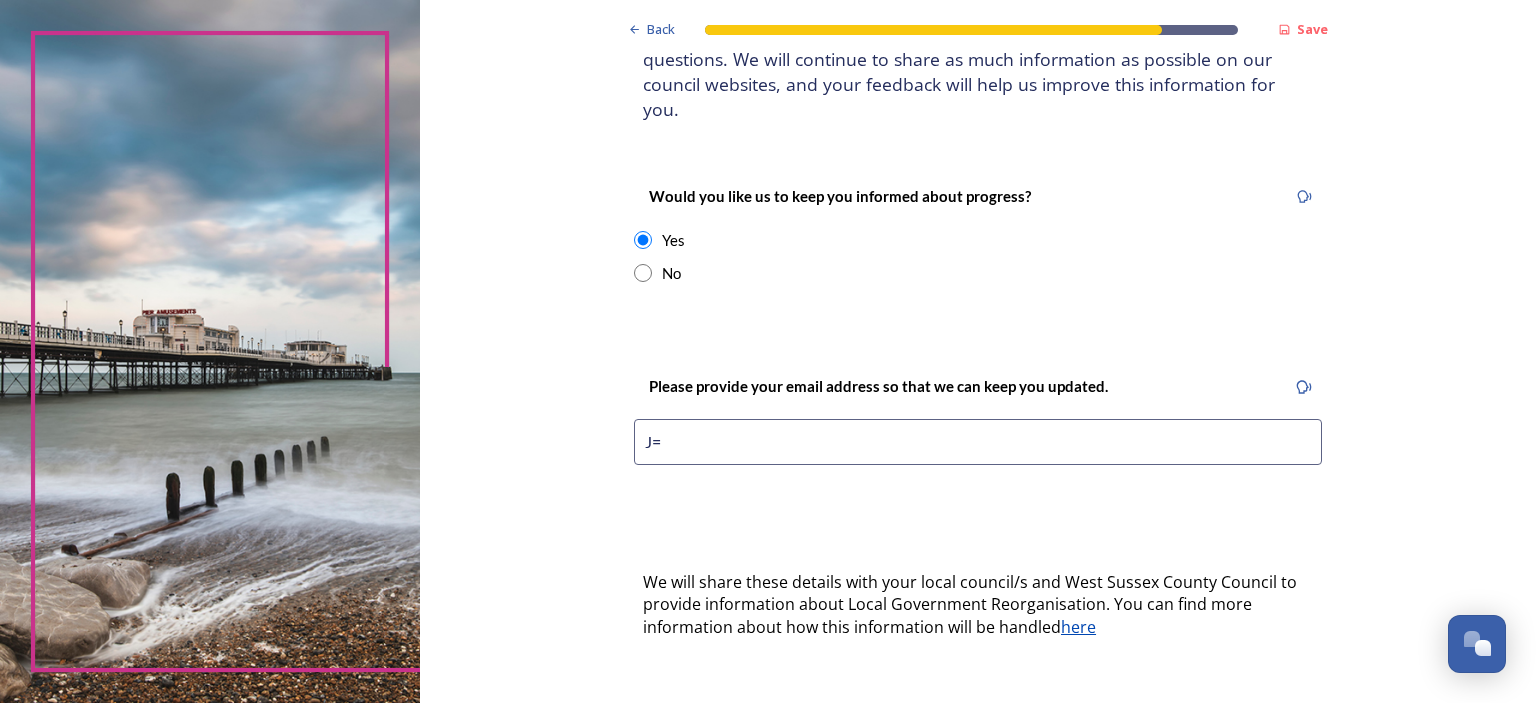 type on "J" 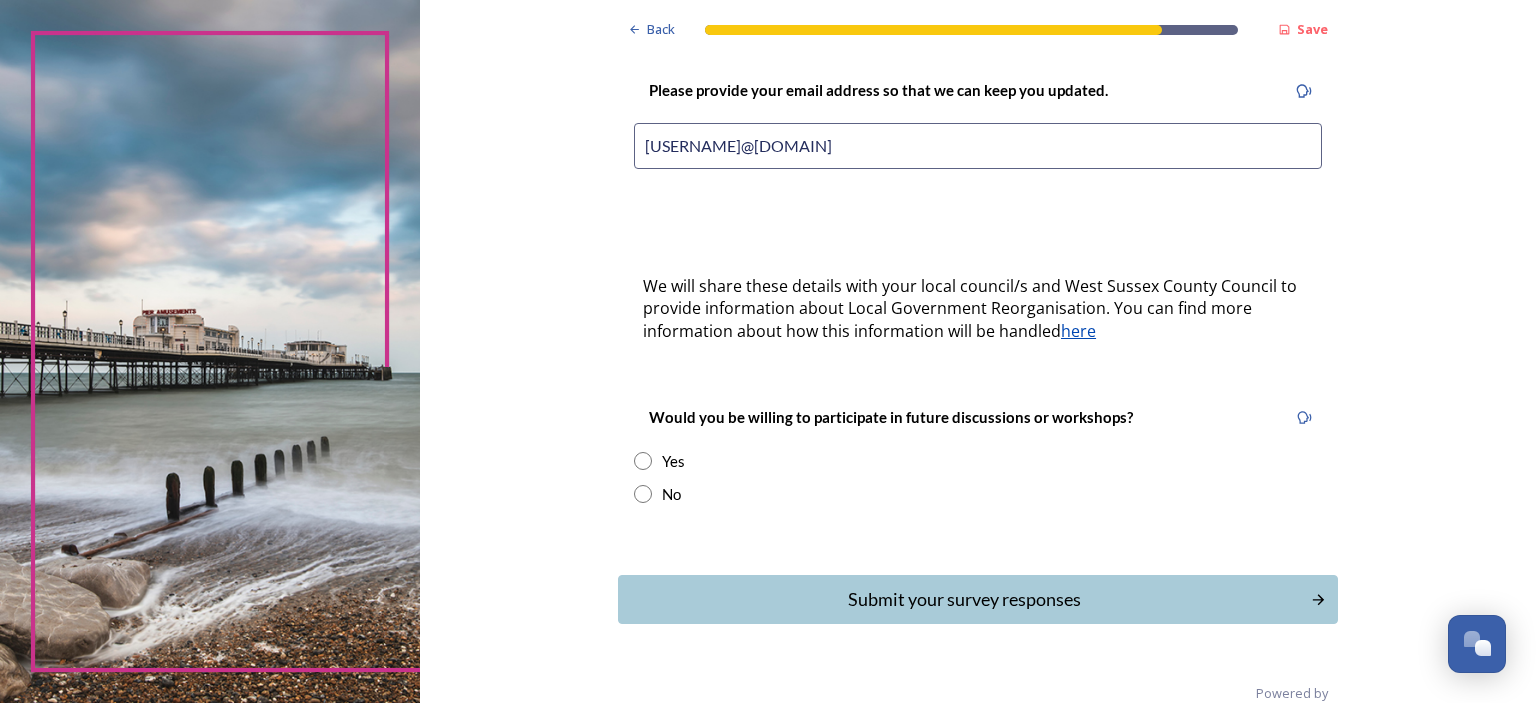 scroll, scrollTop: 500, scrollLeft: 0, axis: vertical 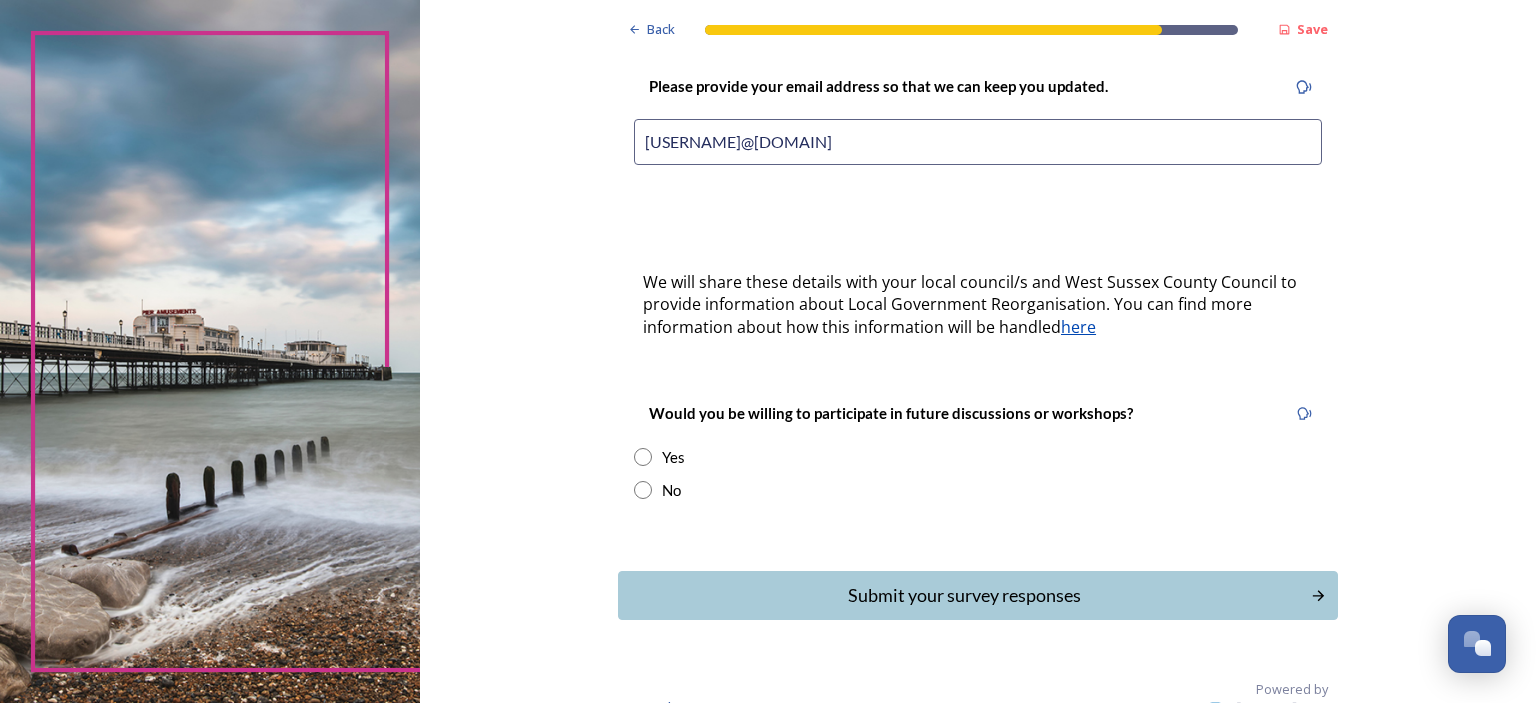 type on "[USERNAME]@[DOMAIN]" 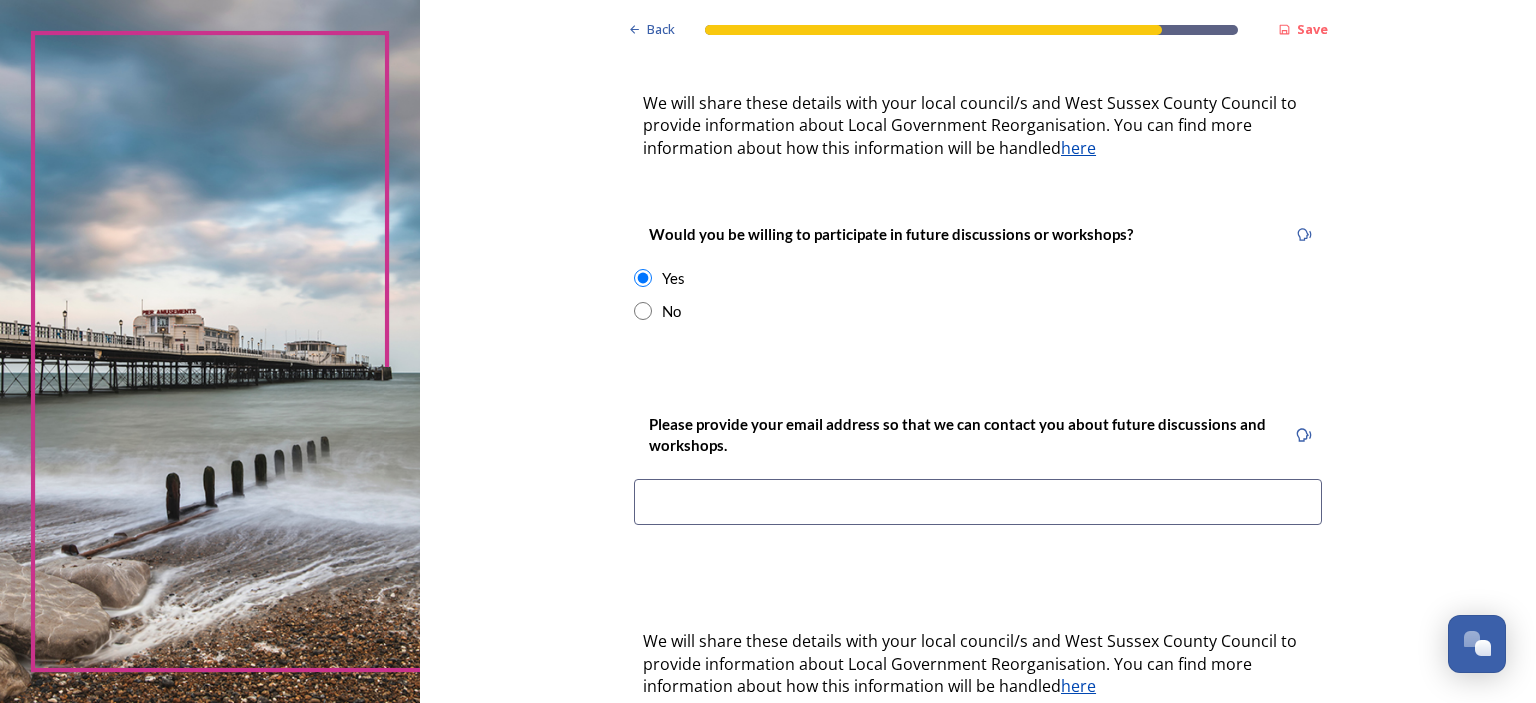 scroll, scrollTop: 700, scrollLeft: 0, axis: vertical 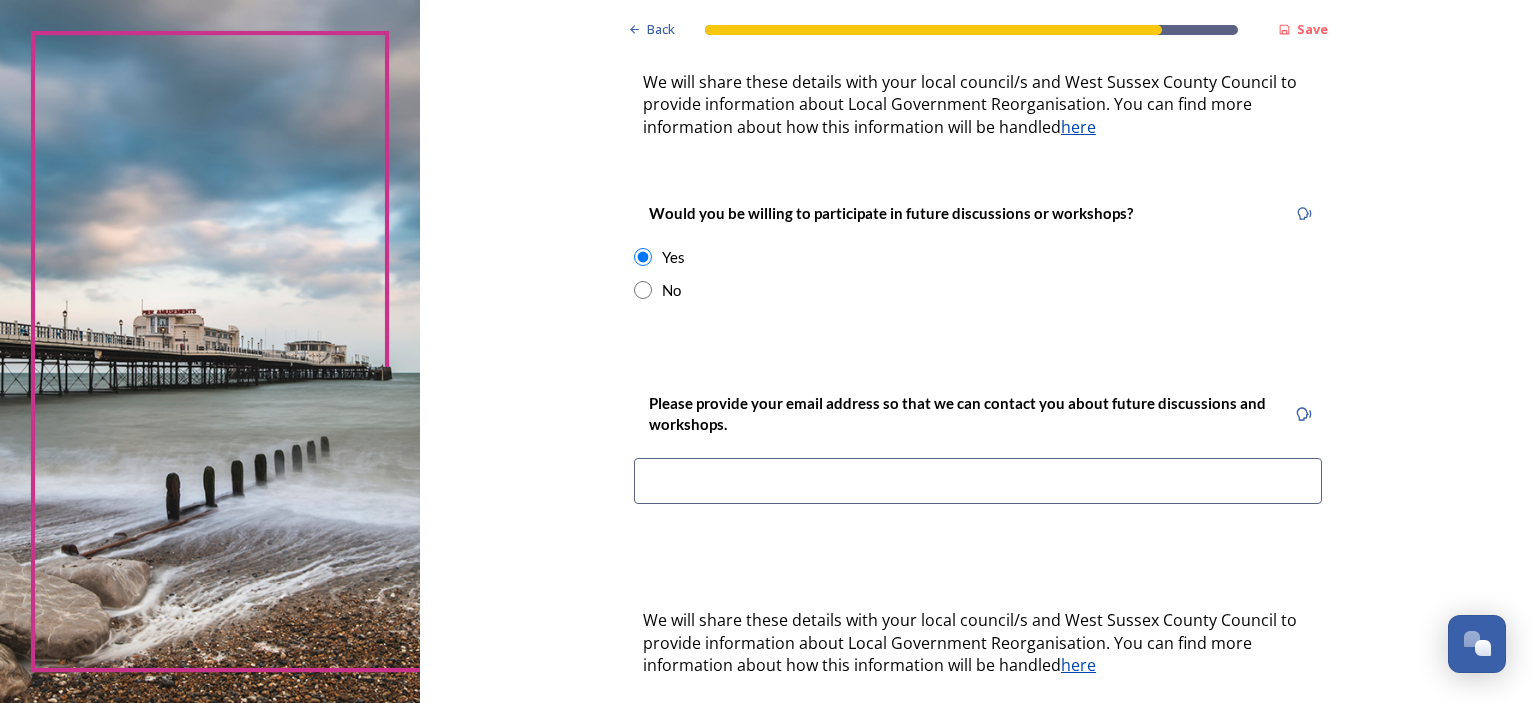 click at bounding box center [978, 481] 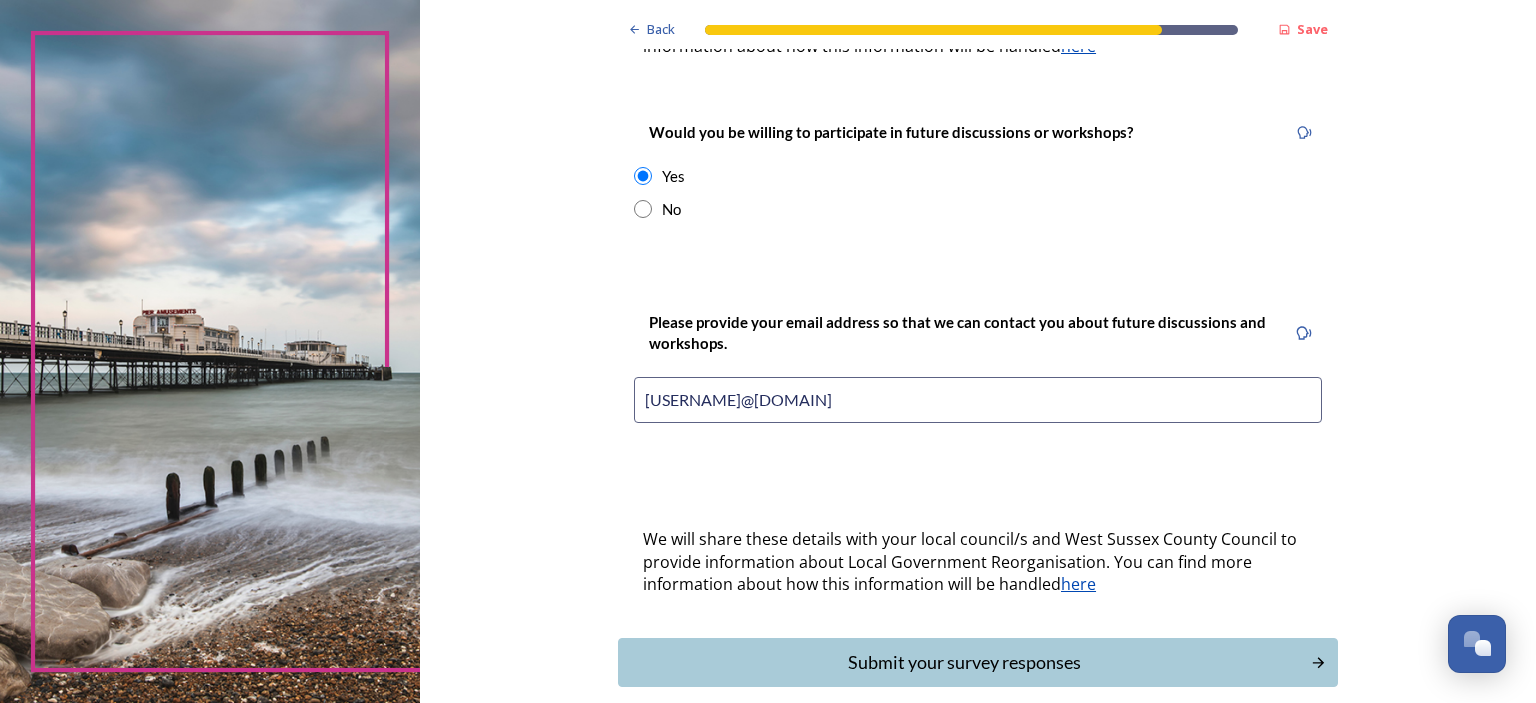 scroll, scrollTop: 854, scrollLeft: 0, axis: vertical 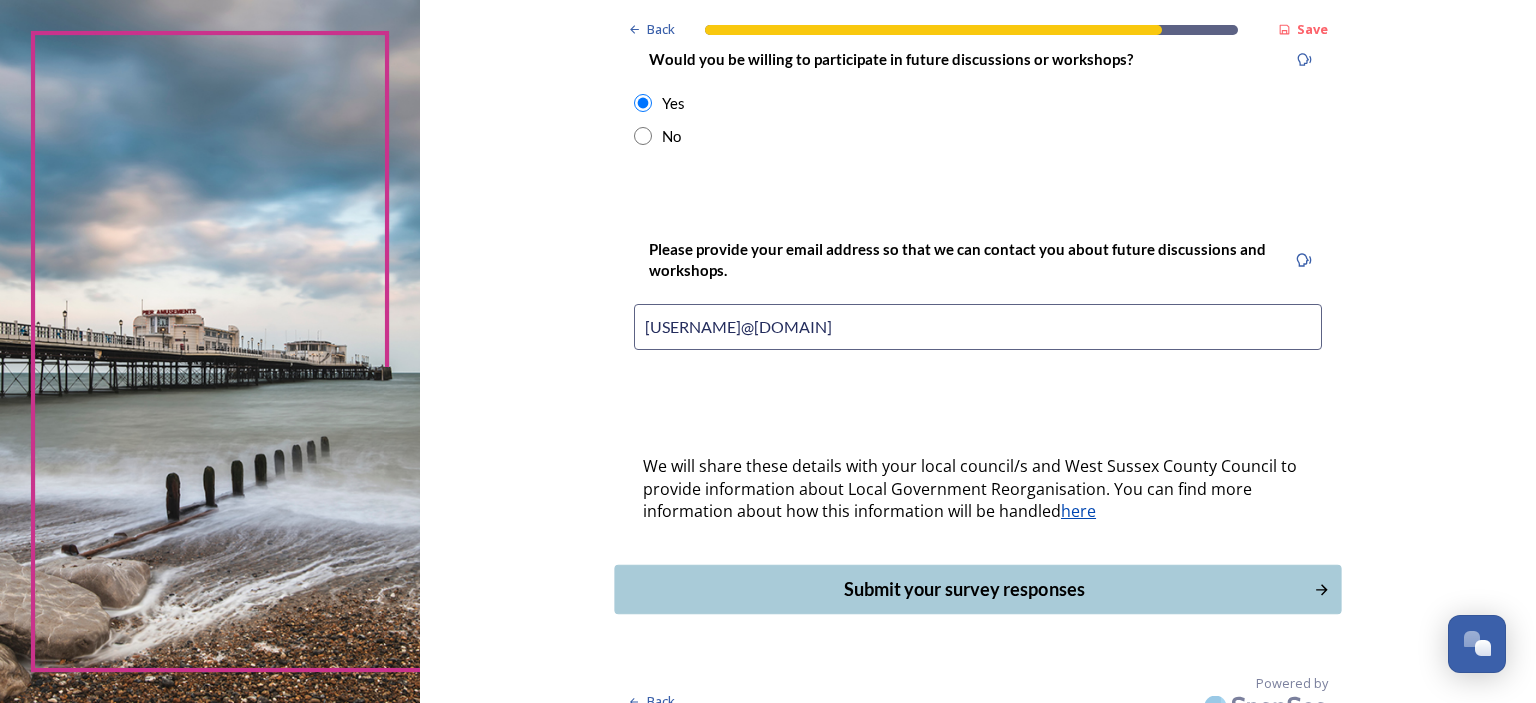 type on "[USERNAME]@[DOMAIN]" 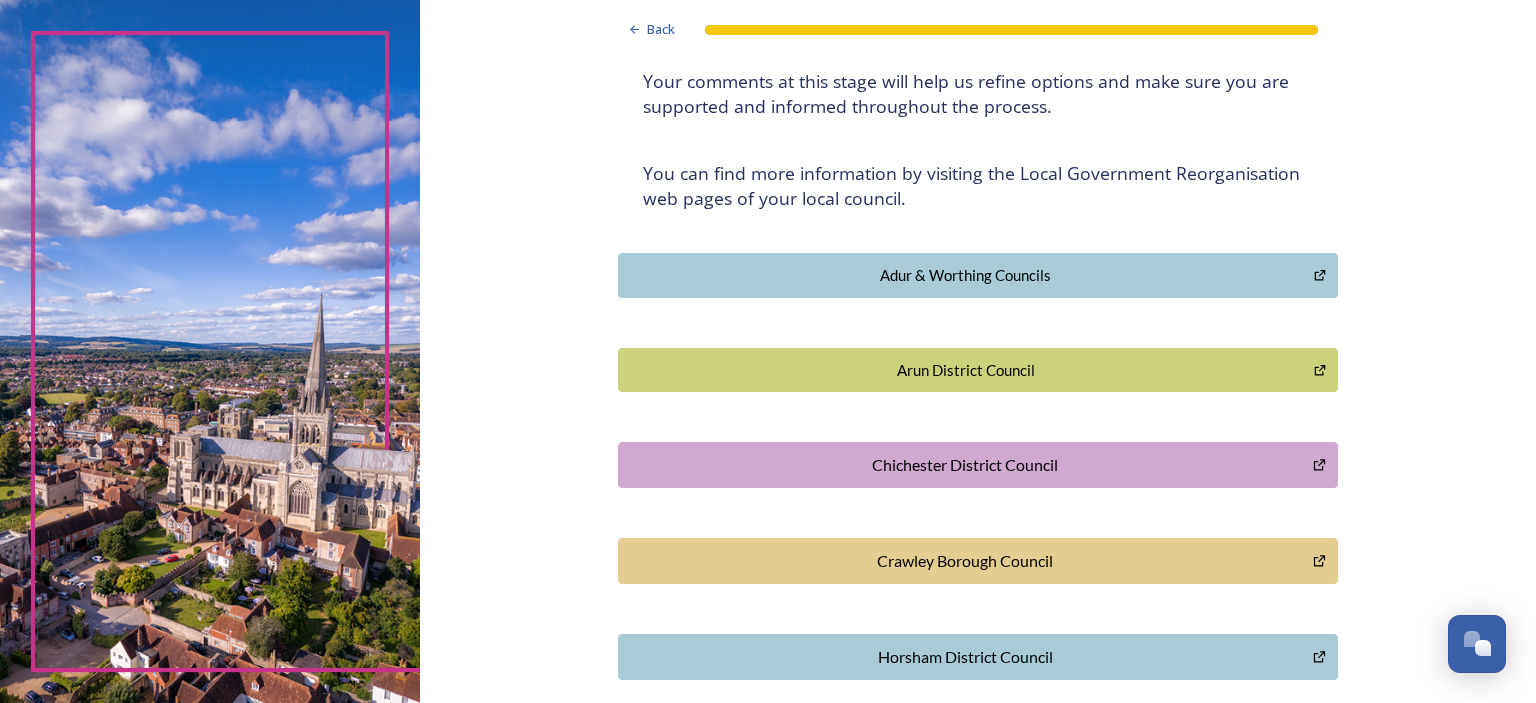 scroll, scrollTop: 582, scrollLeft: 0, axis: vertical 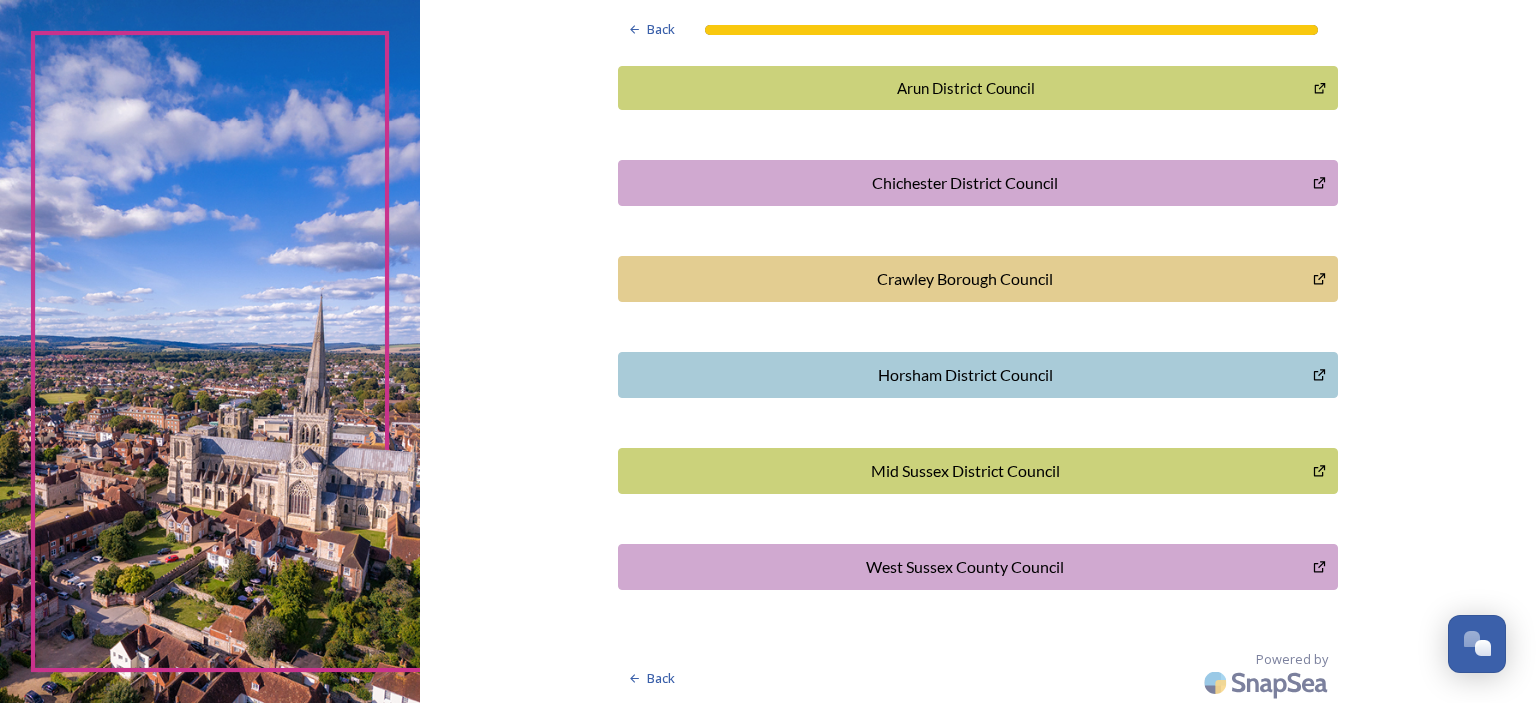 click on "Horsham District Council" at bounding box center (965, 375) 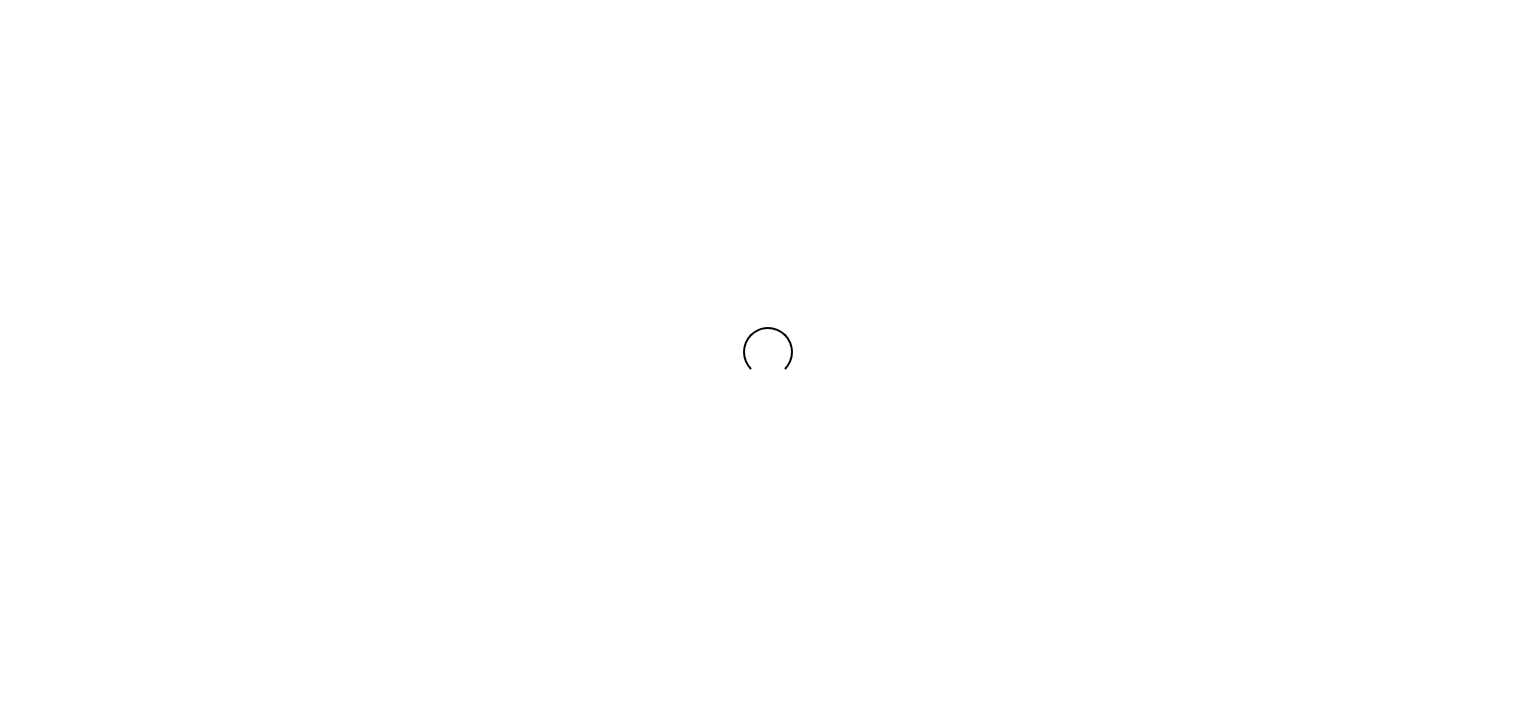 scroll, scrollTop: 0, scrollLeft: 0, axis: both 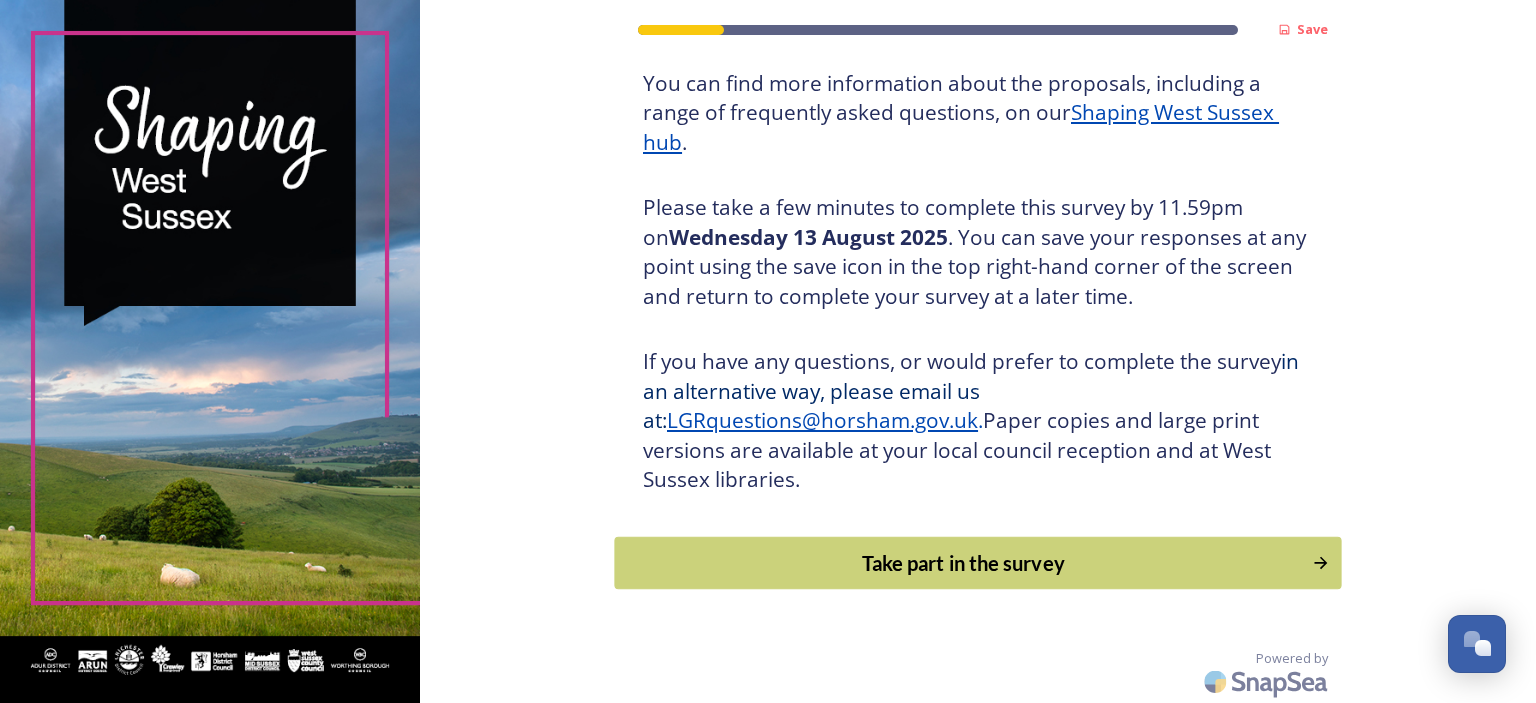 click on "Take part in the survey" at bounding box center [964, 563] 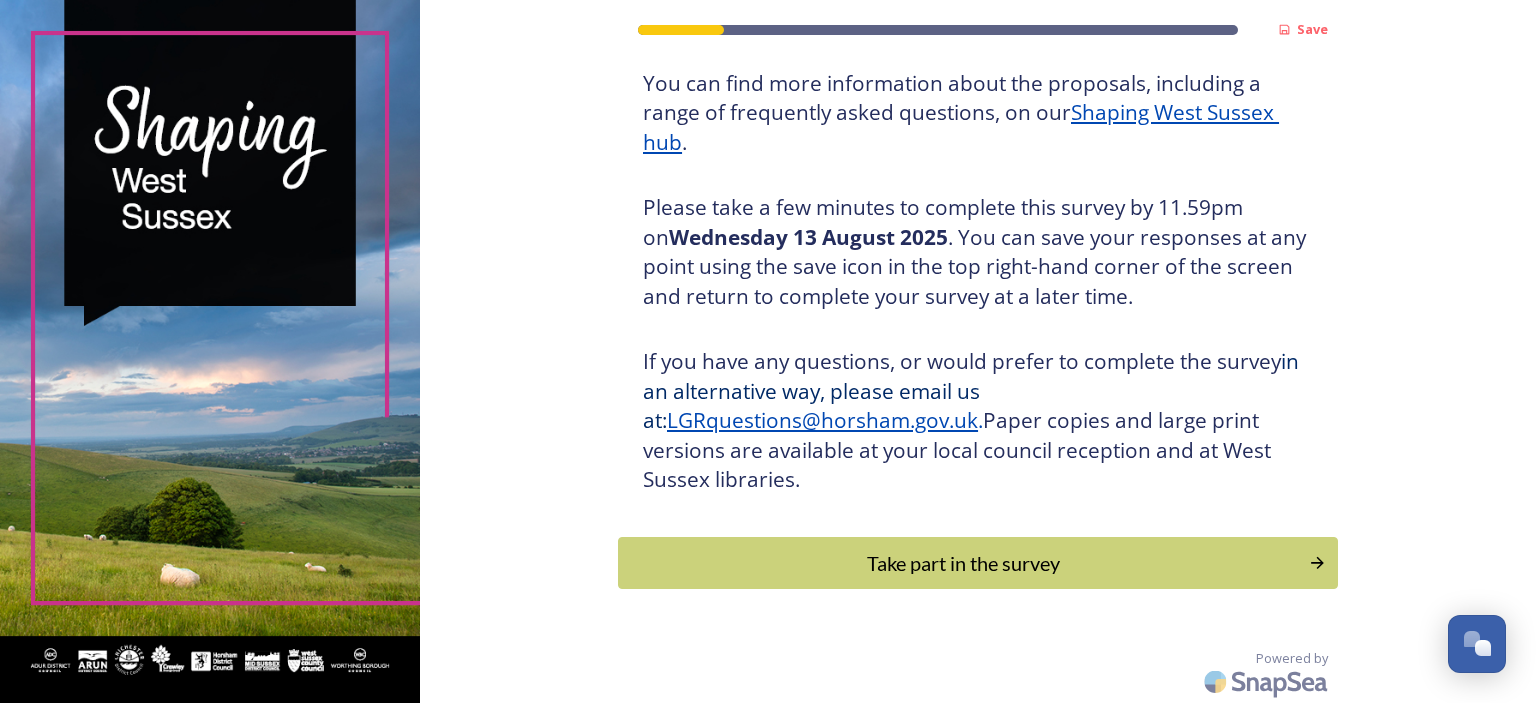 scroll, scrollTop: 0, scrollLeft: 0, axis: both 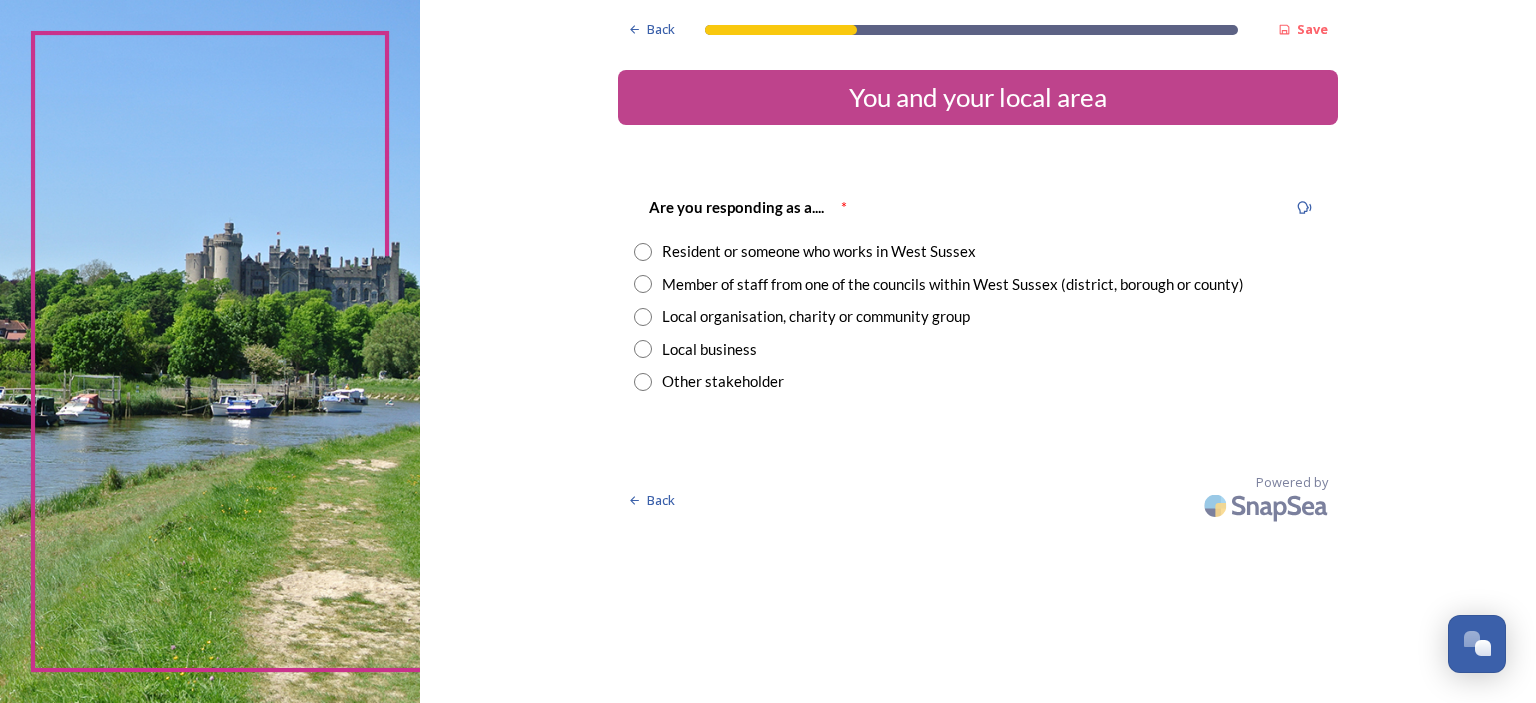 click at bounding box center [643, 284] 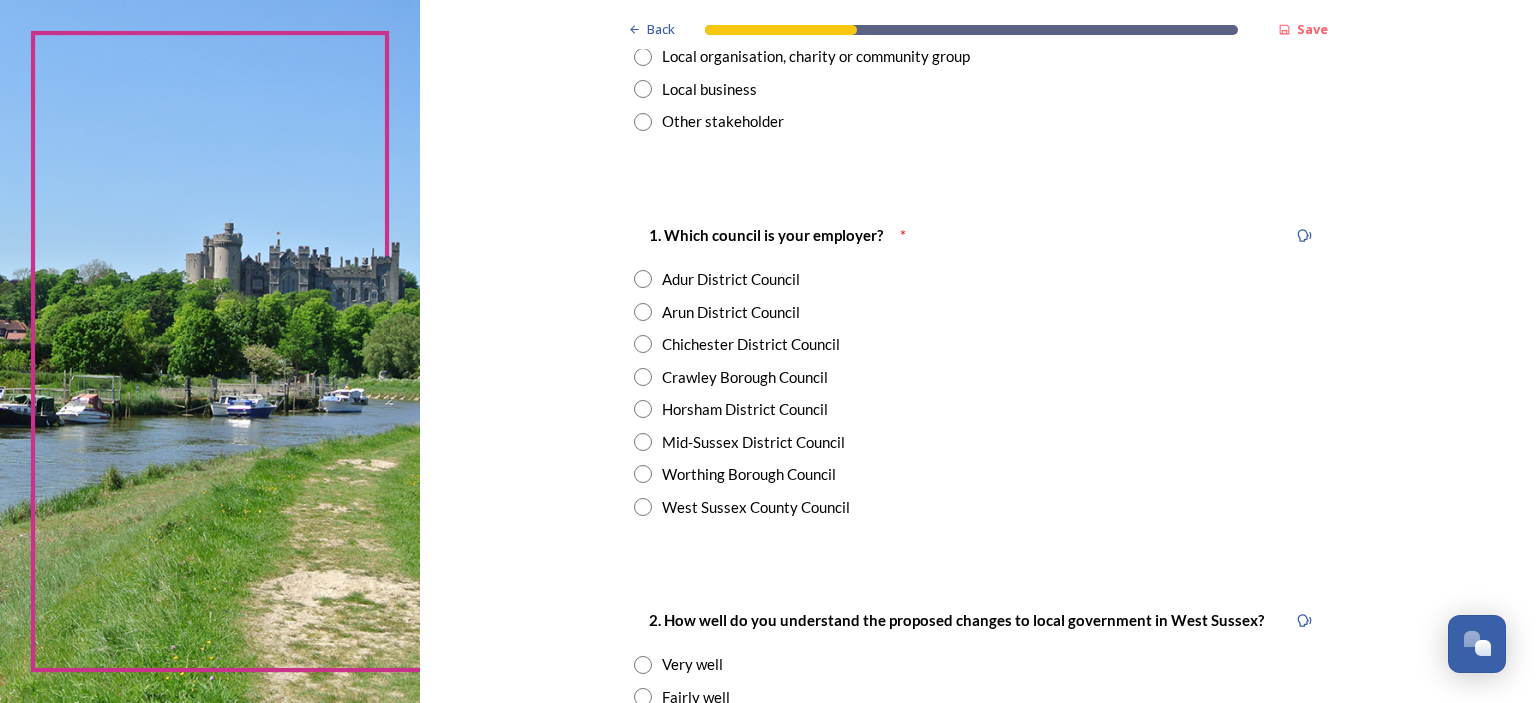 scroll, scrollTop: 300, scrollLeft: 0, axis: vertical 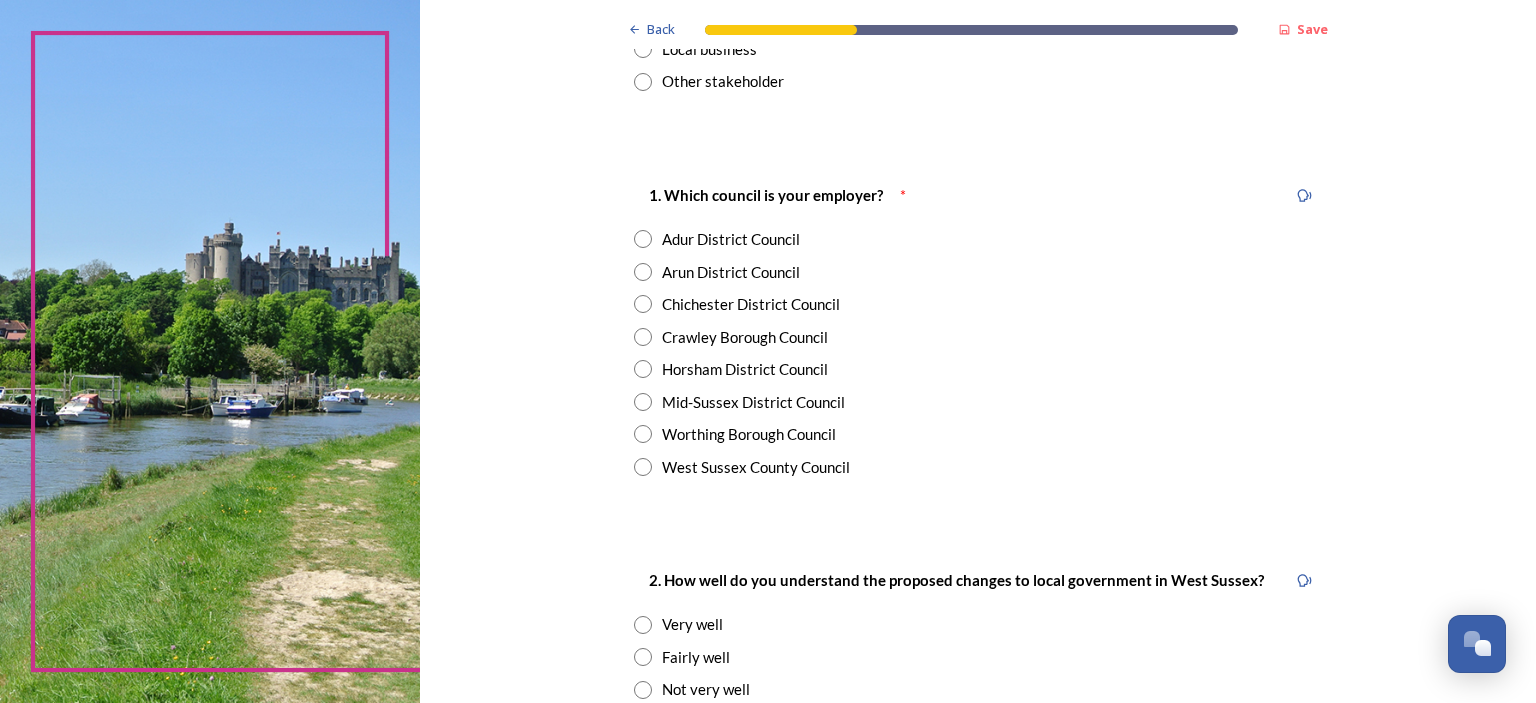 click at bounding box center [643, 369] 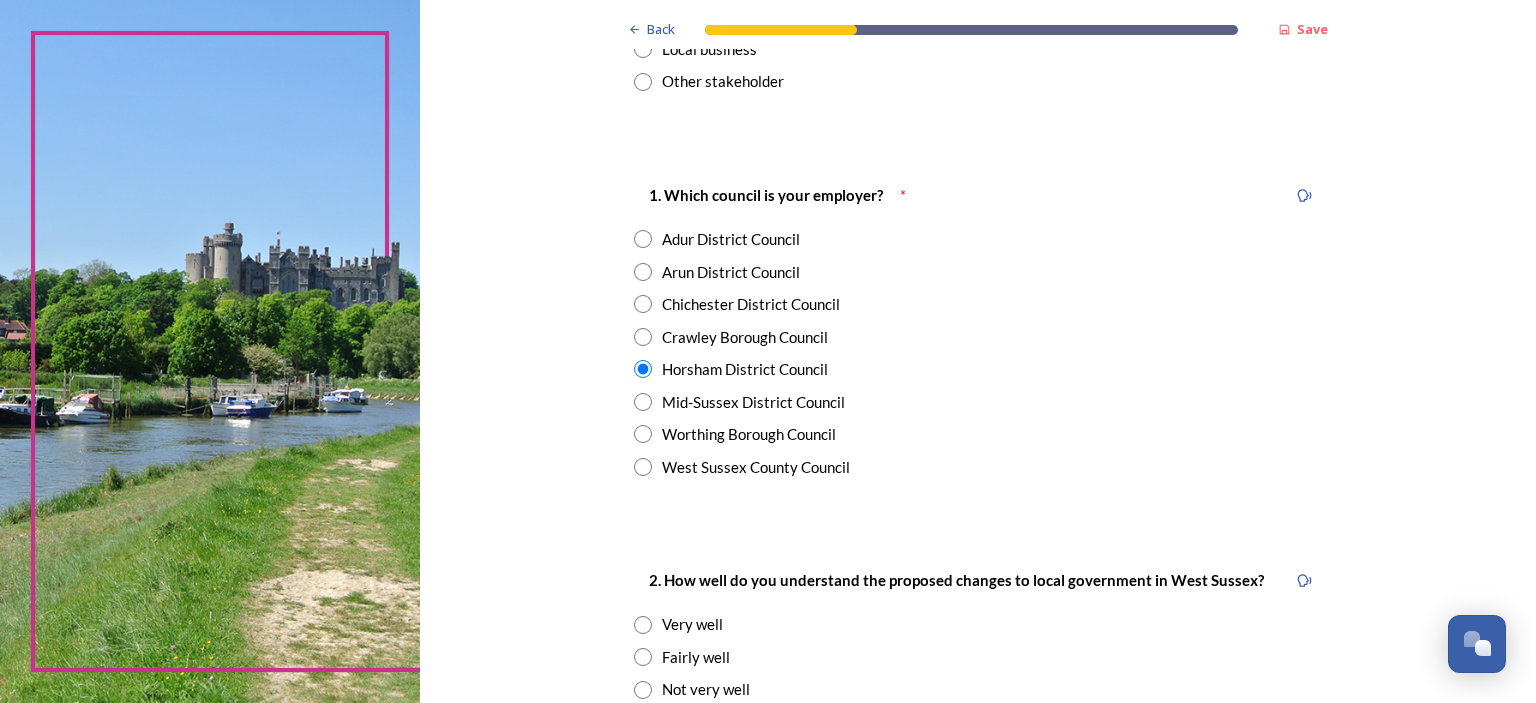 scroll, scrollTop: 500, scrollLeft: 0, axis: vertical 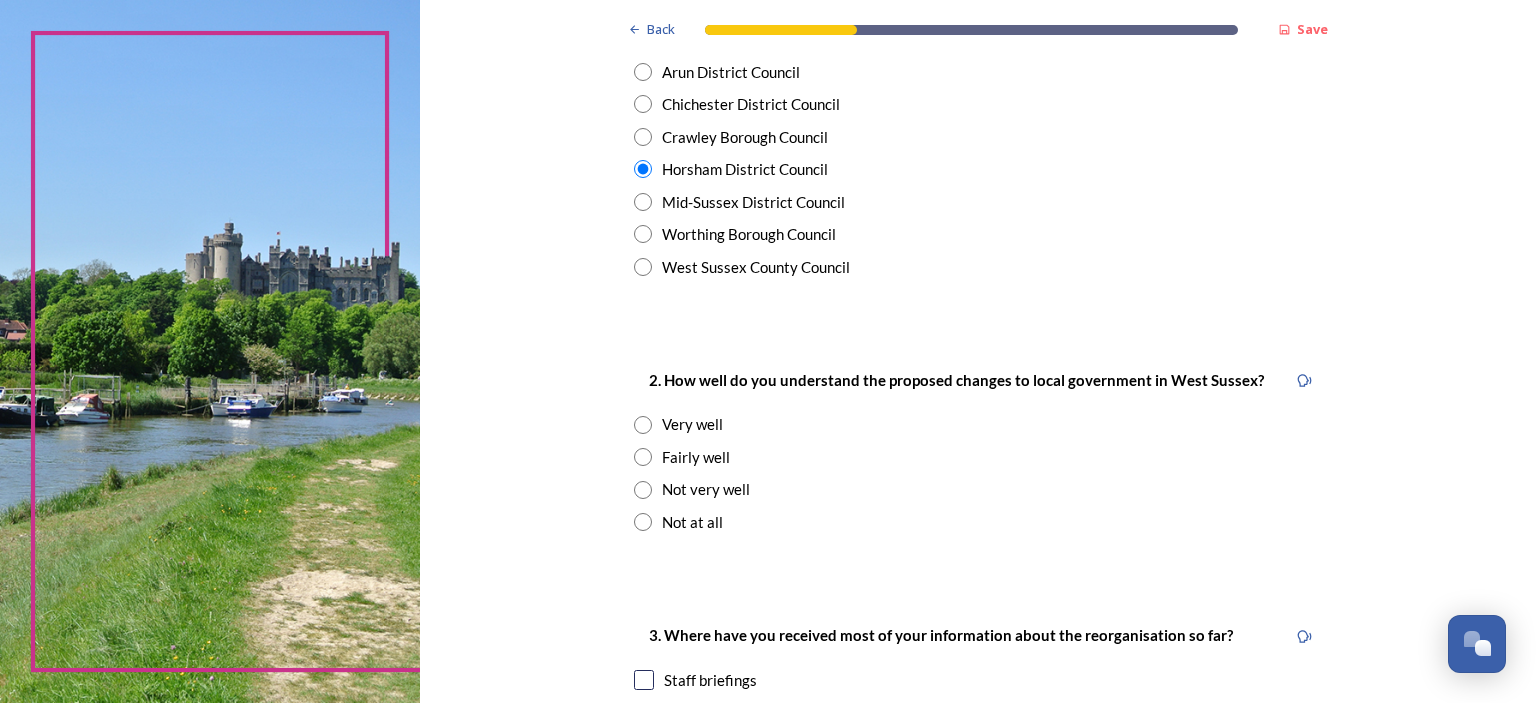 click at bounding box center [643, 457] 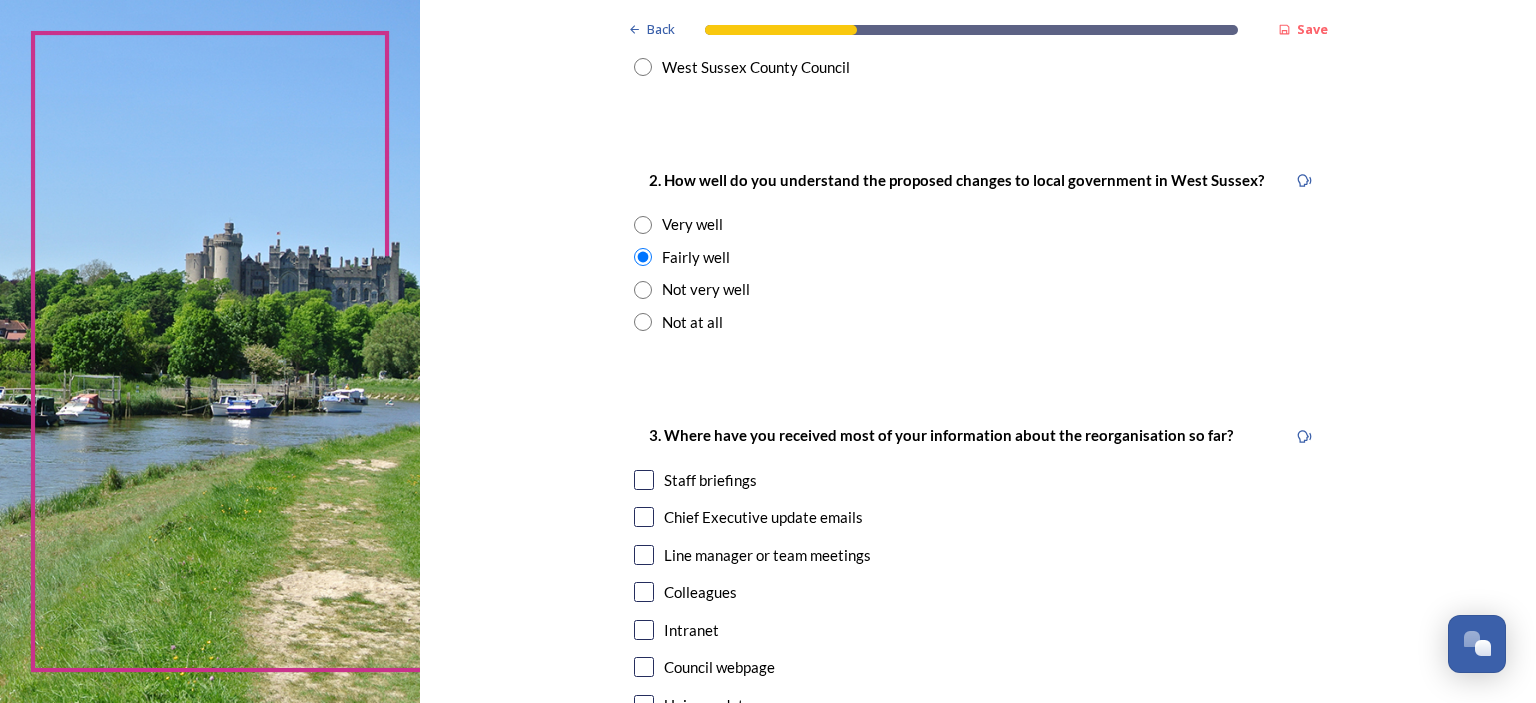 scroll, scrollTop: 900, scrollLeft: 0, axis: vertical 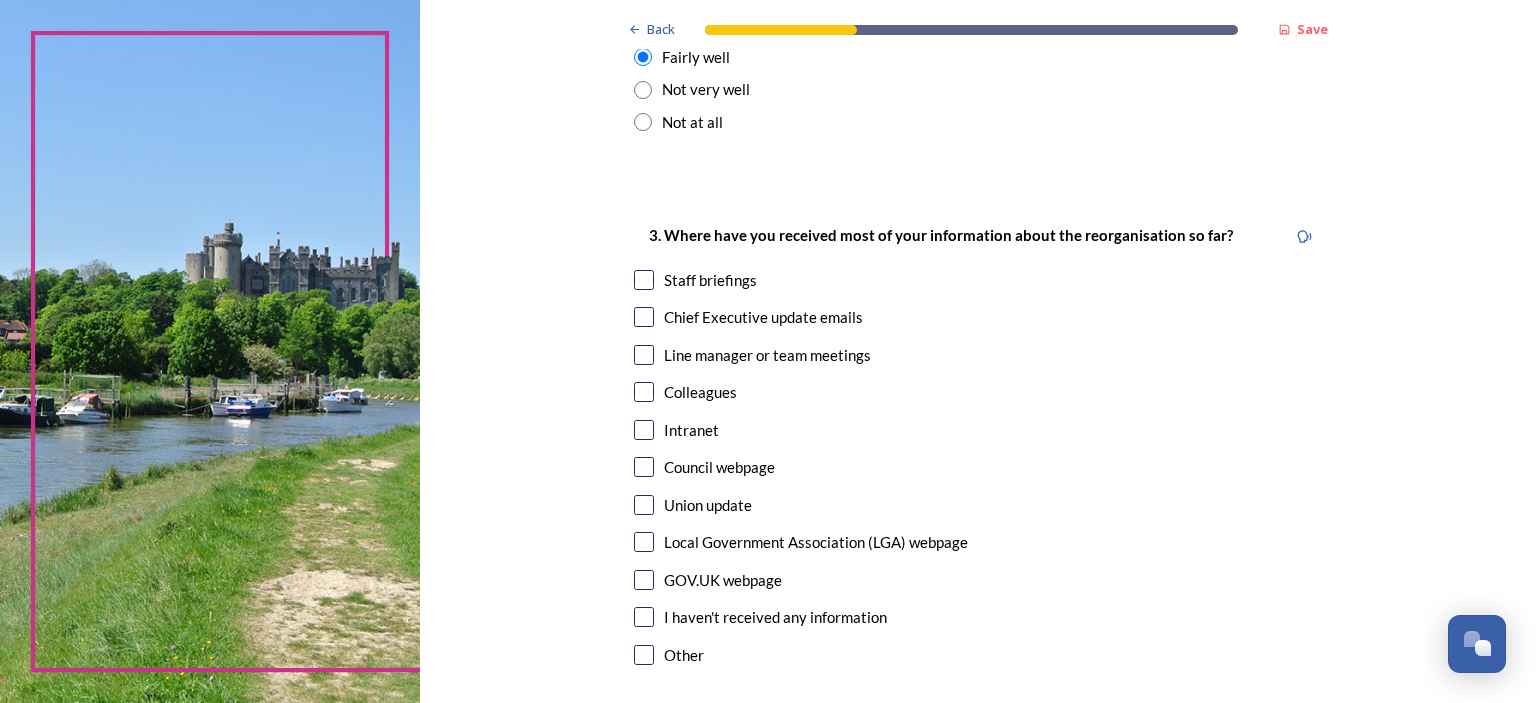 click at bounding box center (644, 280) 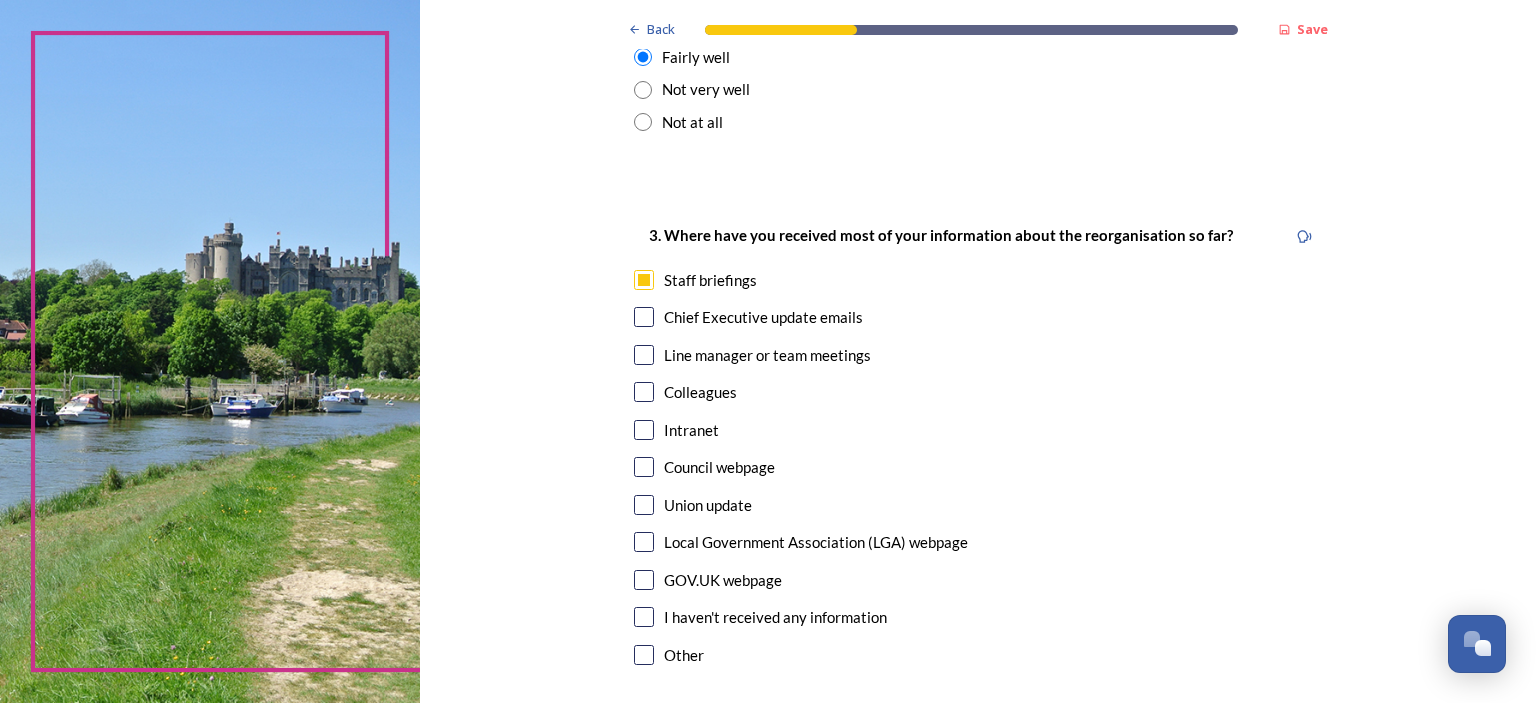 click at bounding box center [644, 317] 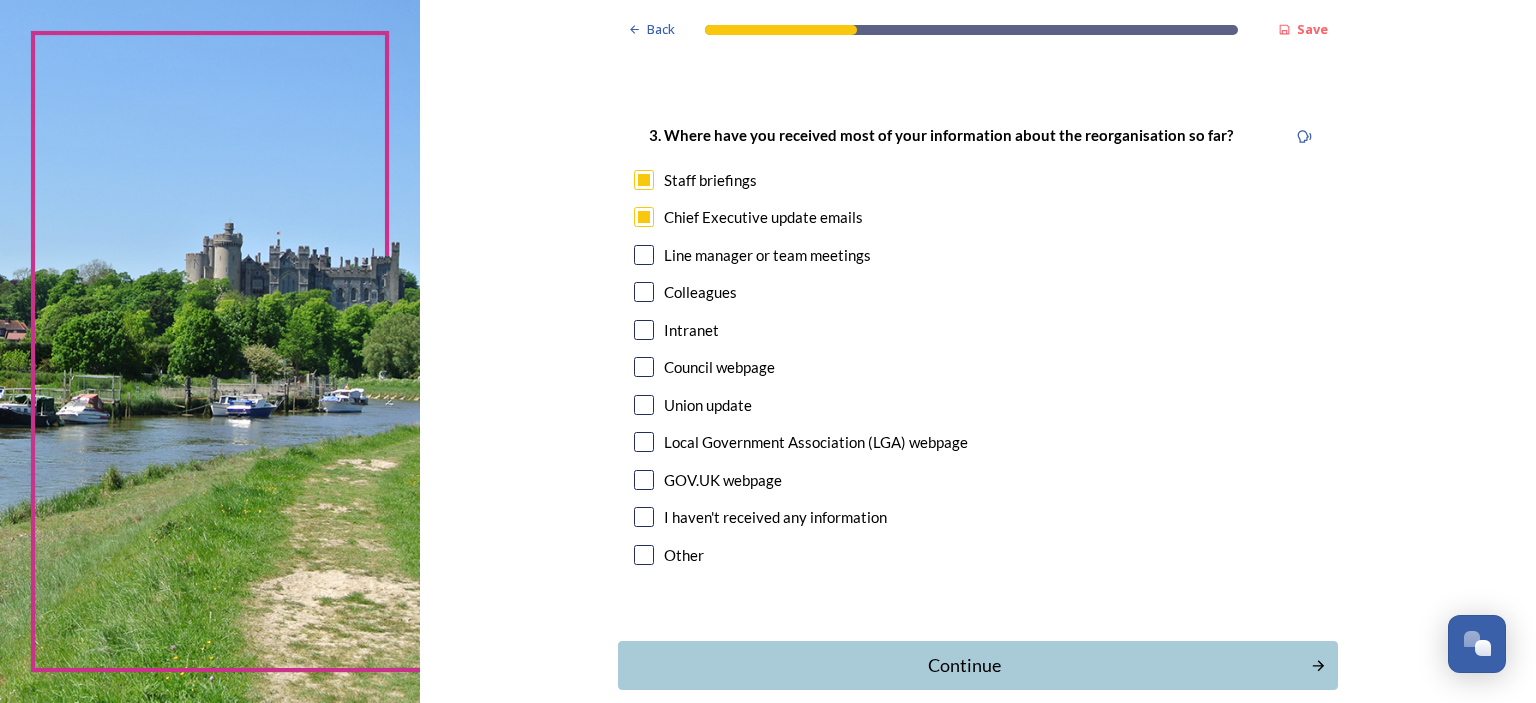scroll, scrollTop: 1100, scrollLeft: 0, axis: vertical 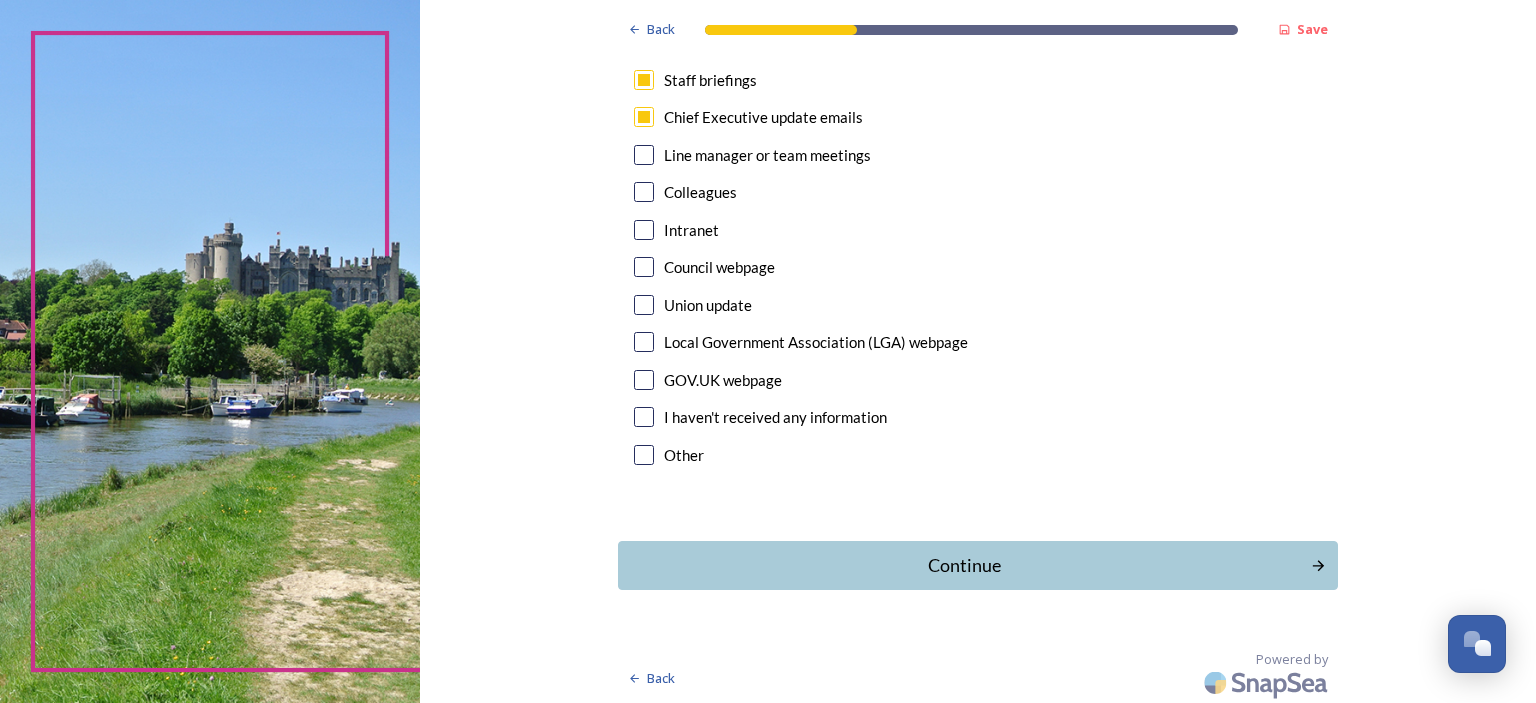 click on "Continue" at bounding box center (964, 565) 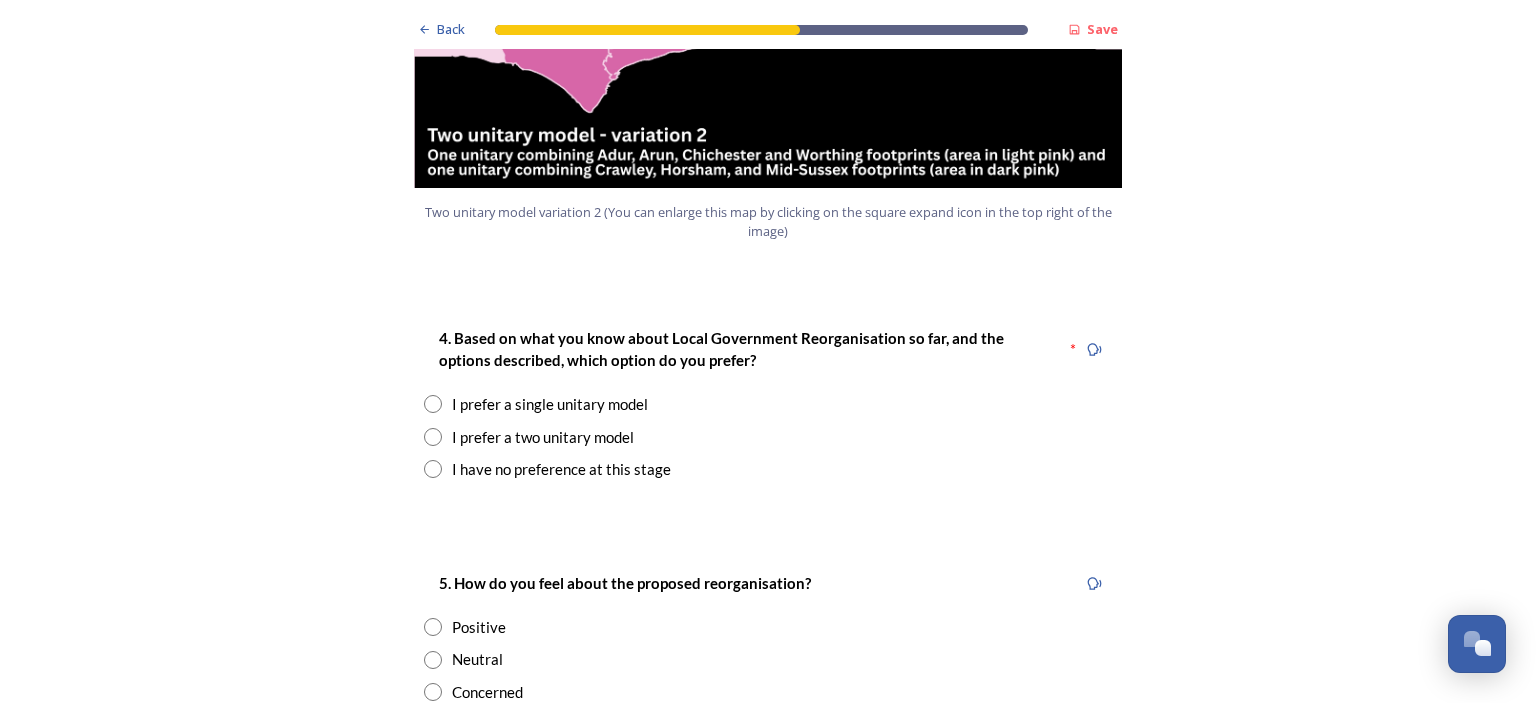 scroll, scrollTop: 2400, scrollLeft: 0, axis: vertical 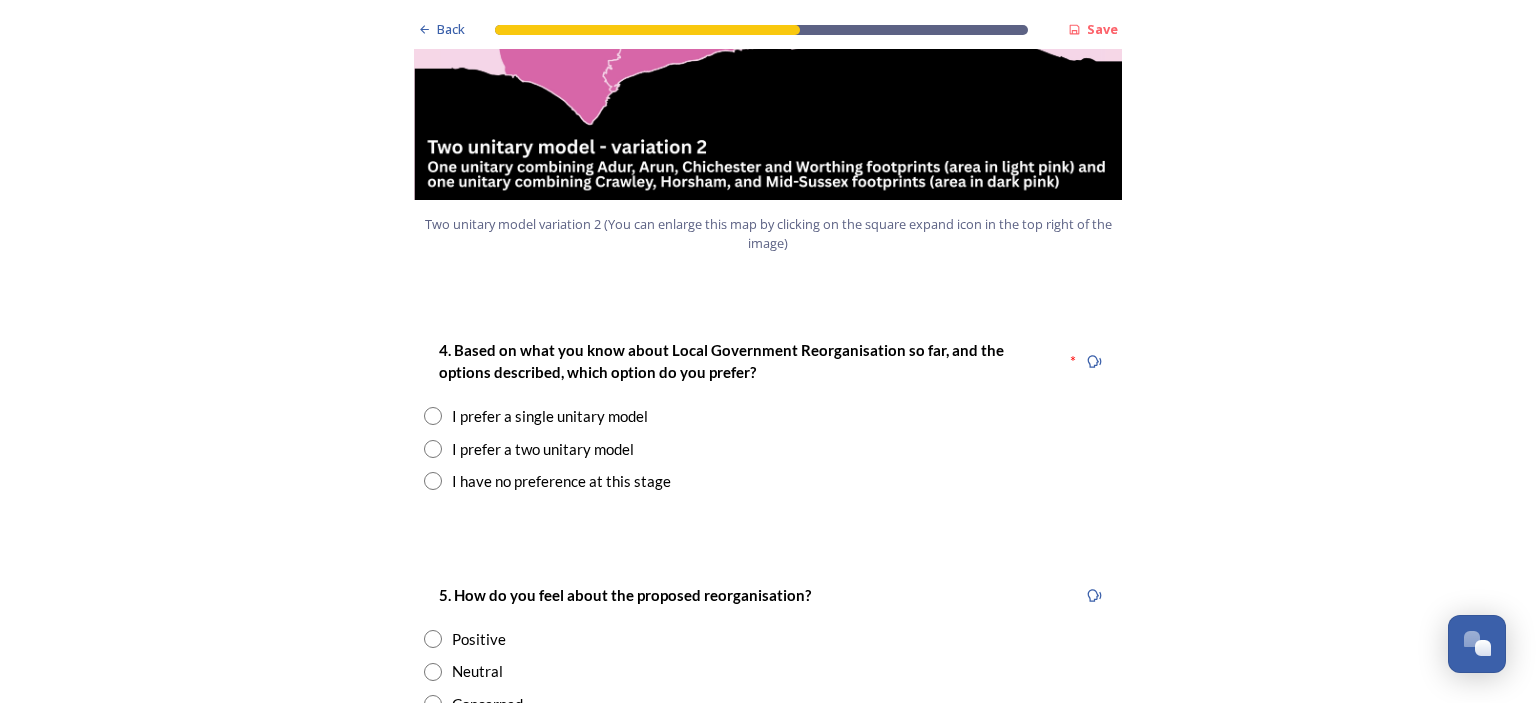 click at bounding box center [433, 416] 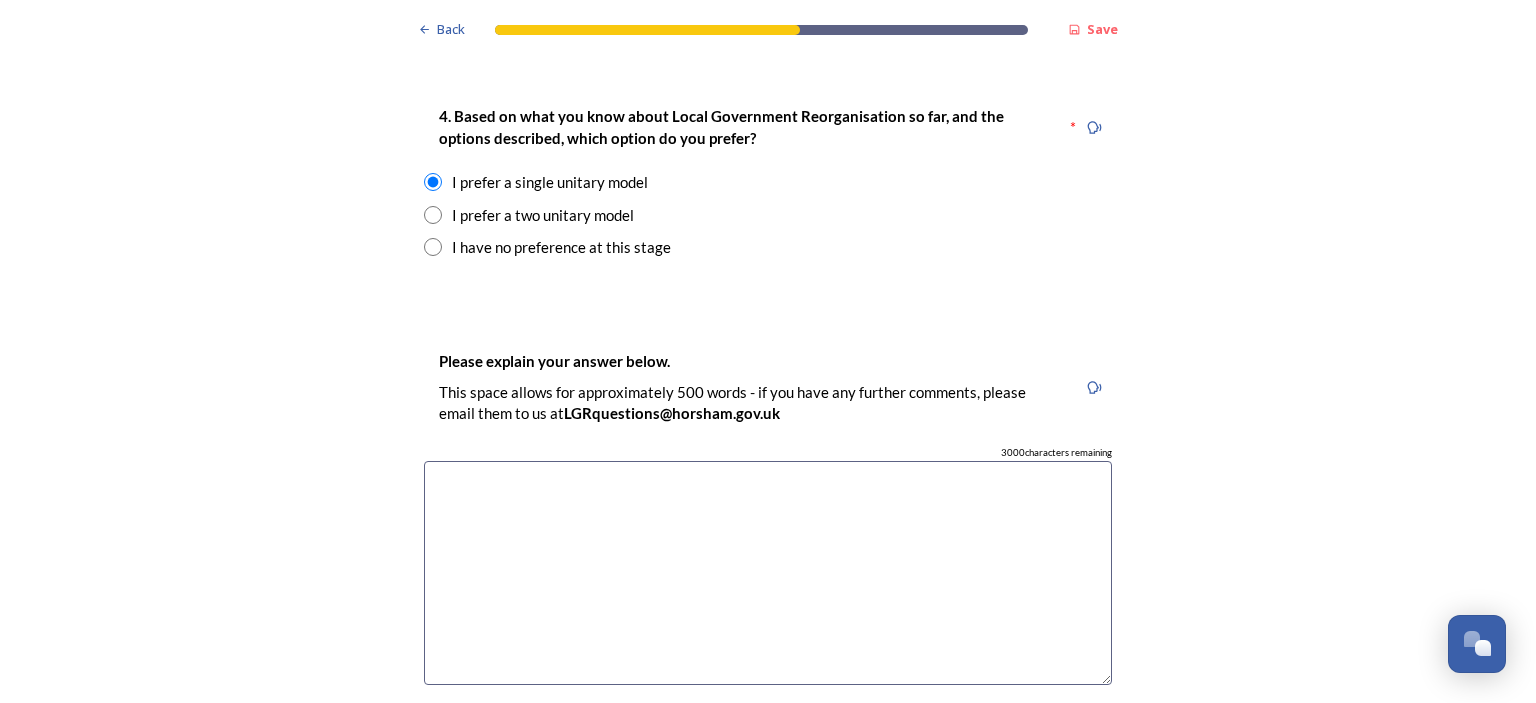 scroll, scrollTop: 2600, scrollLeft: 0, axis: vertical 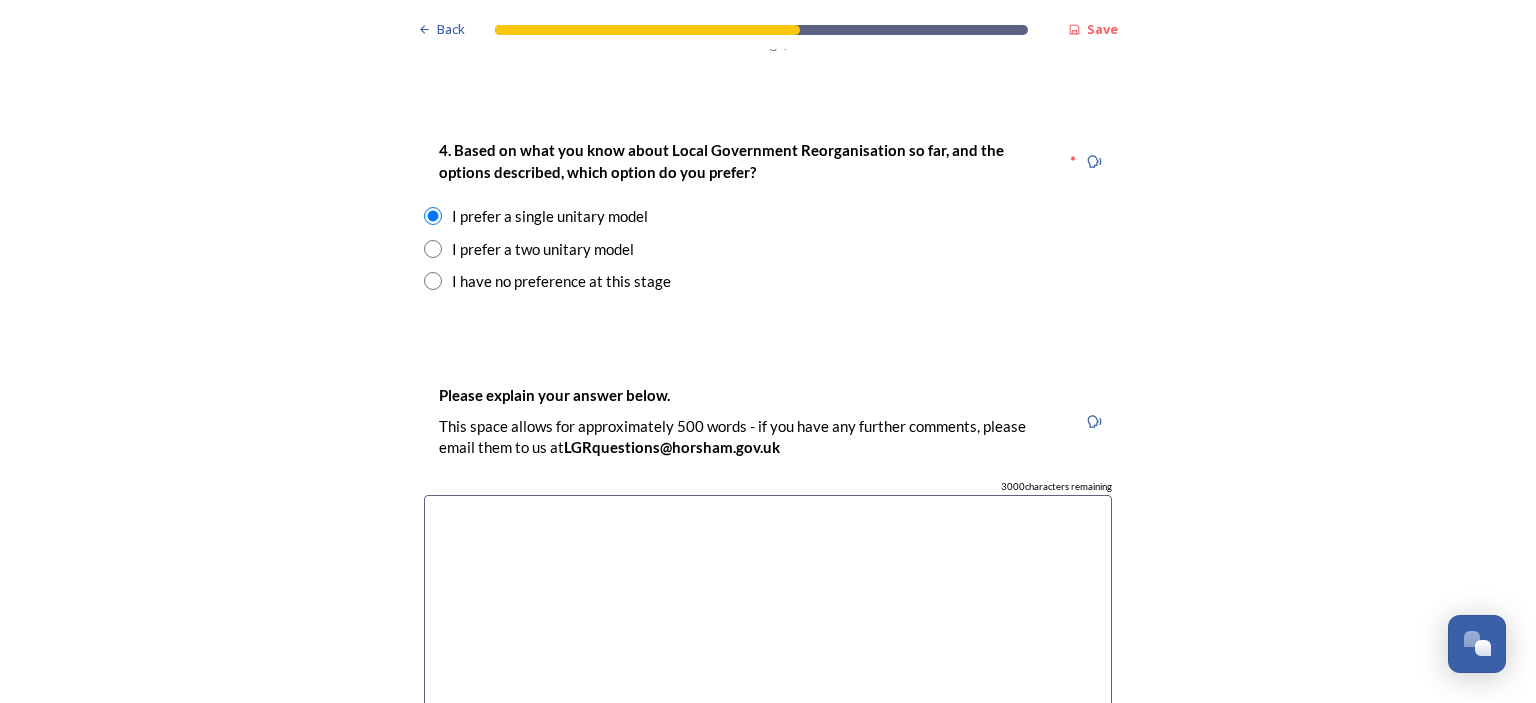 click at bounding box center [768, 607] 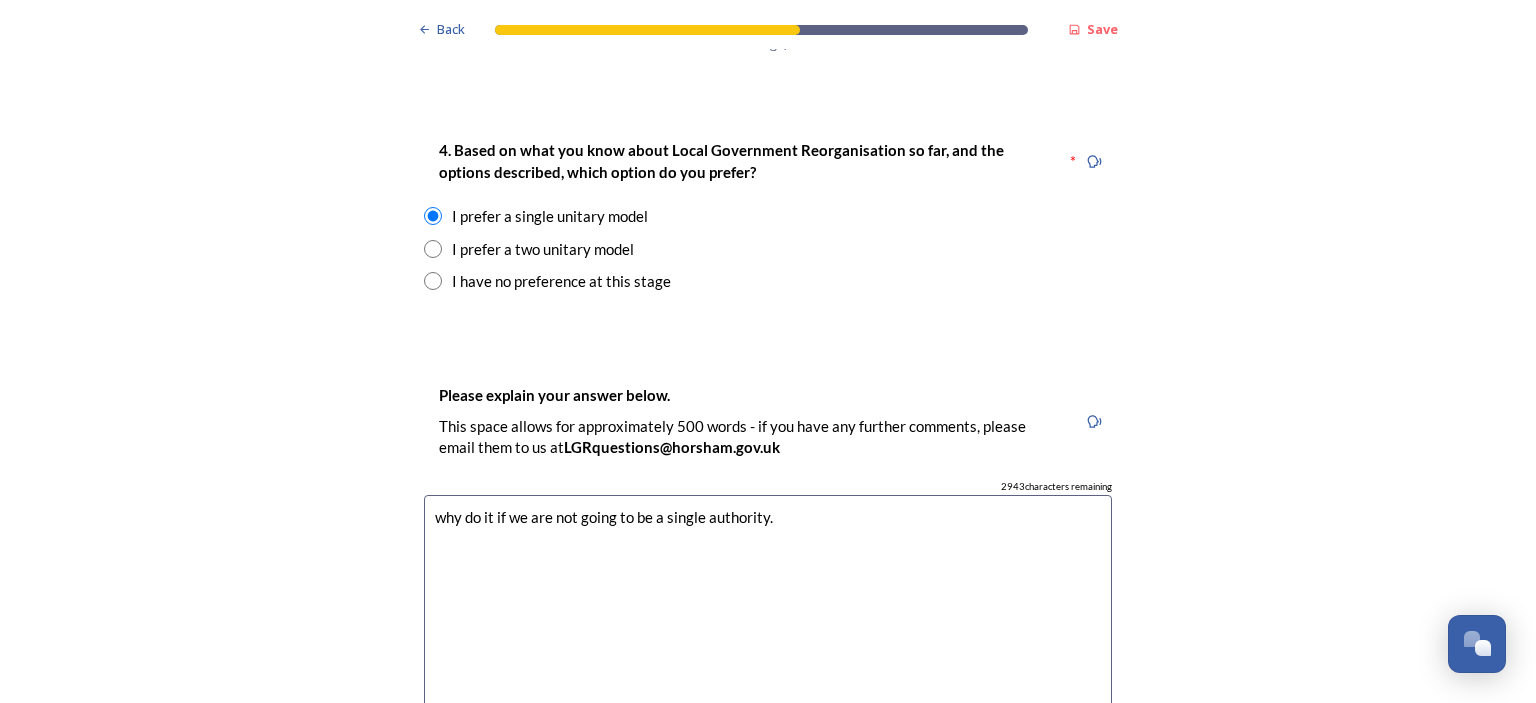 type on "why do it if we are not going to be a single authority." 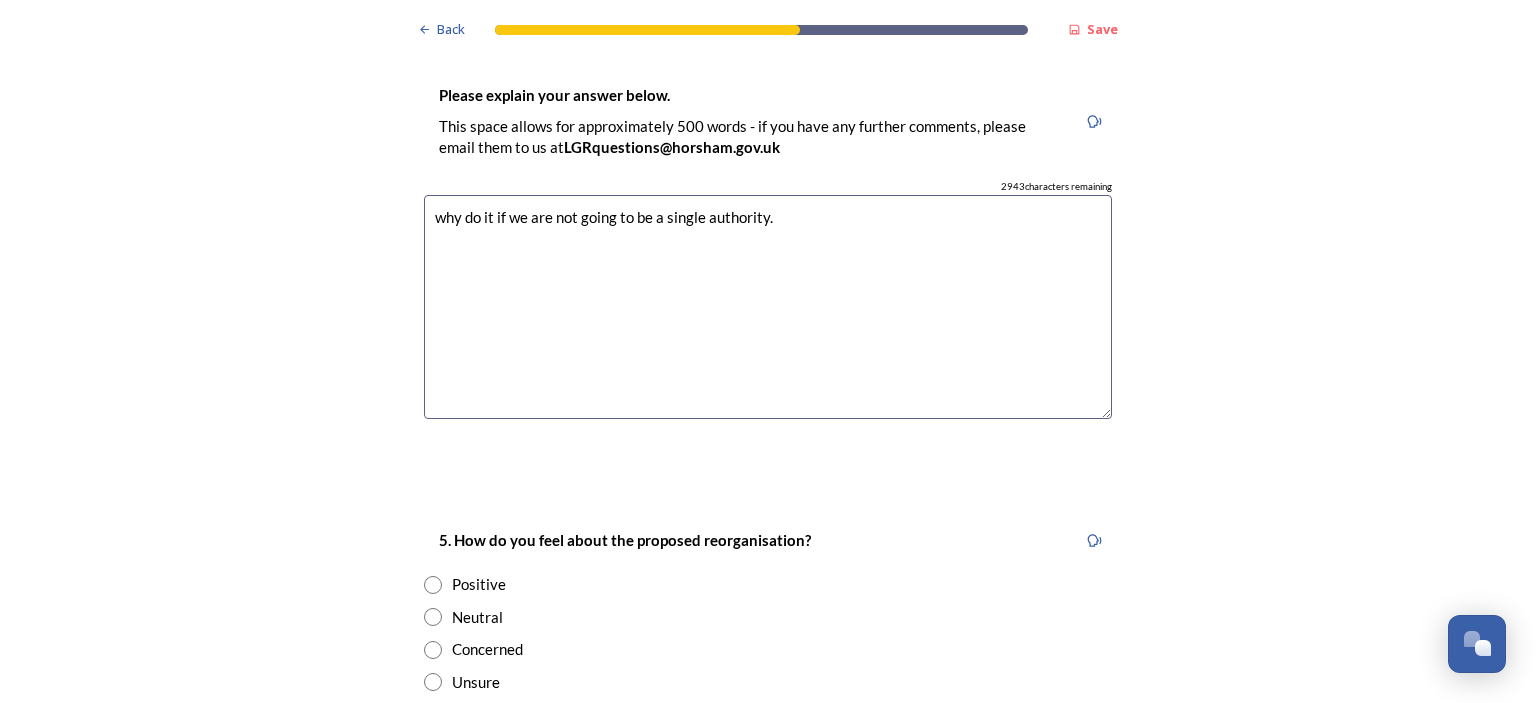 scroll, scrollTop: 3000, scrollLeft: 0, axis: vertical 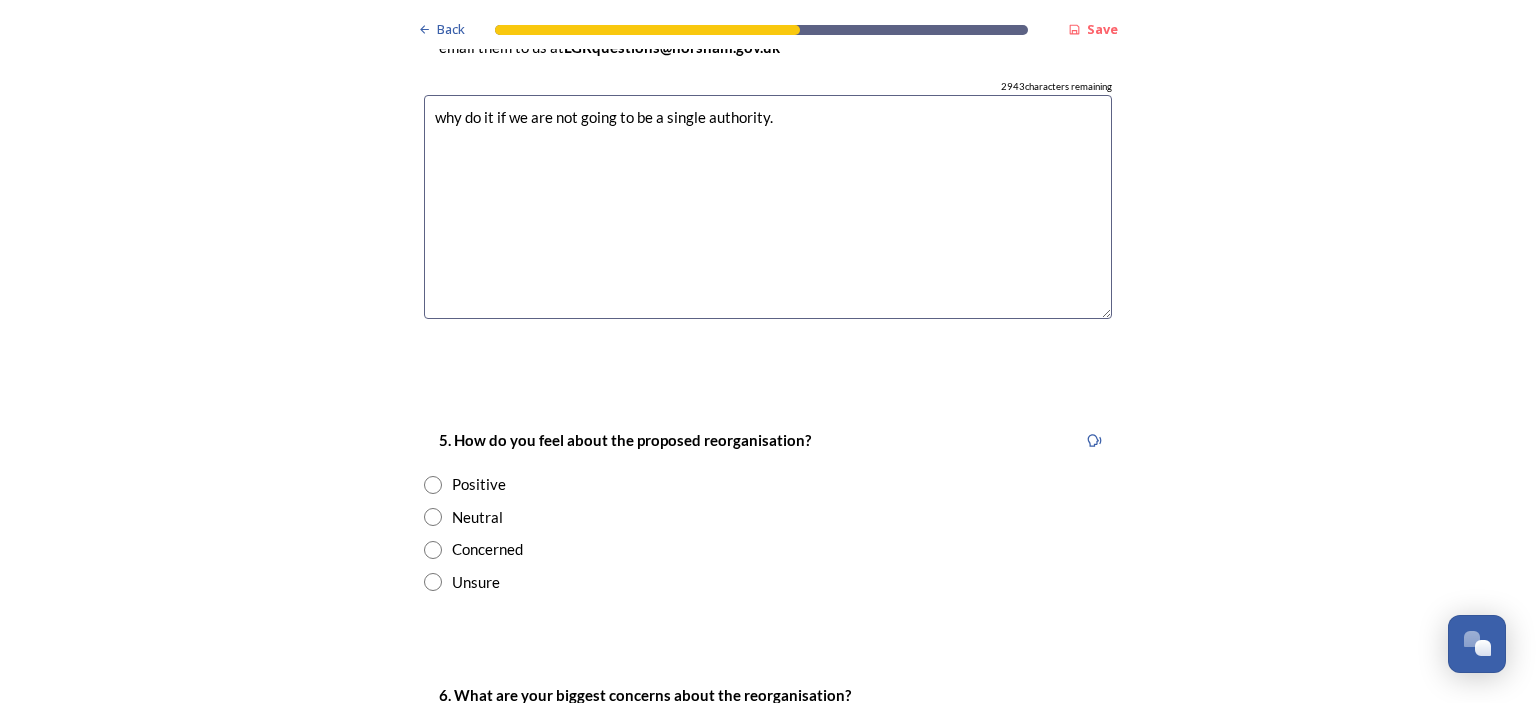 click at bounding box center [433, 550] 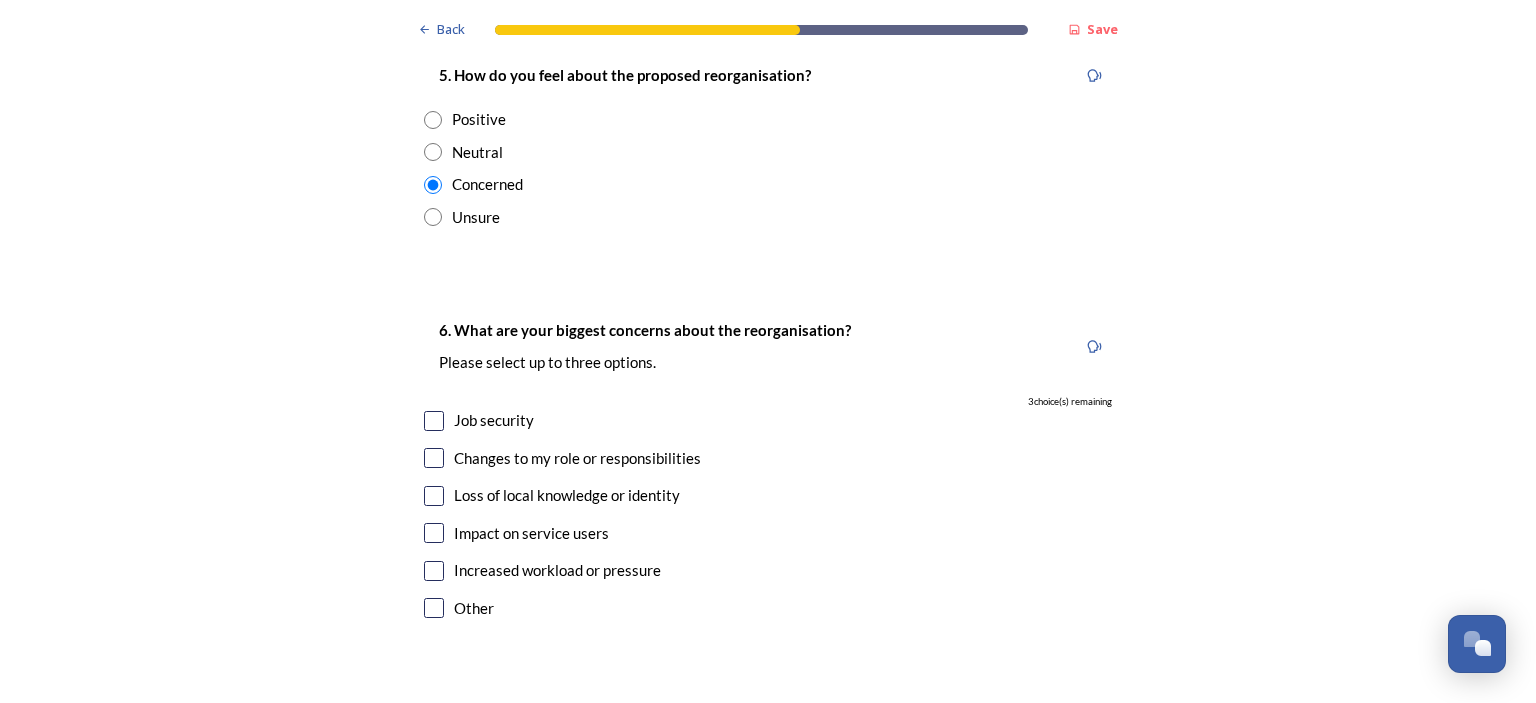 scroll, scrollTop: 3400, scrollLeft: 0, axis: vertical 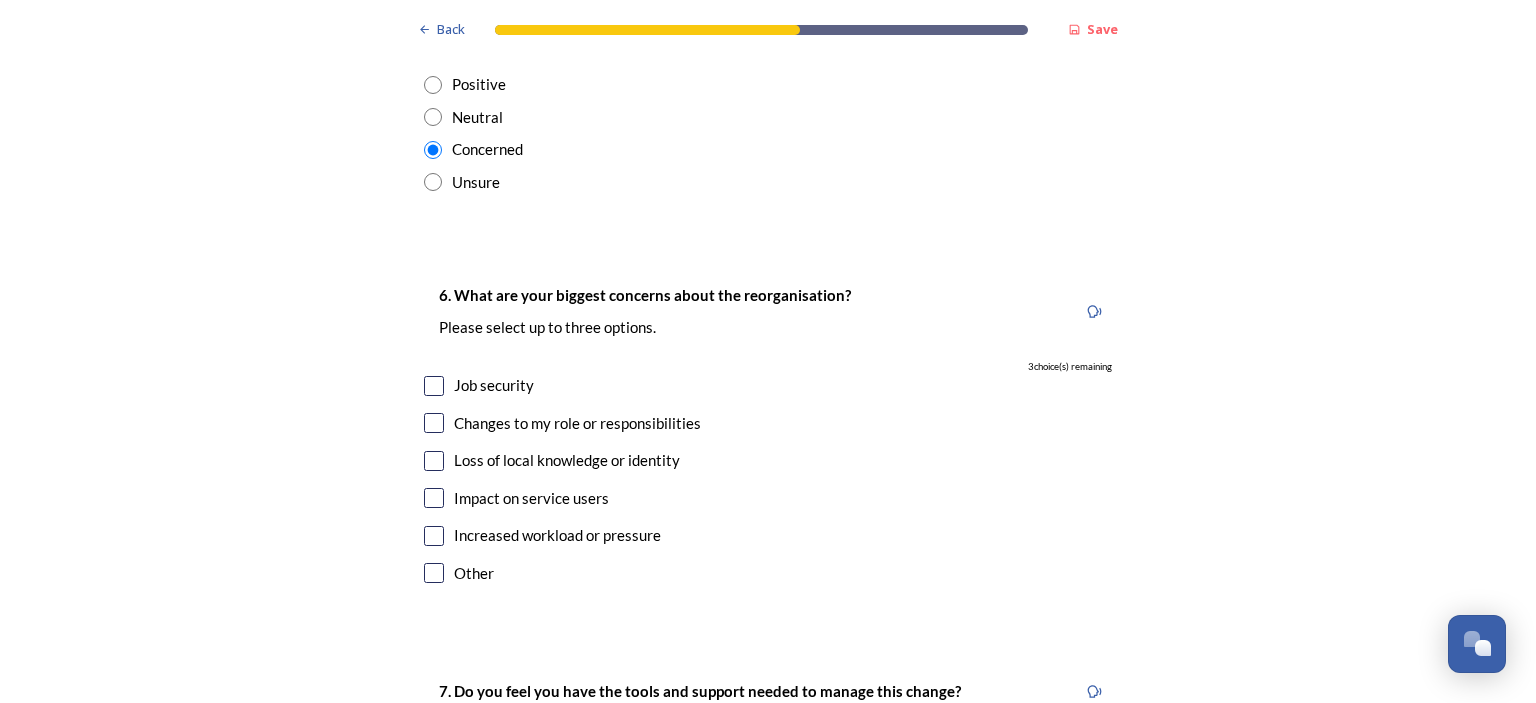 click at bounding box center (434, 386) 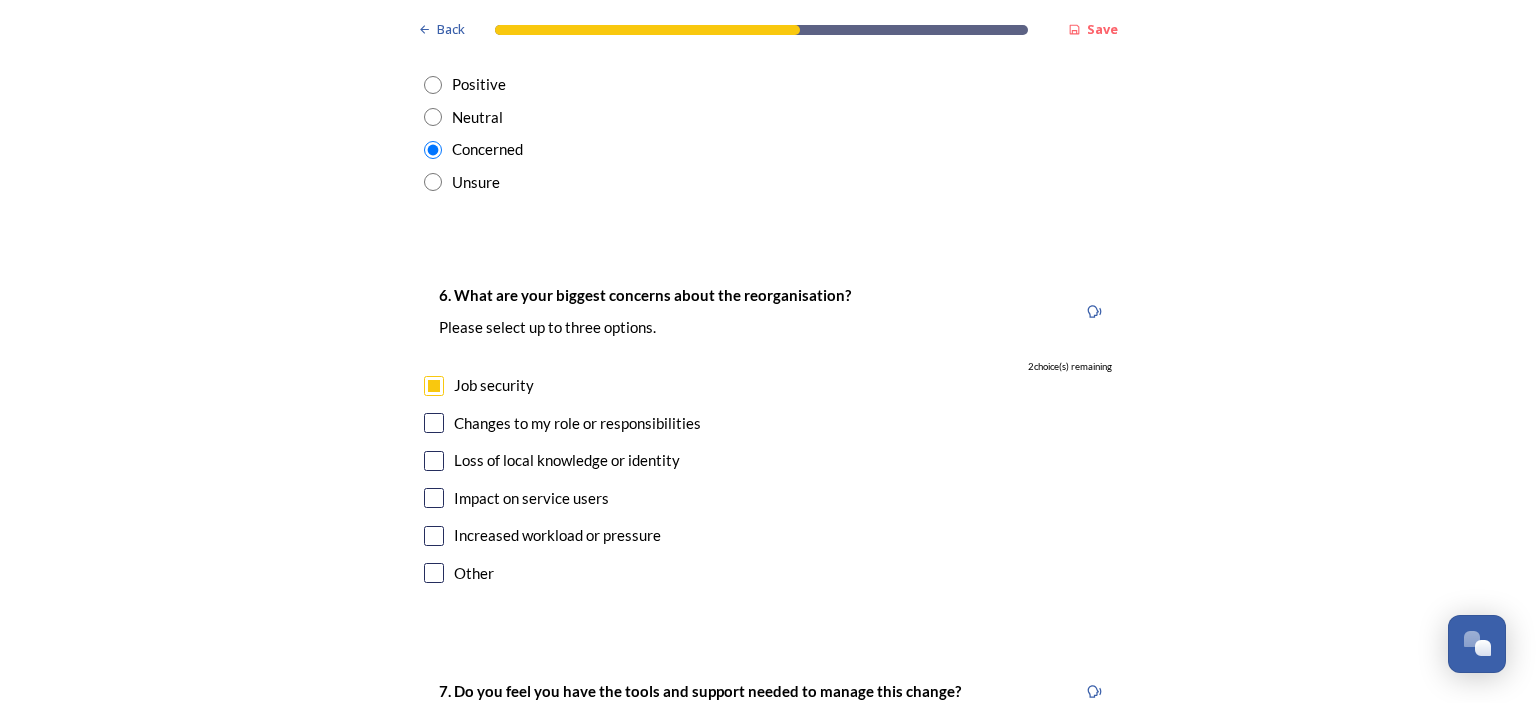 click at bounding box center [434, 423] 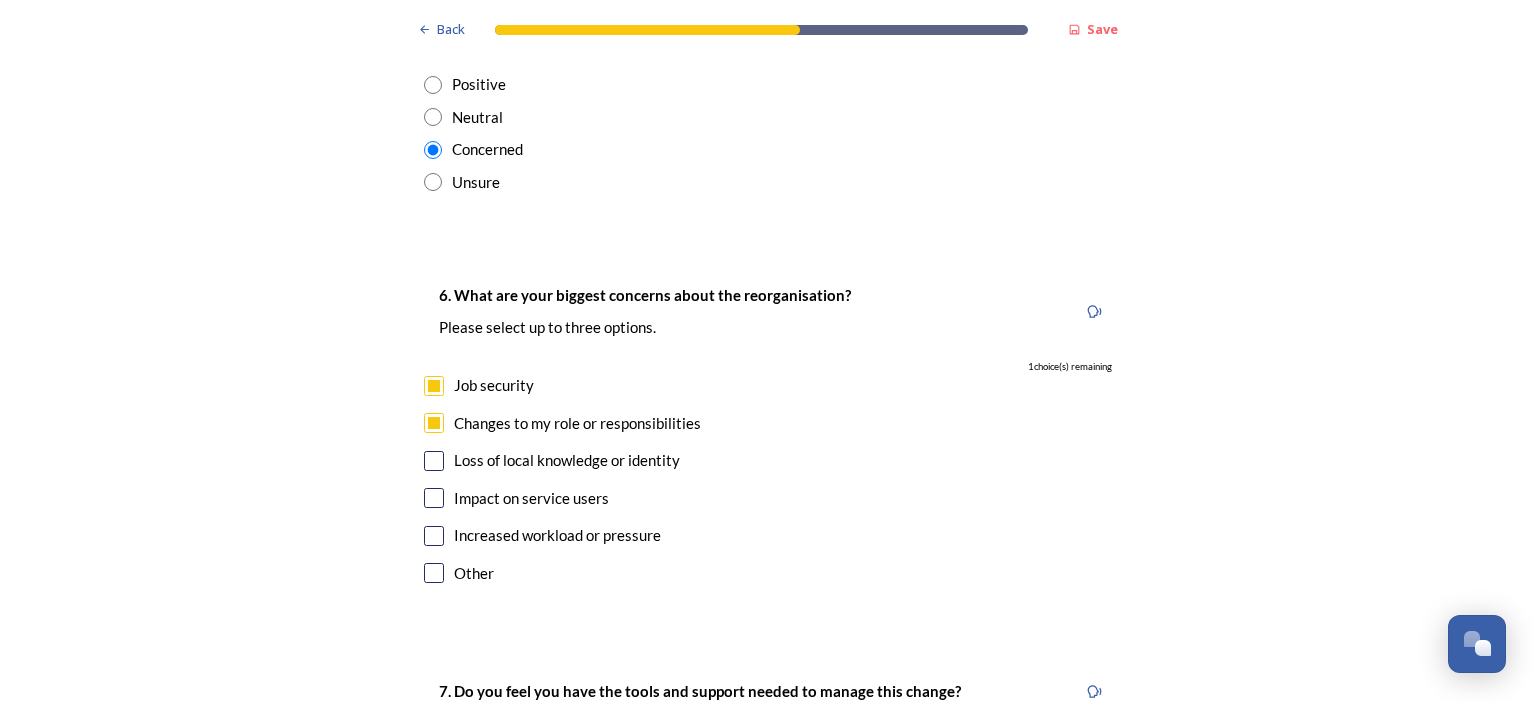 click at bounding box center (434, 498) 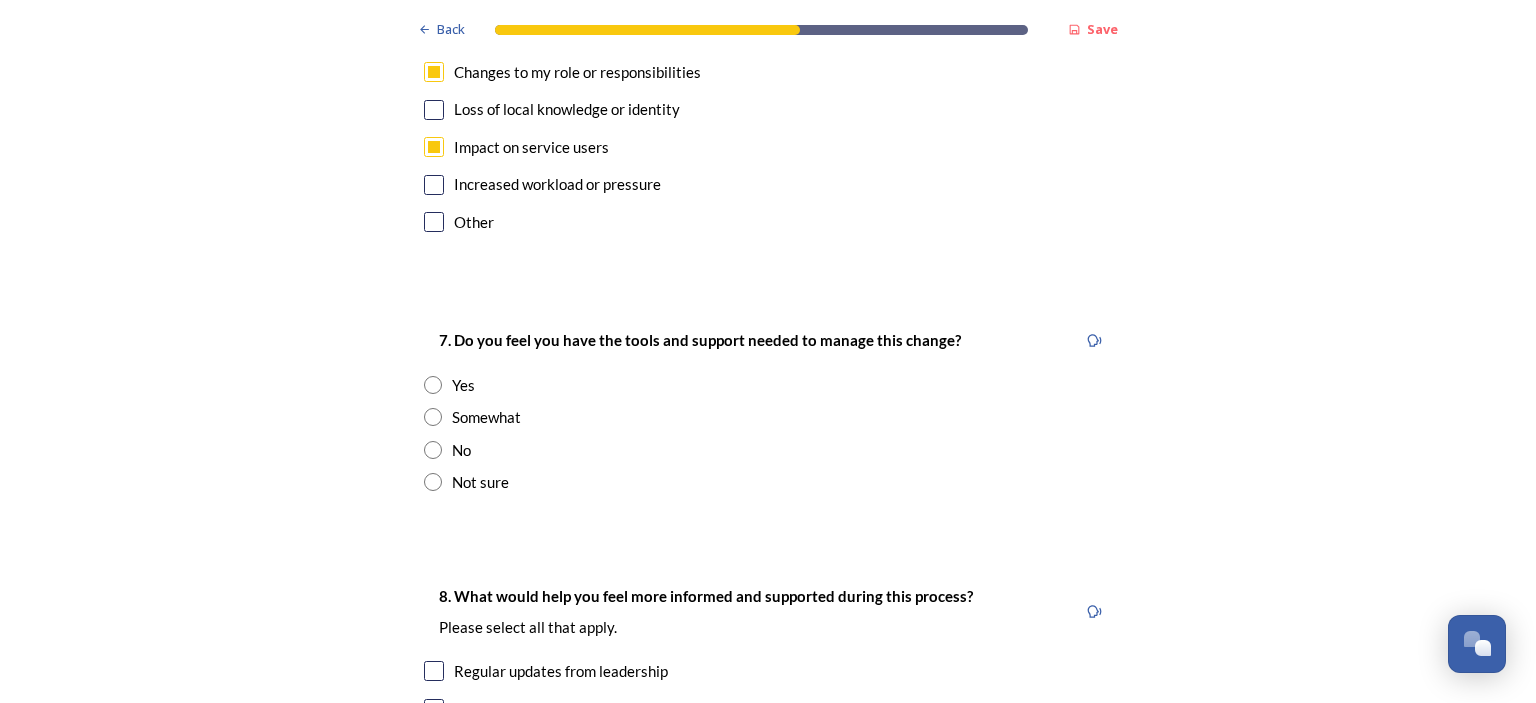 scroll, scrollTop: 3800, scrollLeft: 0, axis: vertical 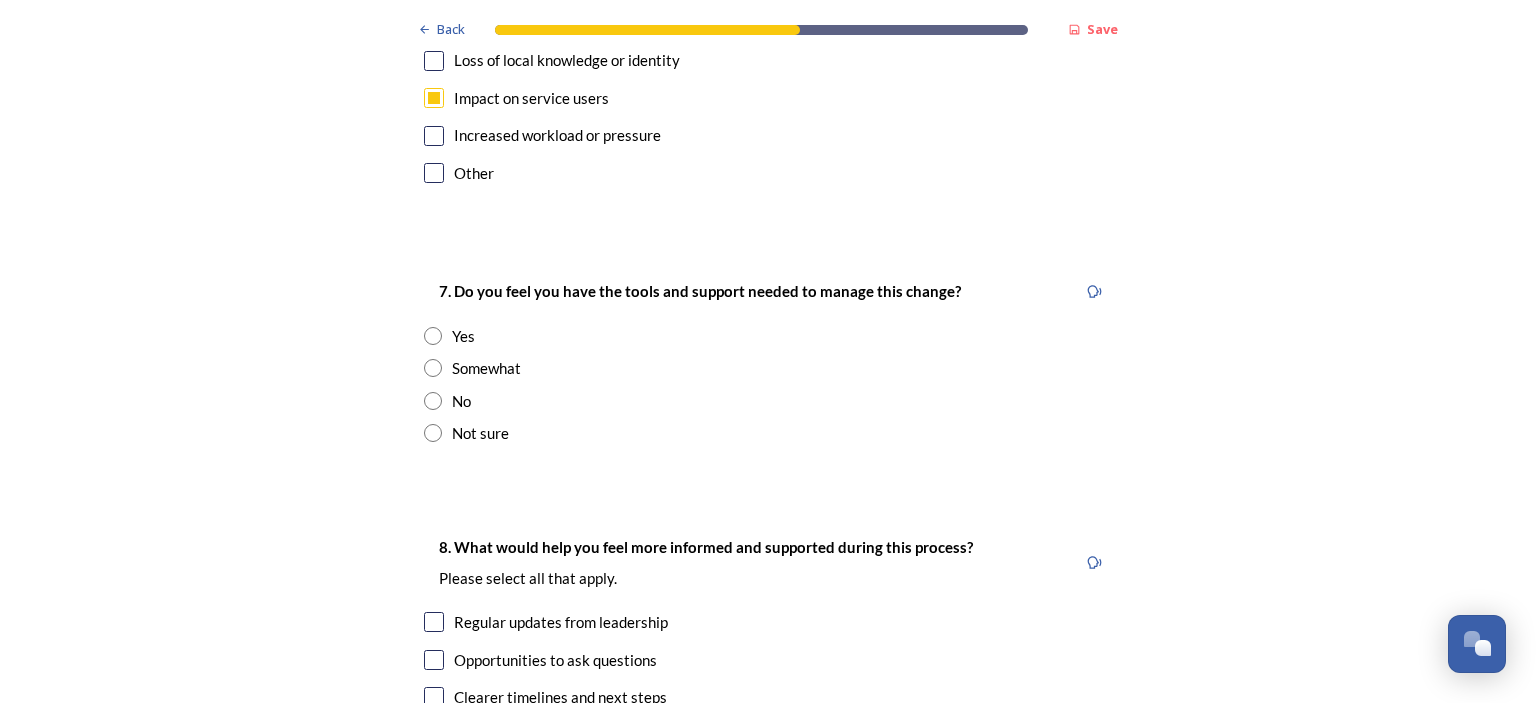 click at bounding box center [433, 368] 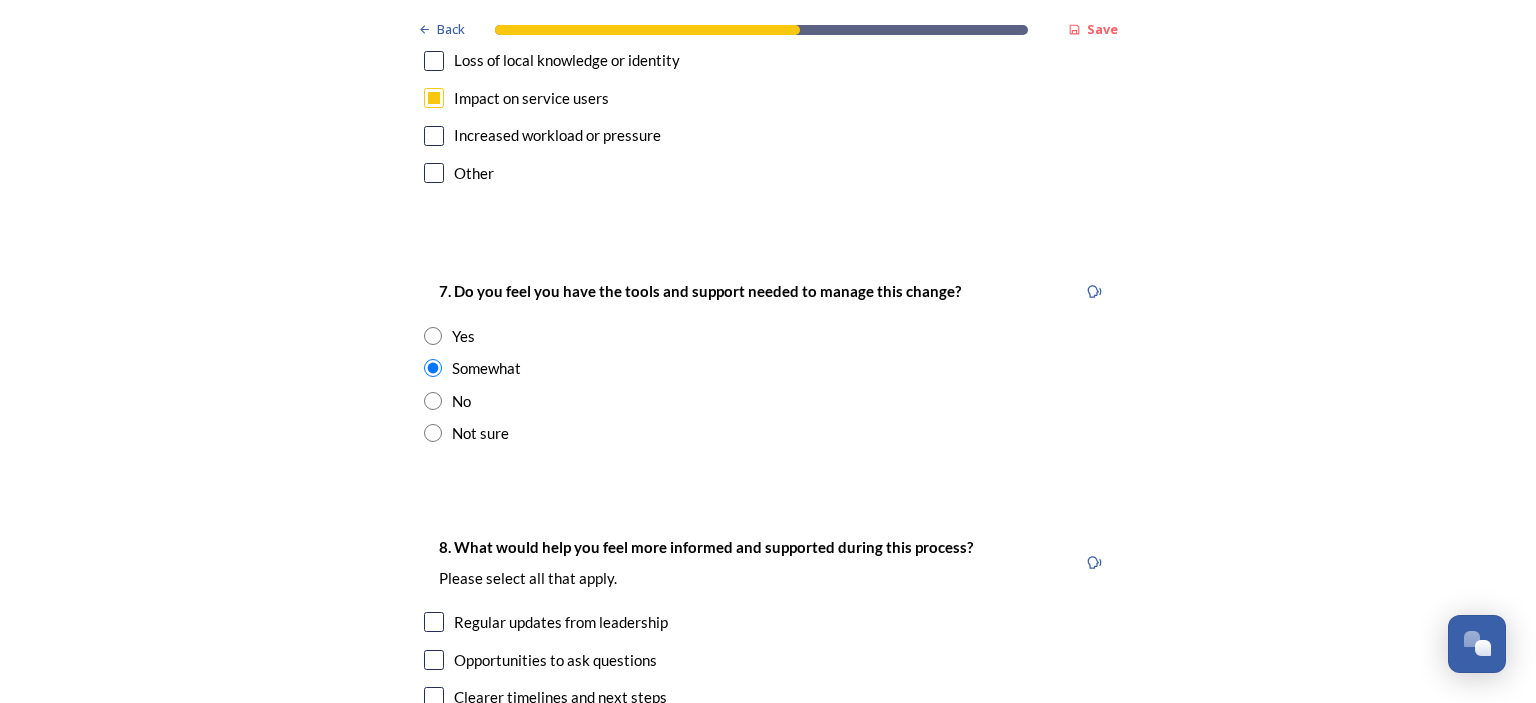 scroll, scrollTop: 4100, scrollLeft: 0, axis: vertical 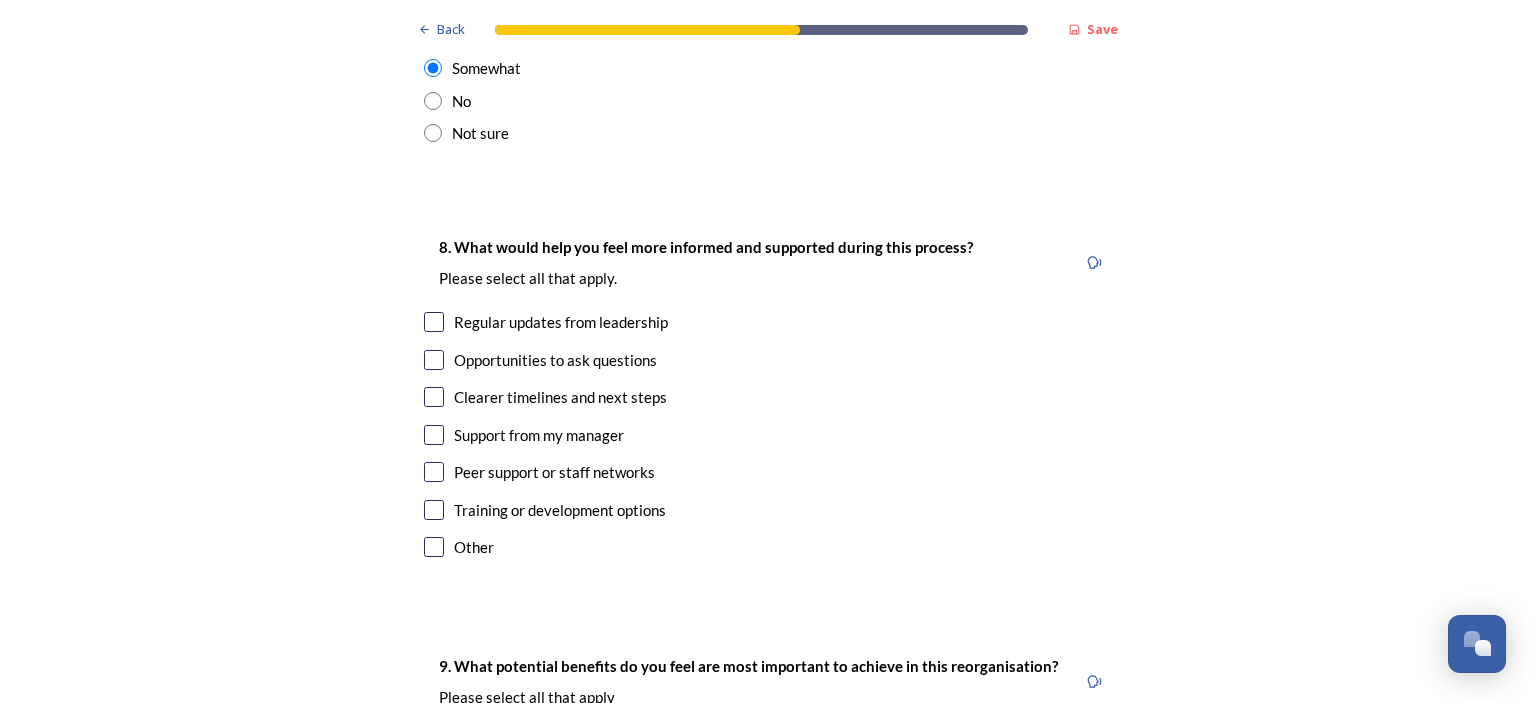 click at bounding box center [434, 322] 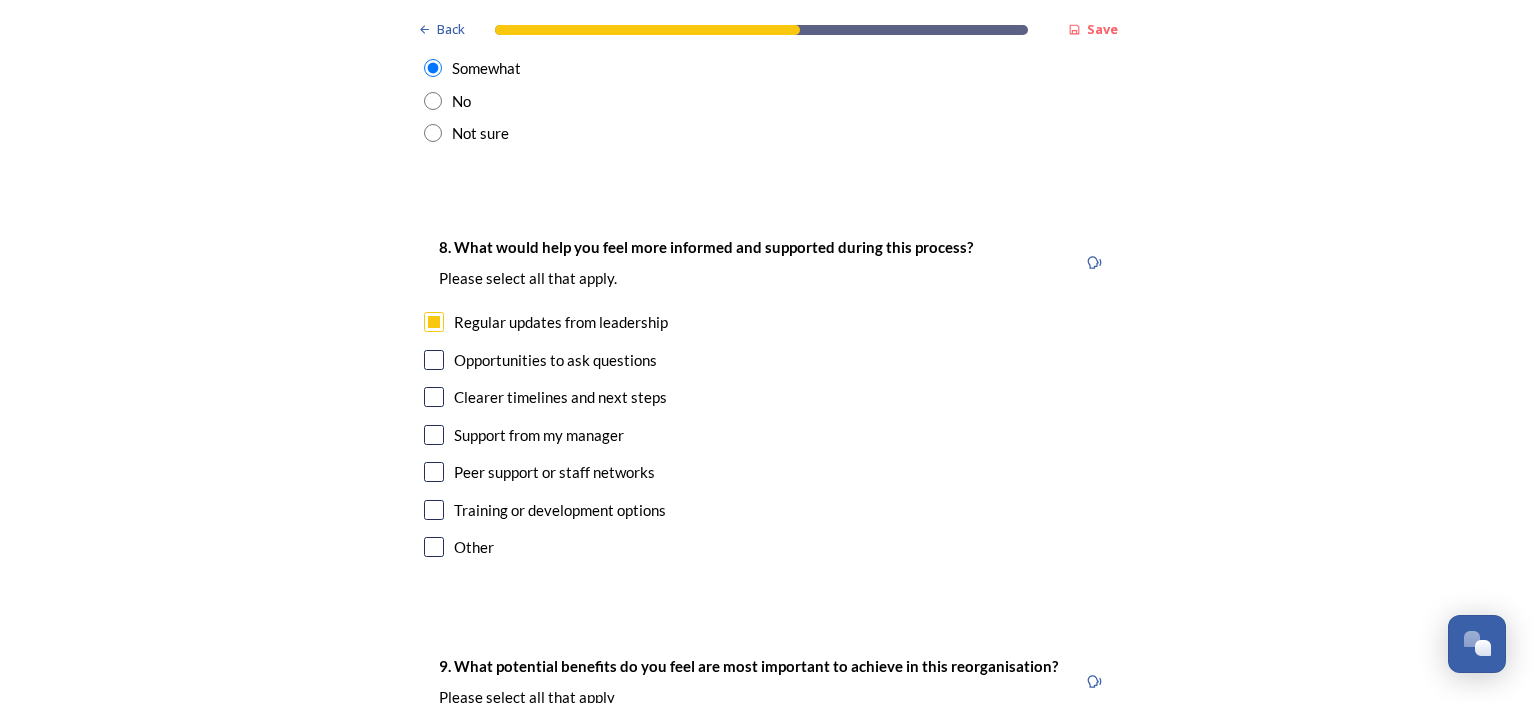 click at bounding box center [434, 360] 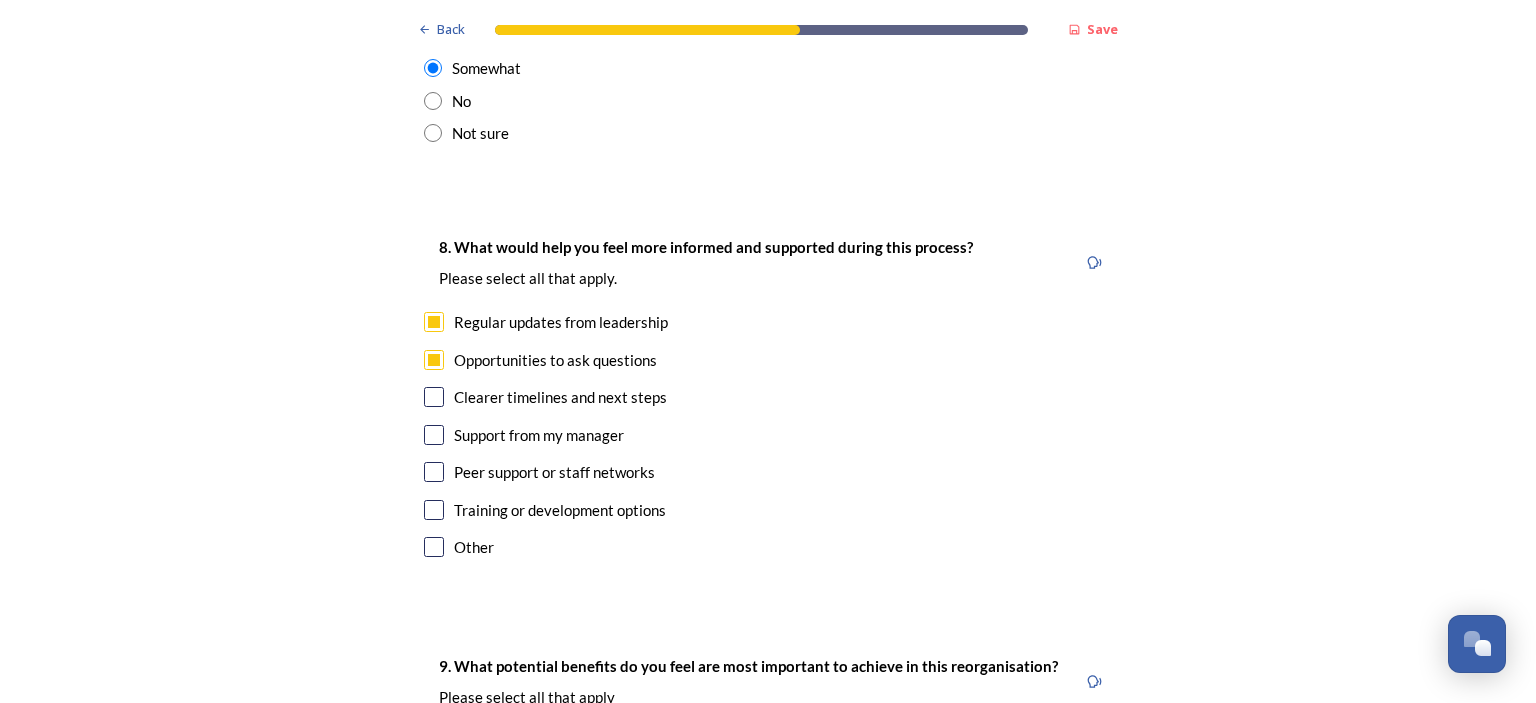 click at bounding box center (434, 397) 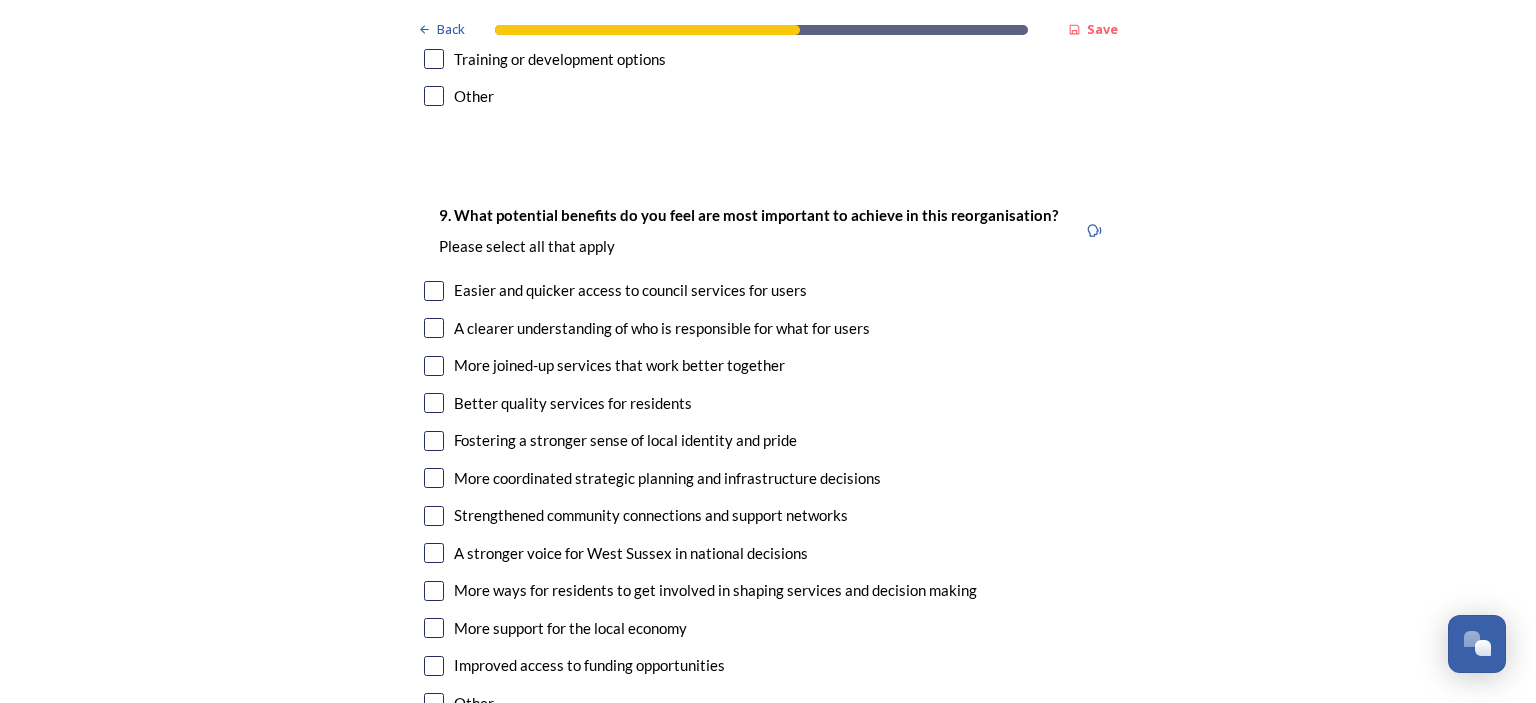 scroll, scrollTop: 4600, scrollLeft: 0, axis: vertical 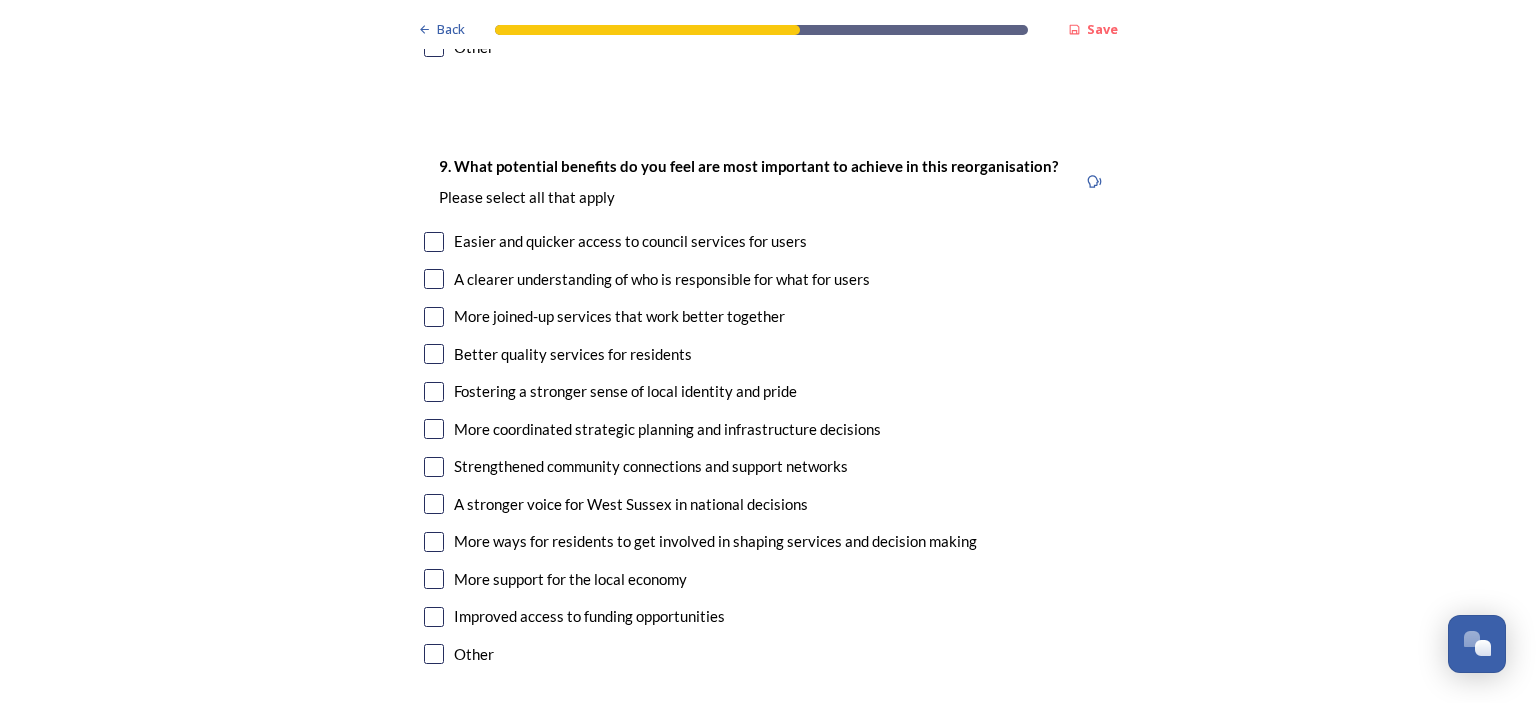 click at bounding box center [434, 279] 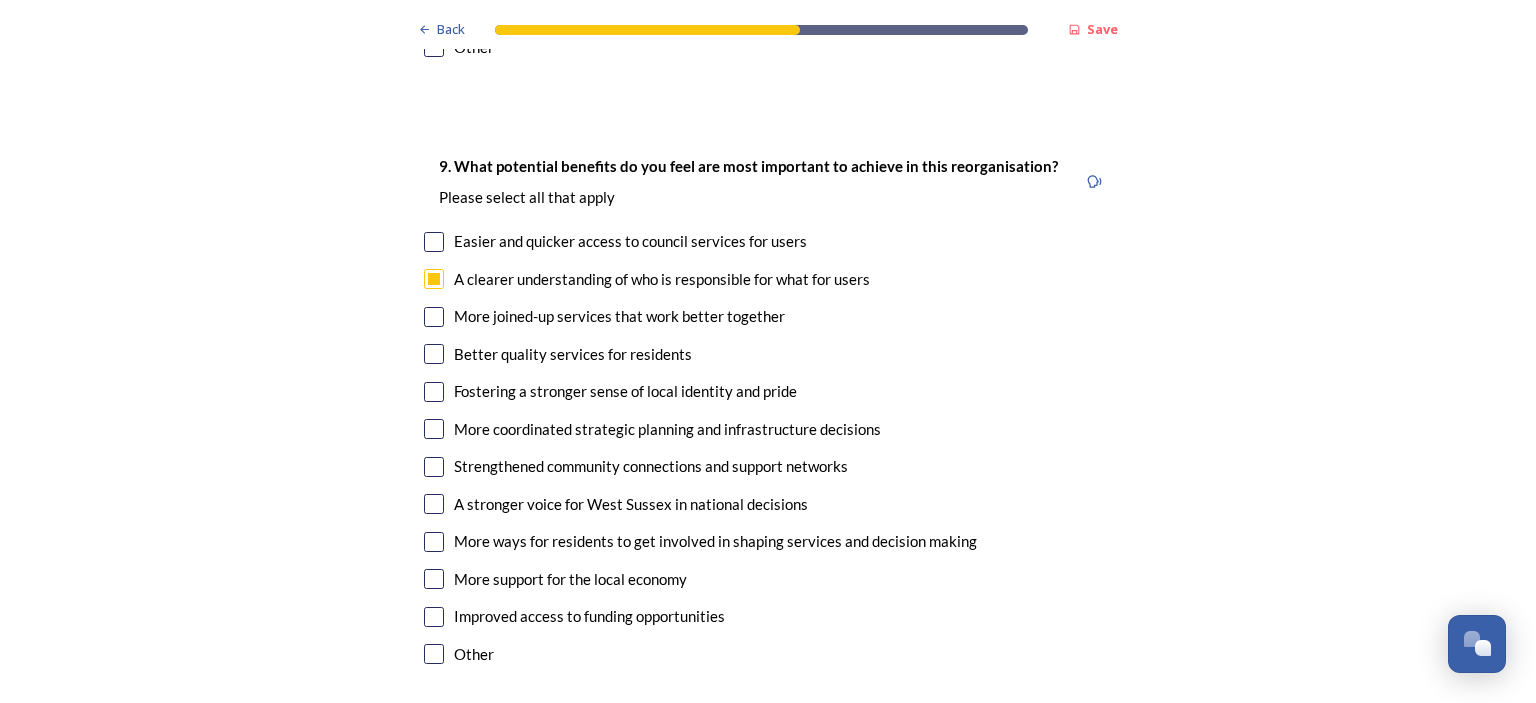 click at bounding box center (434, 317) 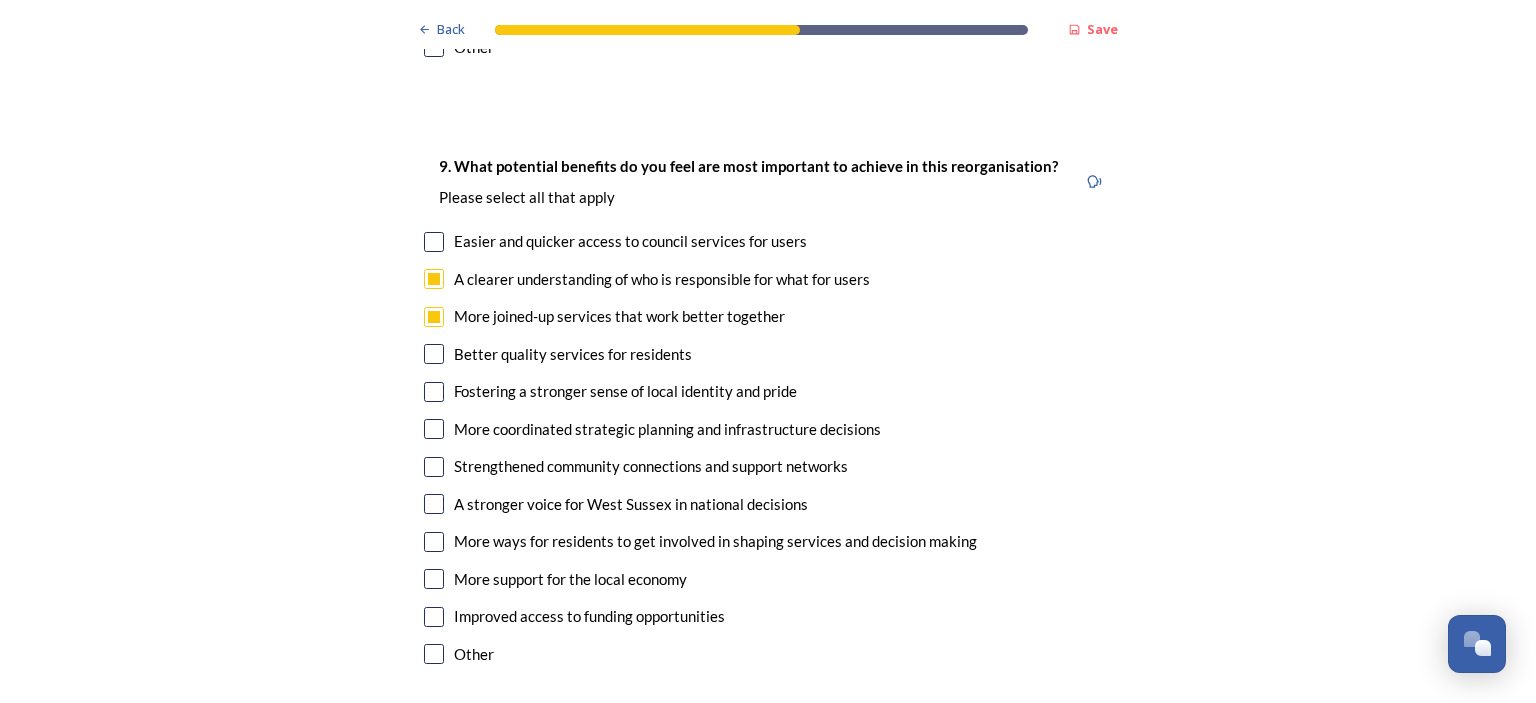 click at bounding box center (434, 354) 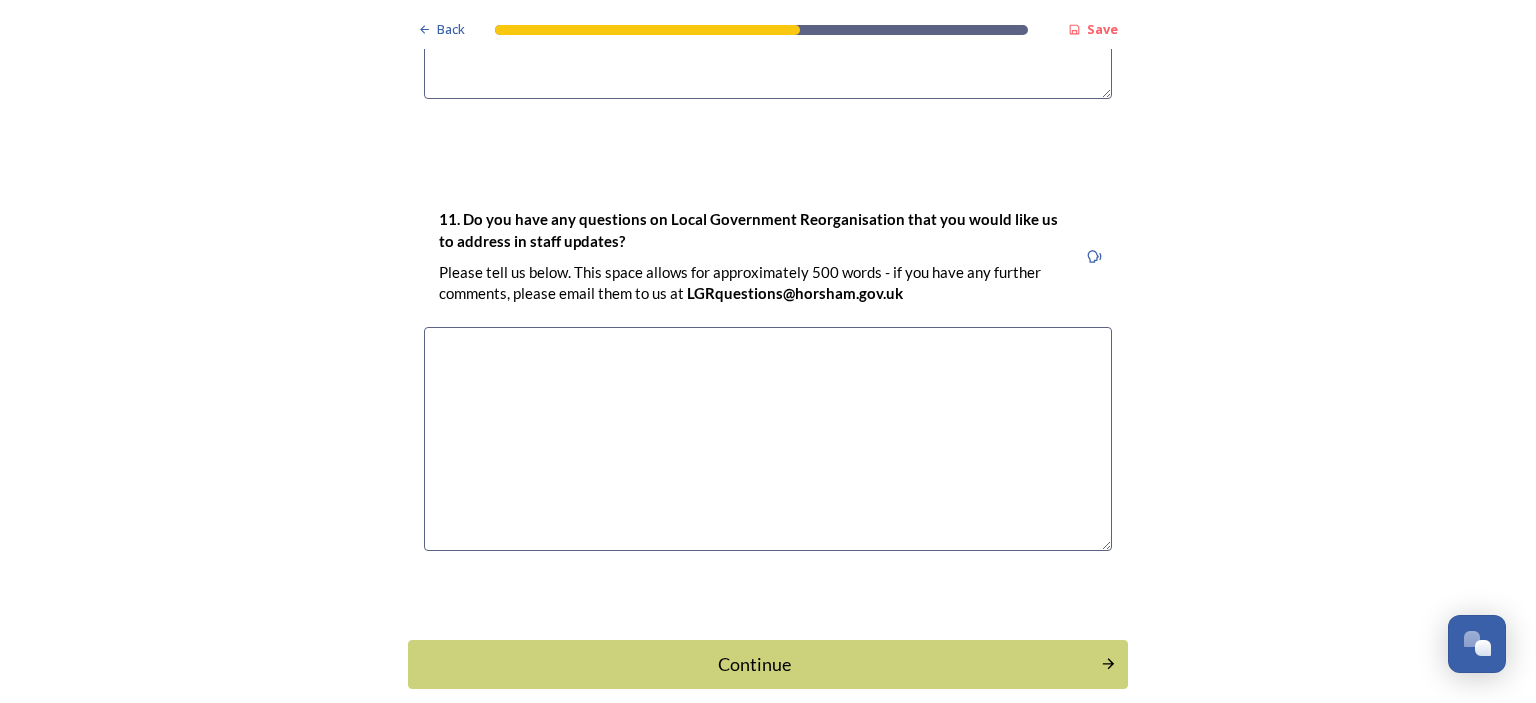 scroll, scrollTop: 5741, scrollLeft: 0, axis: vertical 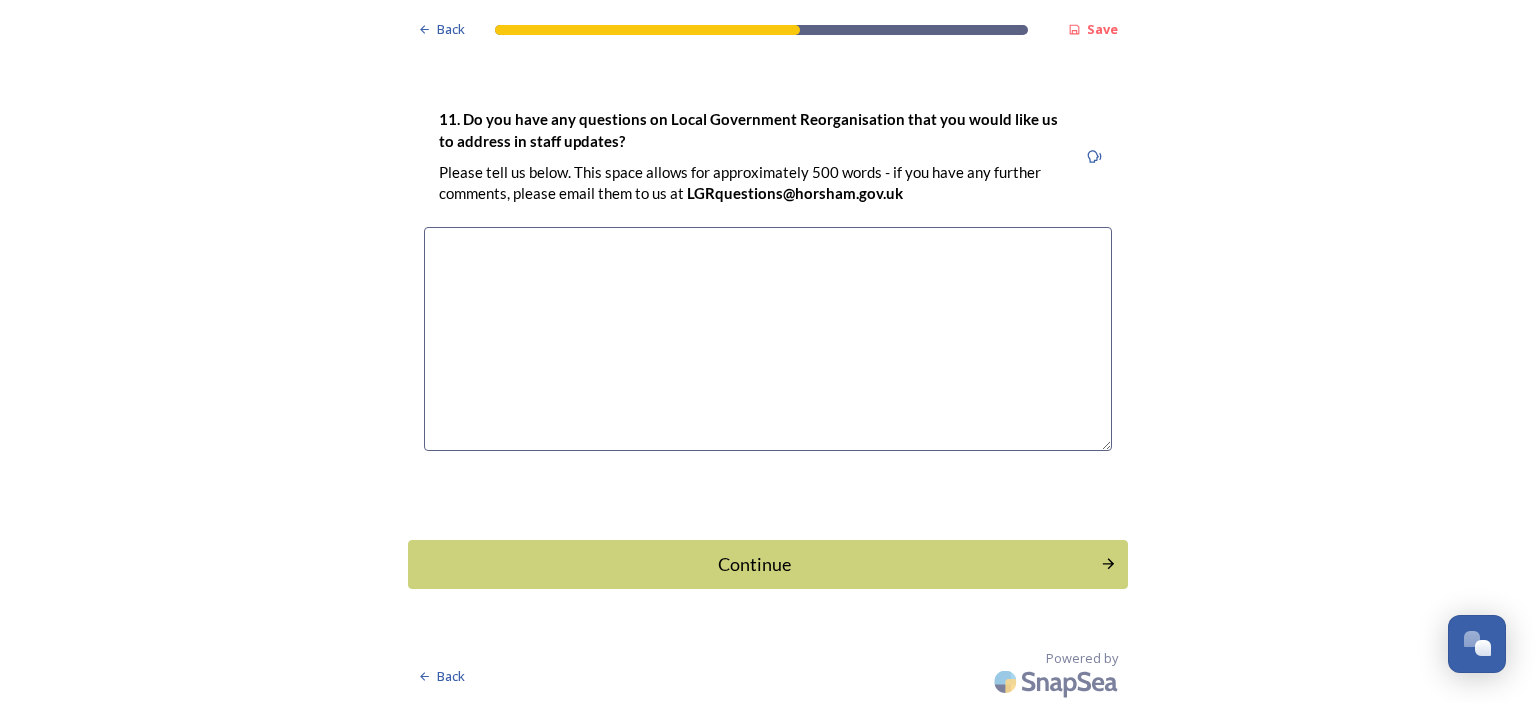 click on "Continue" at bounding box center (754, 564) 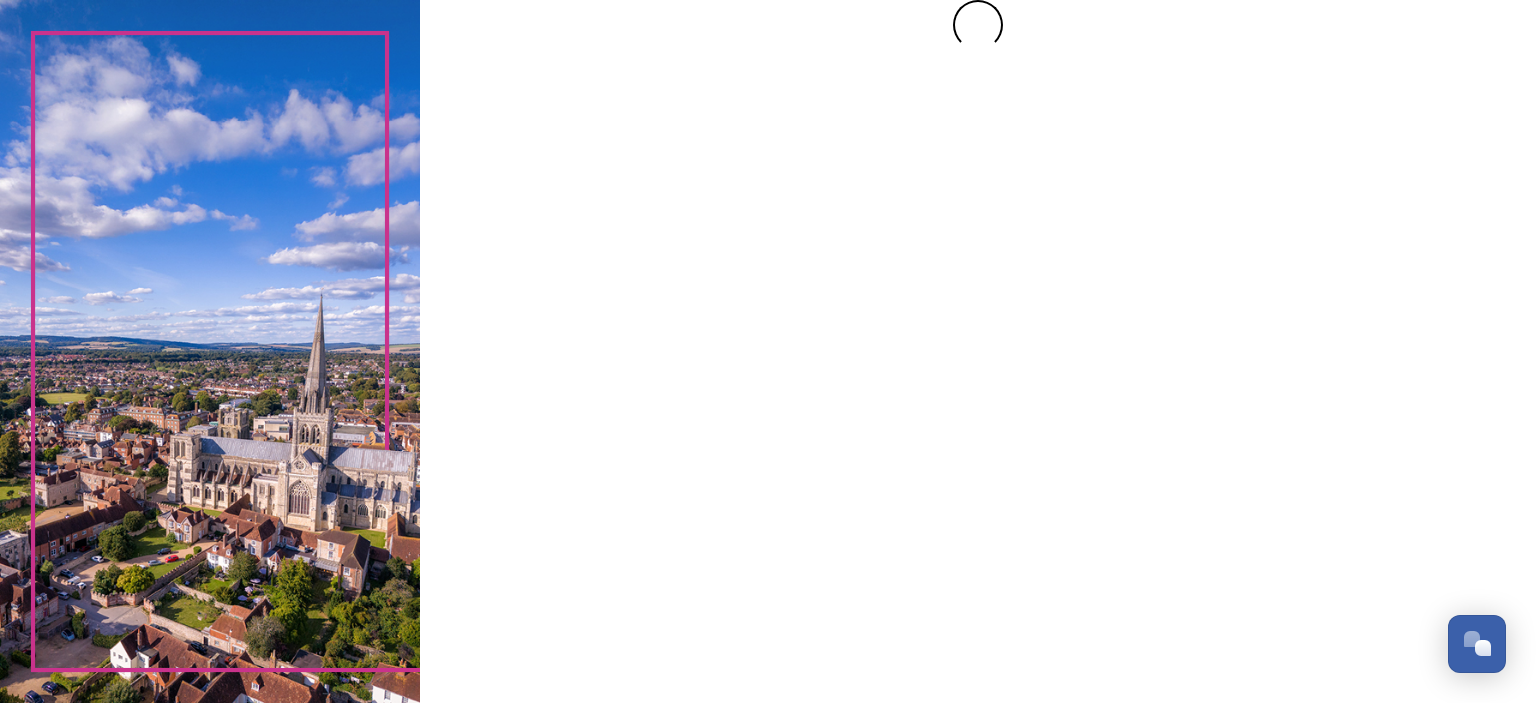 scroll, scrollTop: 0, scrollLeft: 0, axis: both 